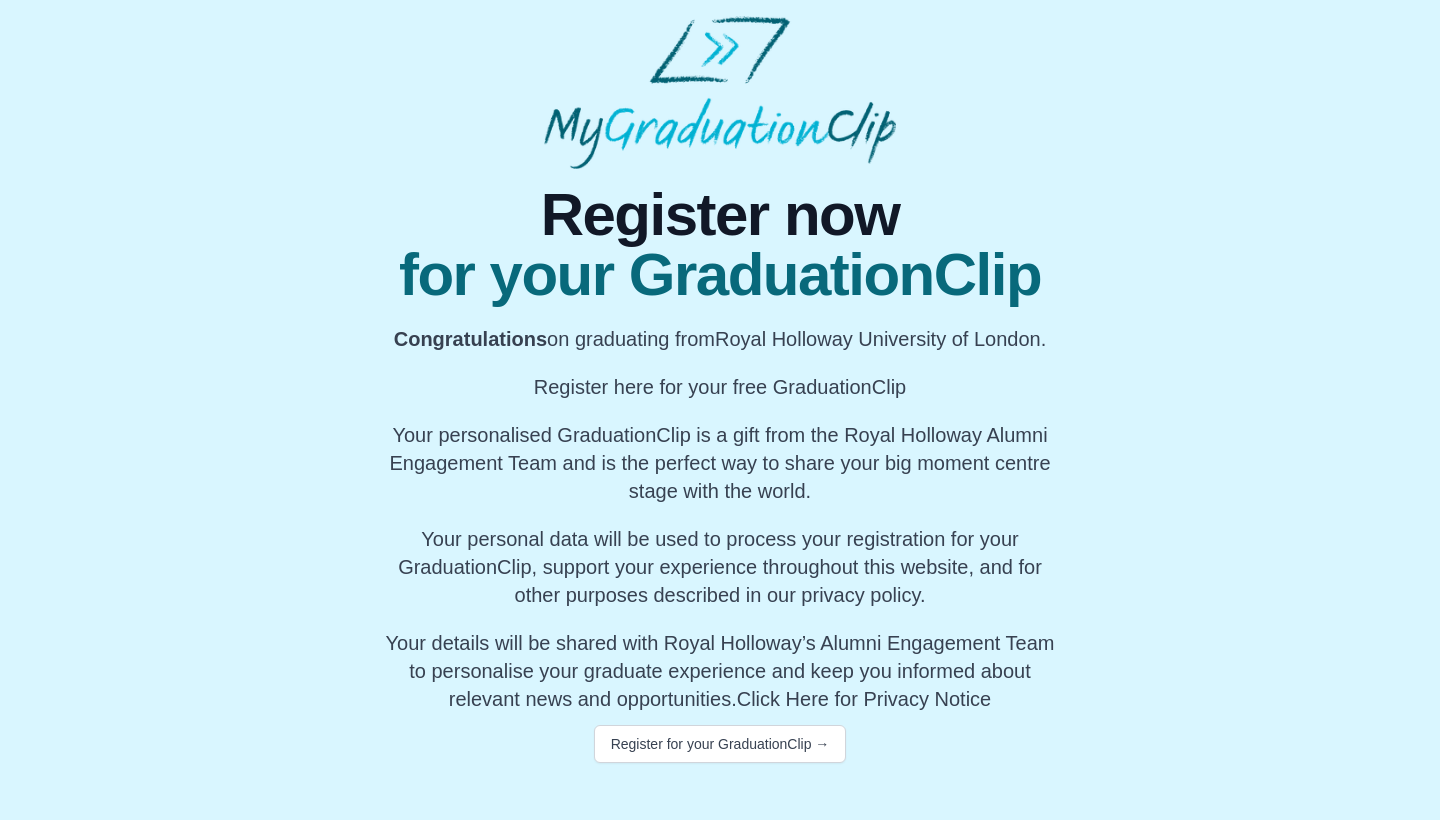 scroll, scrollTop: 0, scrollLeft: 0, axis: both 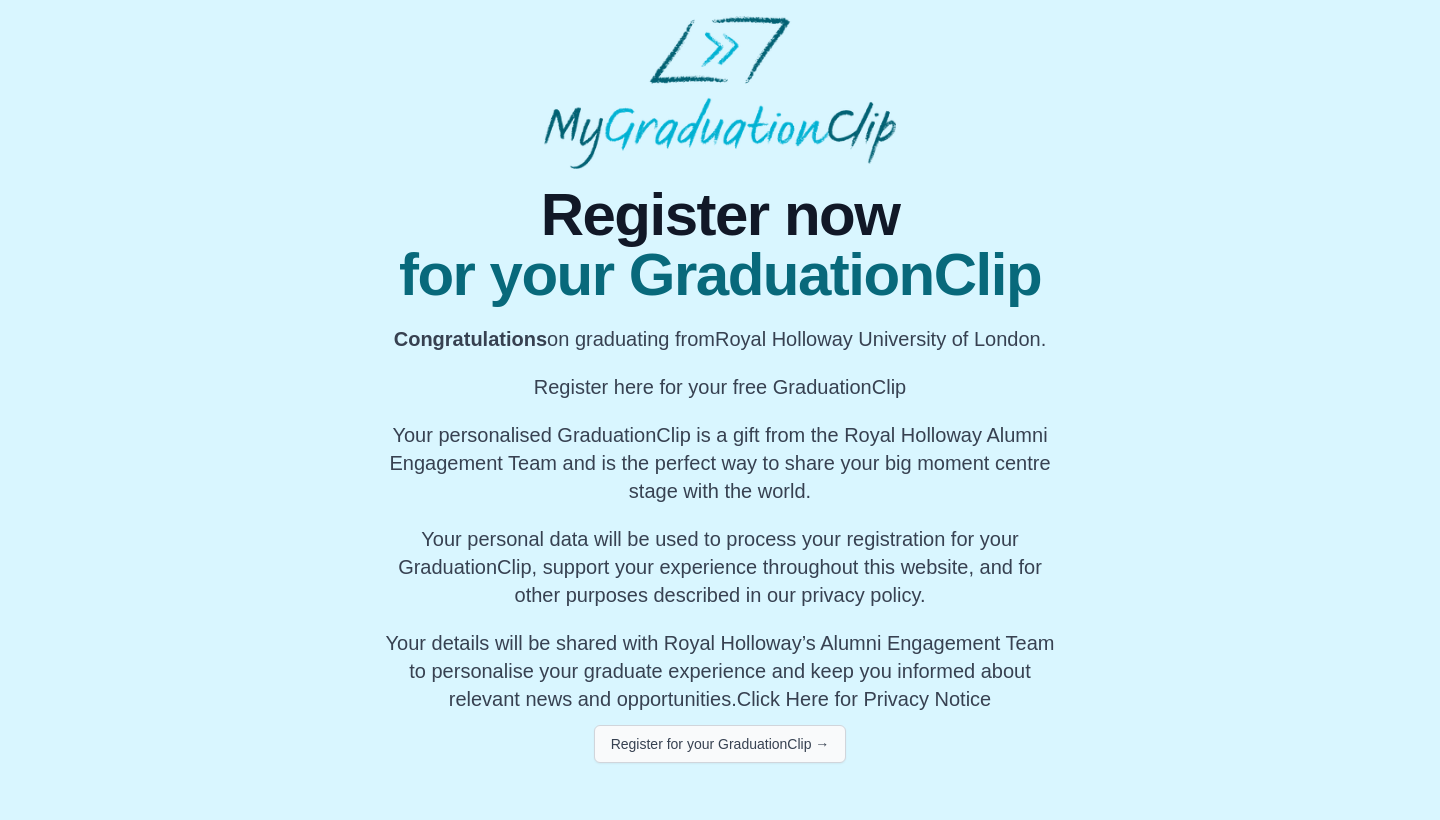 click on "Register for your GraduationClip →" at bounding box center [720, 744] 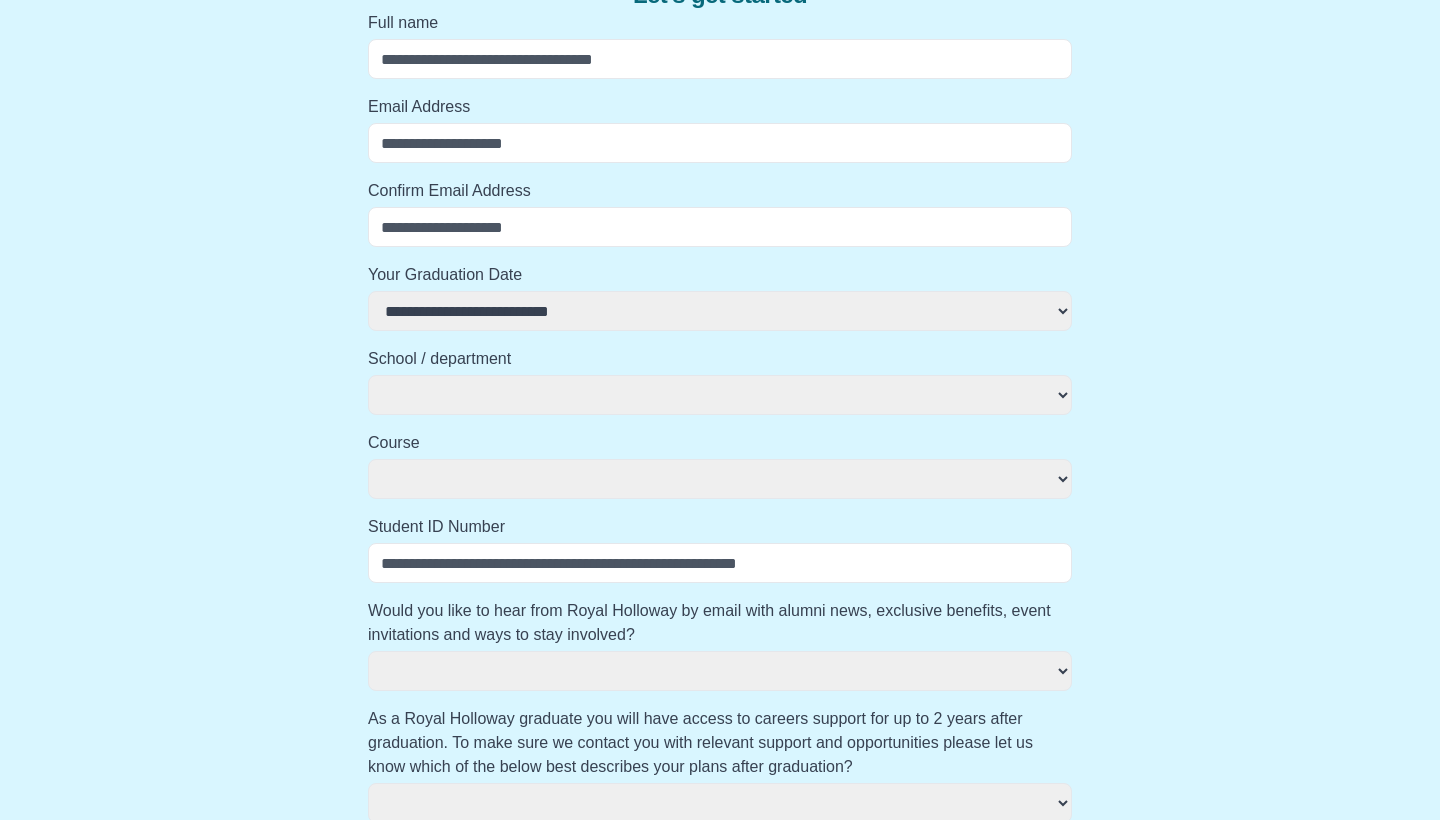 scroll, scrollTop: 219, scrollLeft: 0, axis: vertical 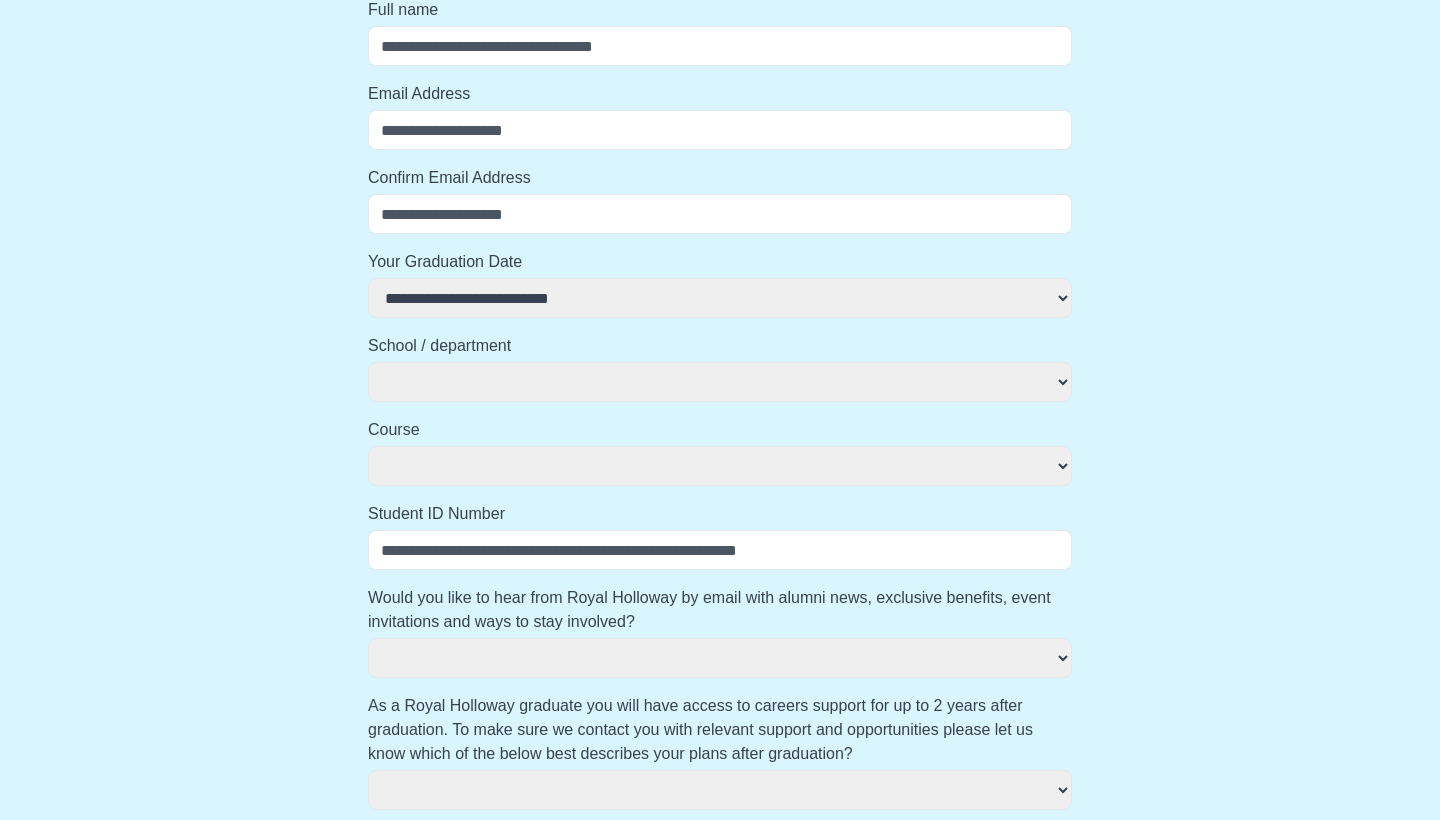 select on "**********" 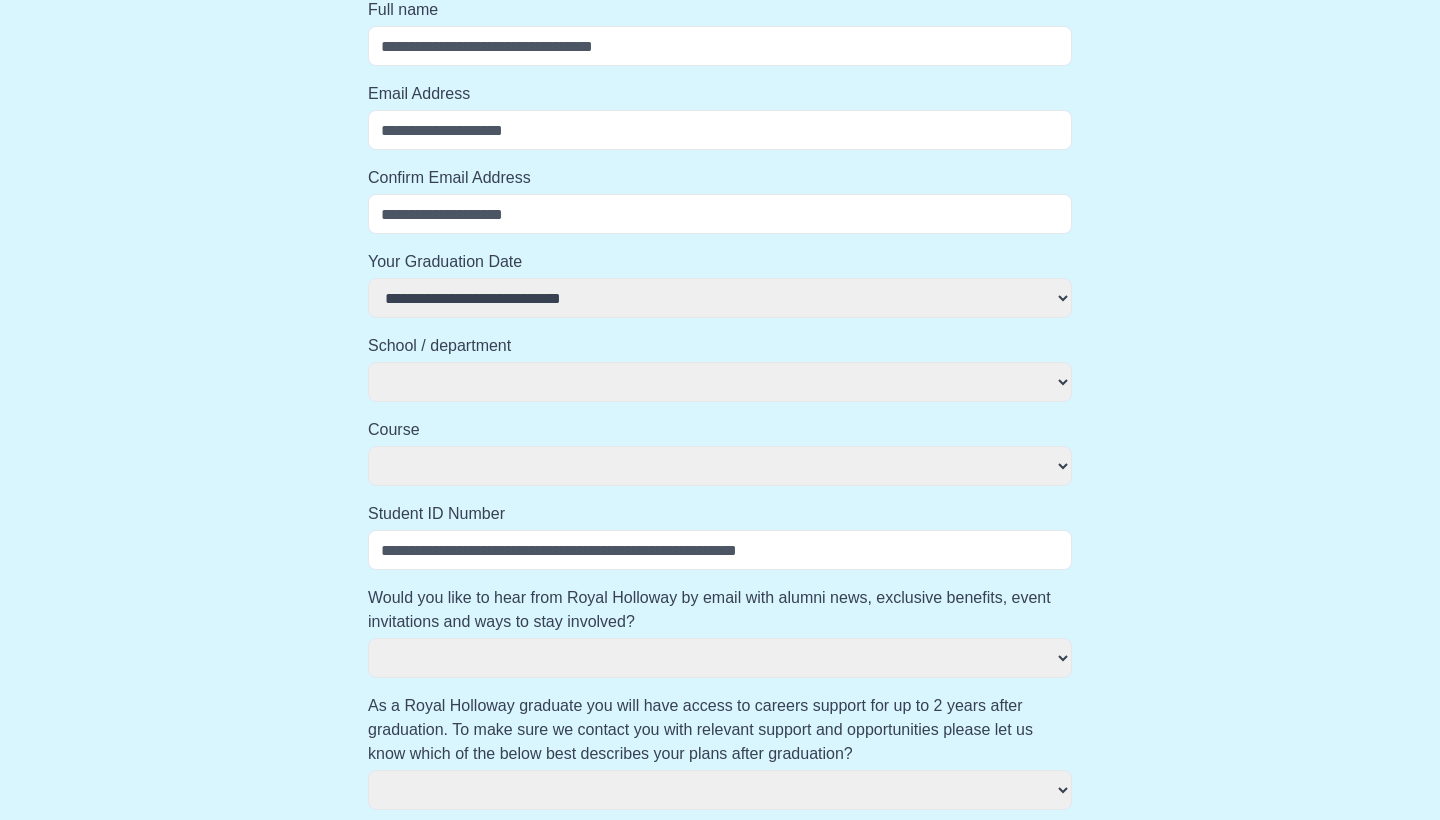 select 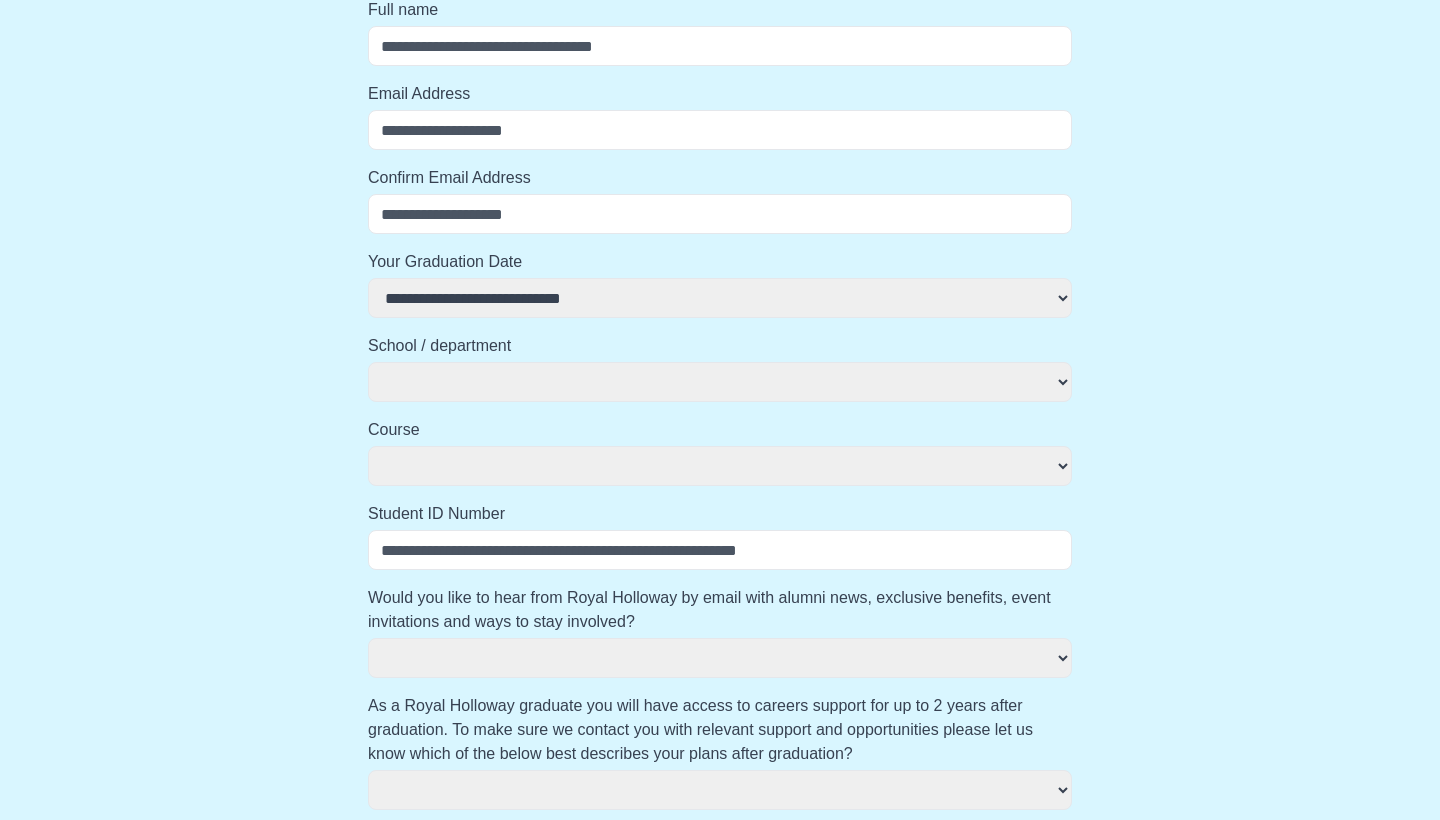 select 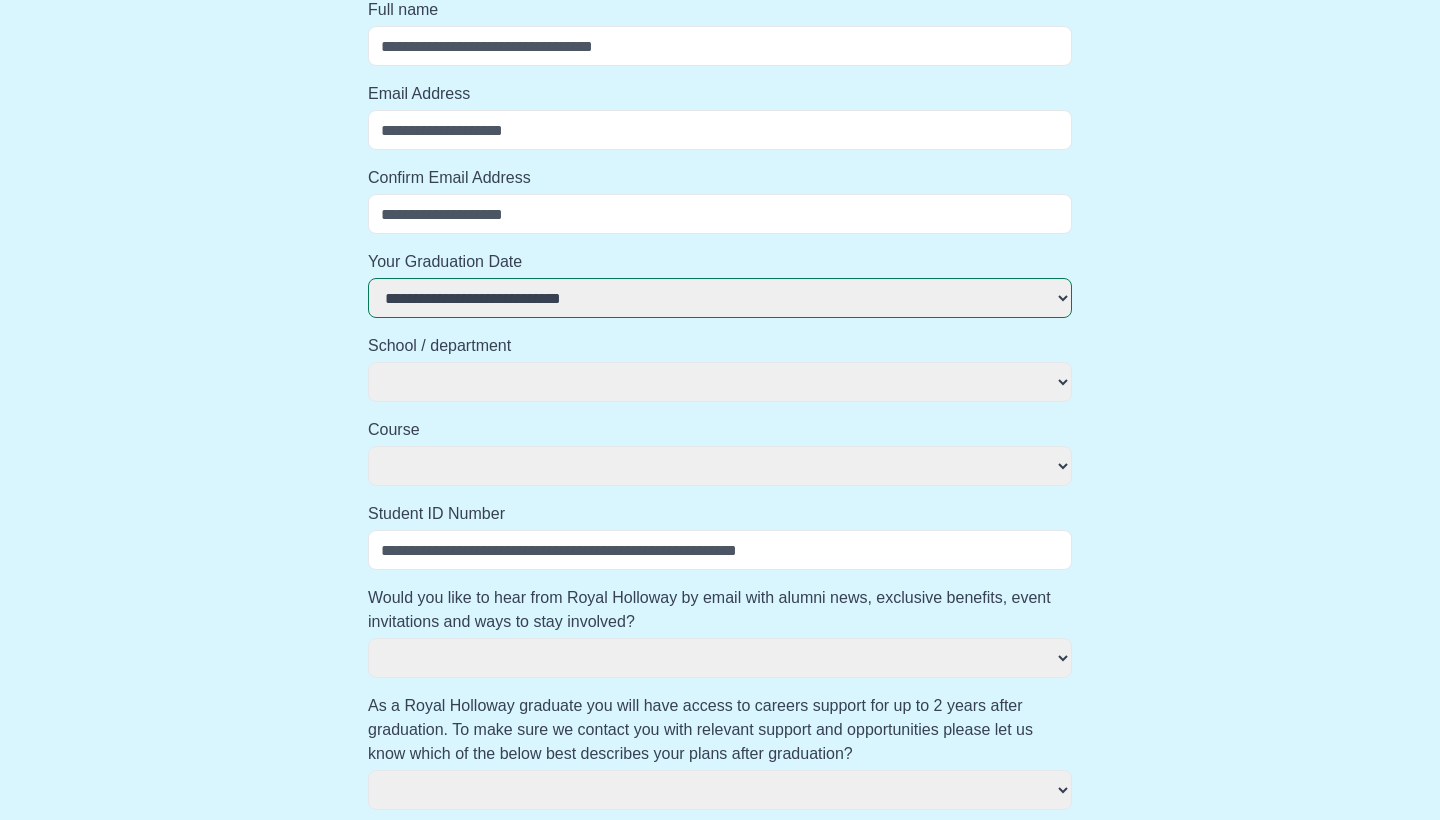 select 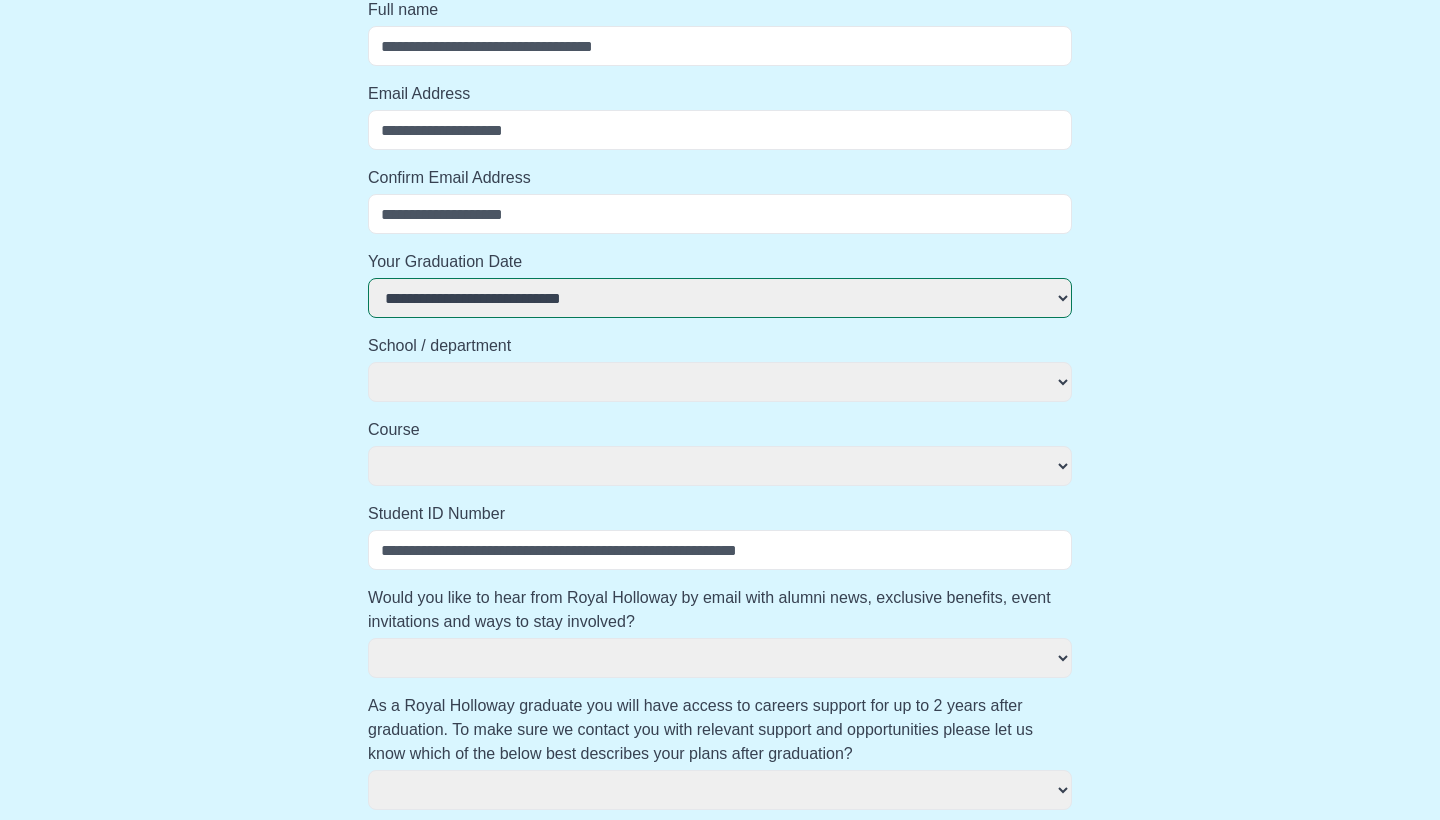 select on "**********" 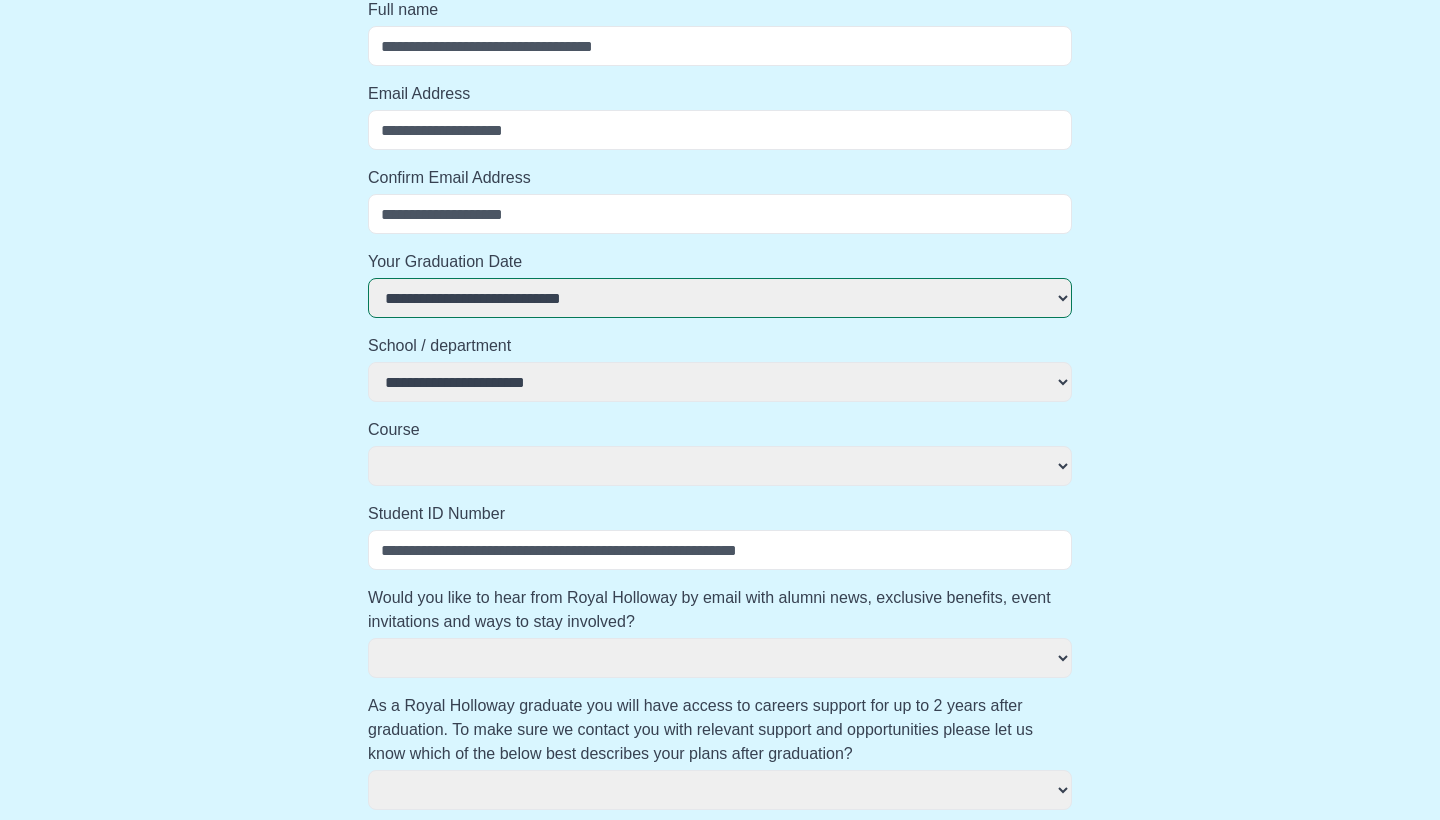select 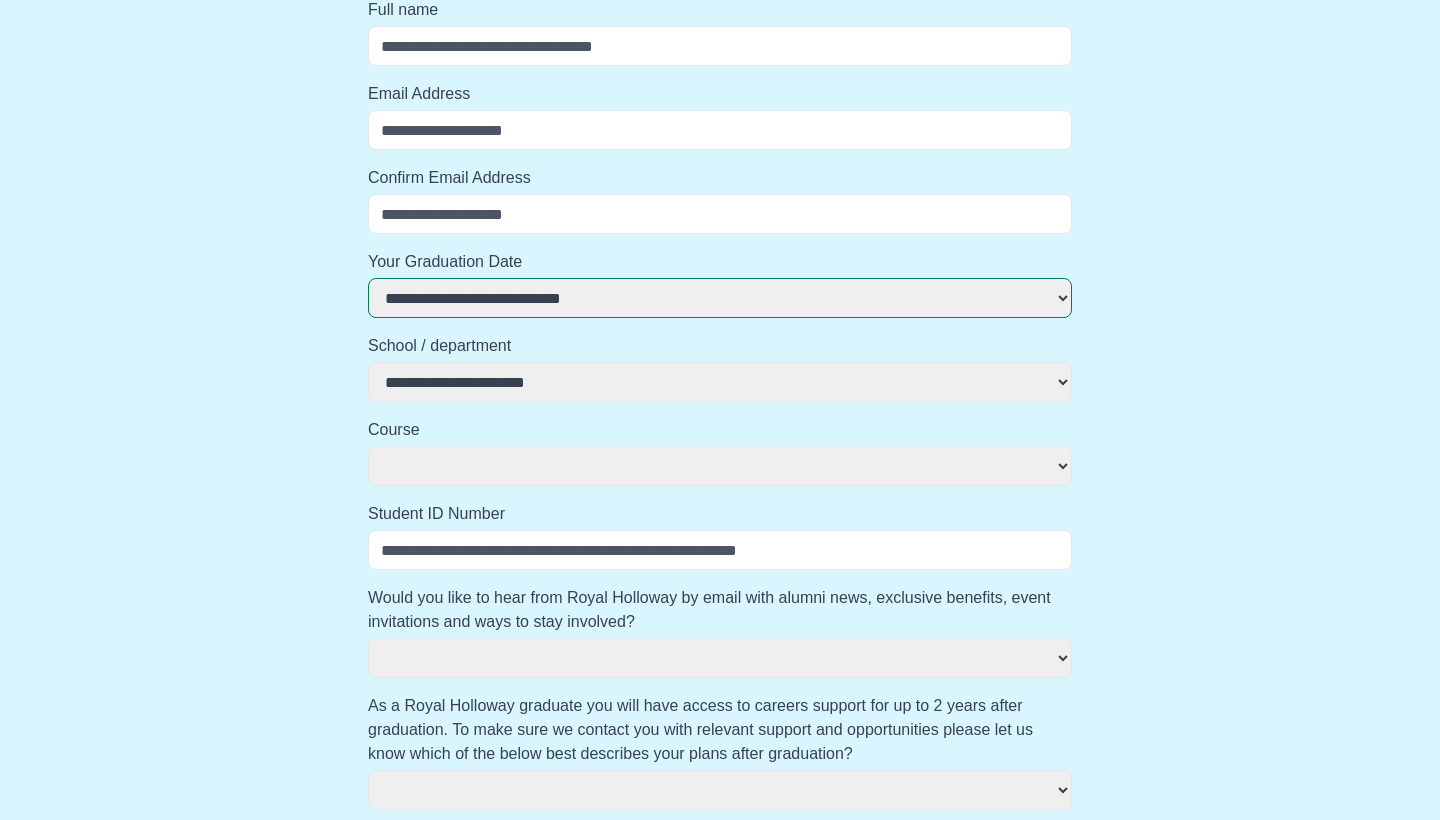 select 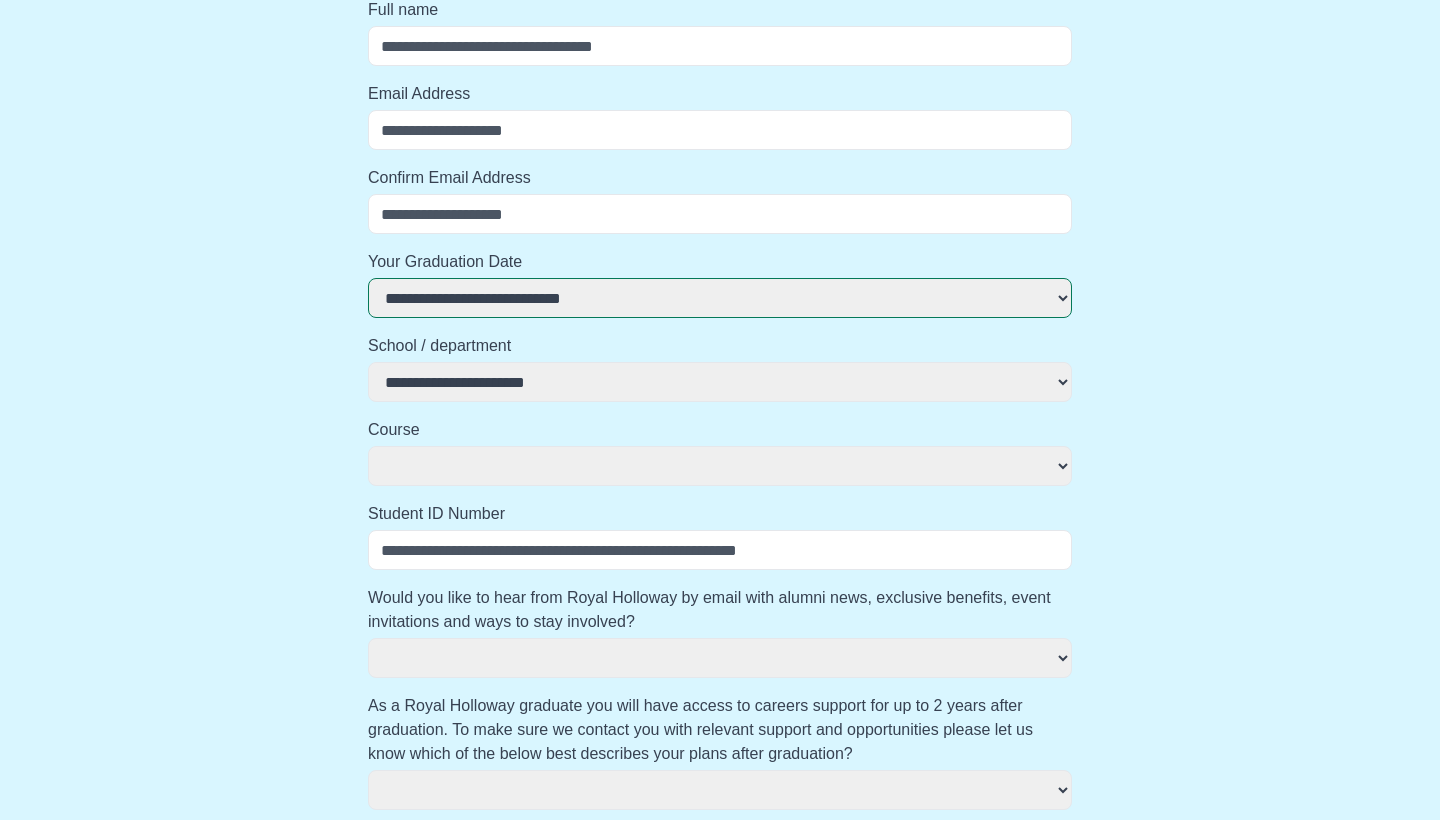 select 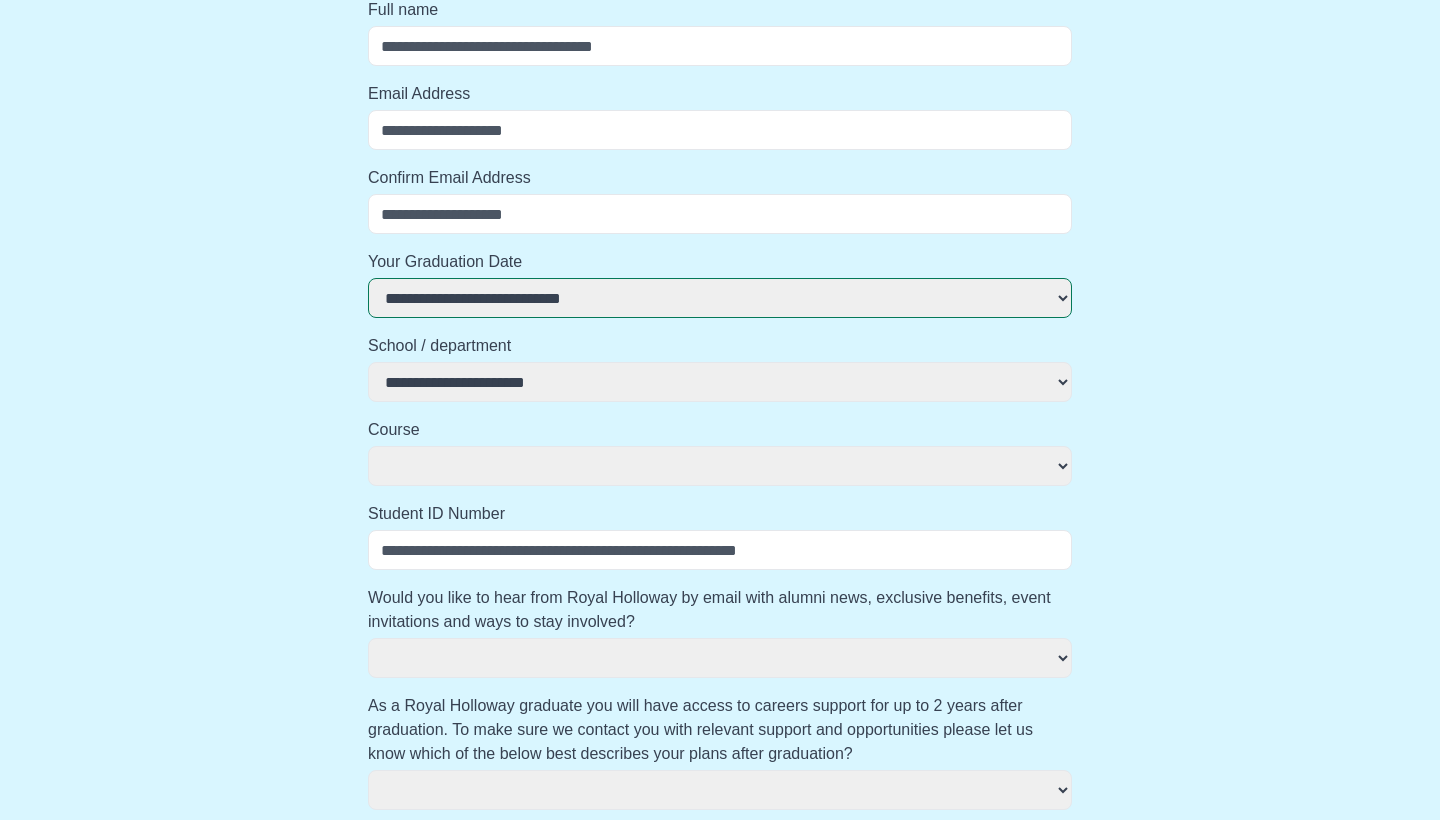 select on "**********" 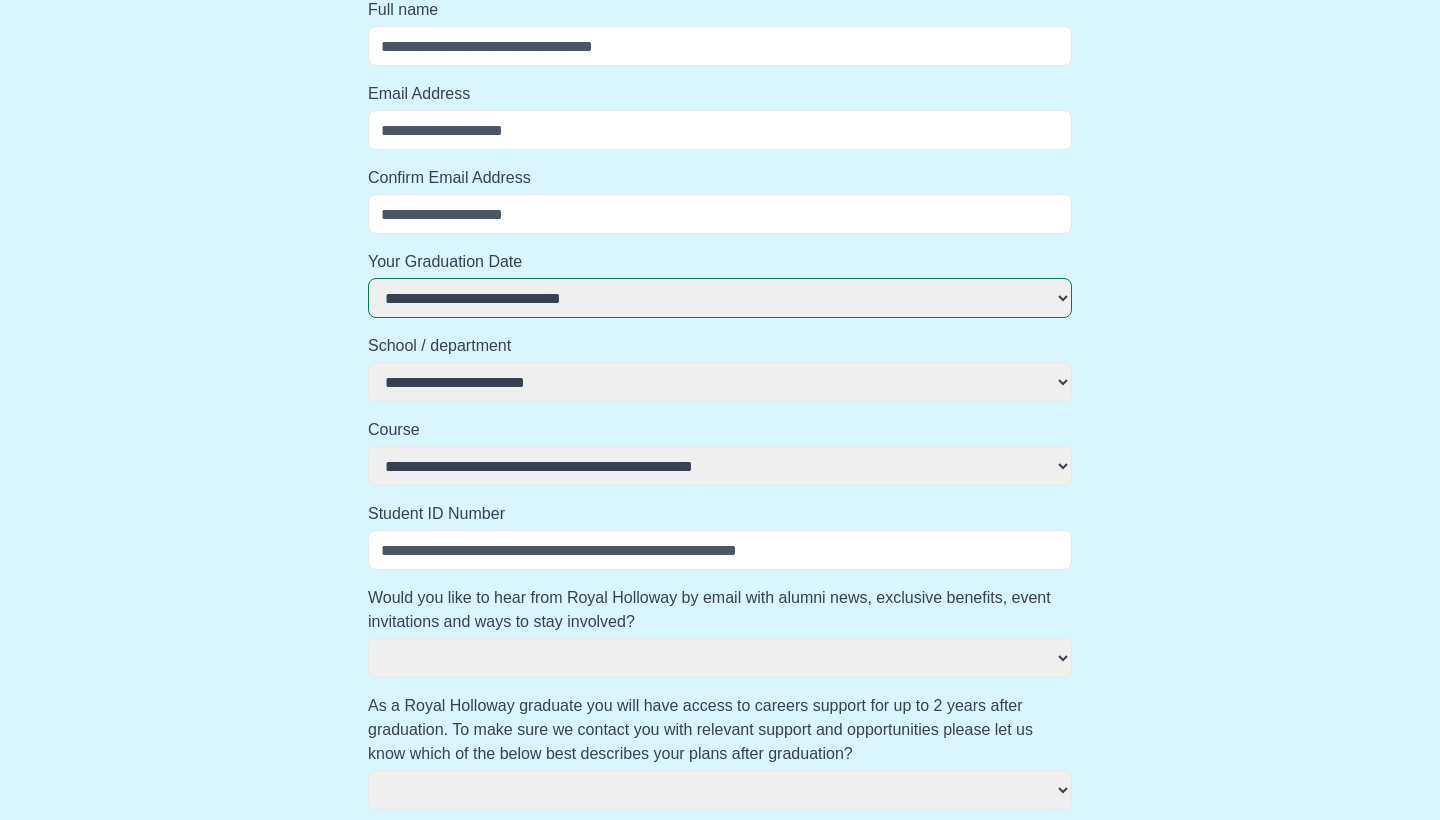 select 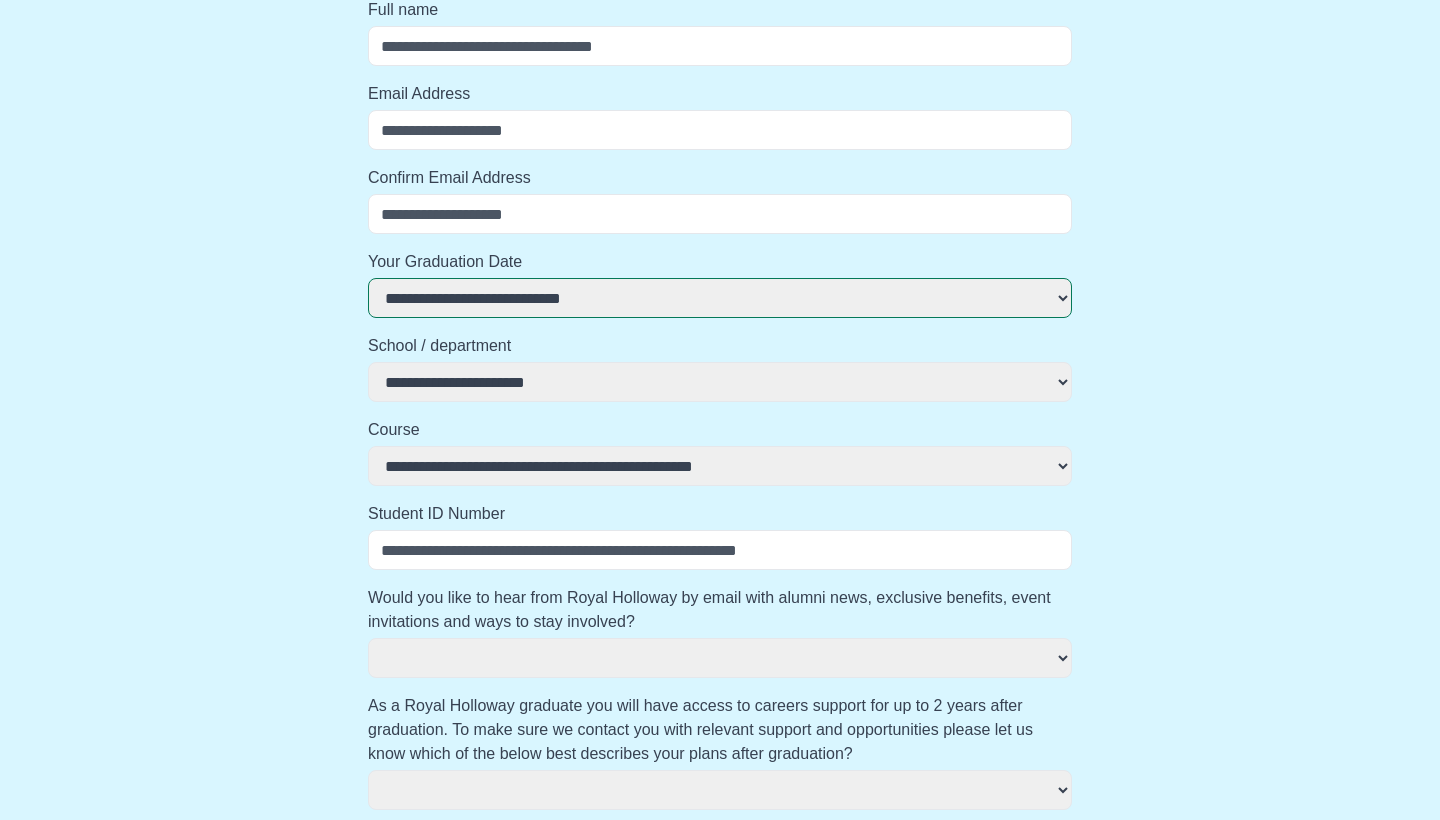 select 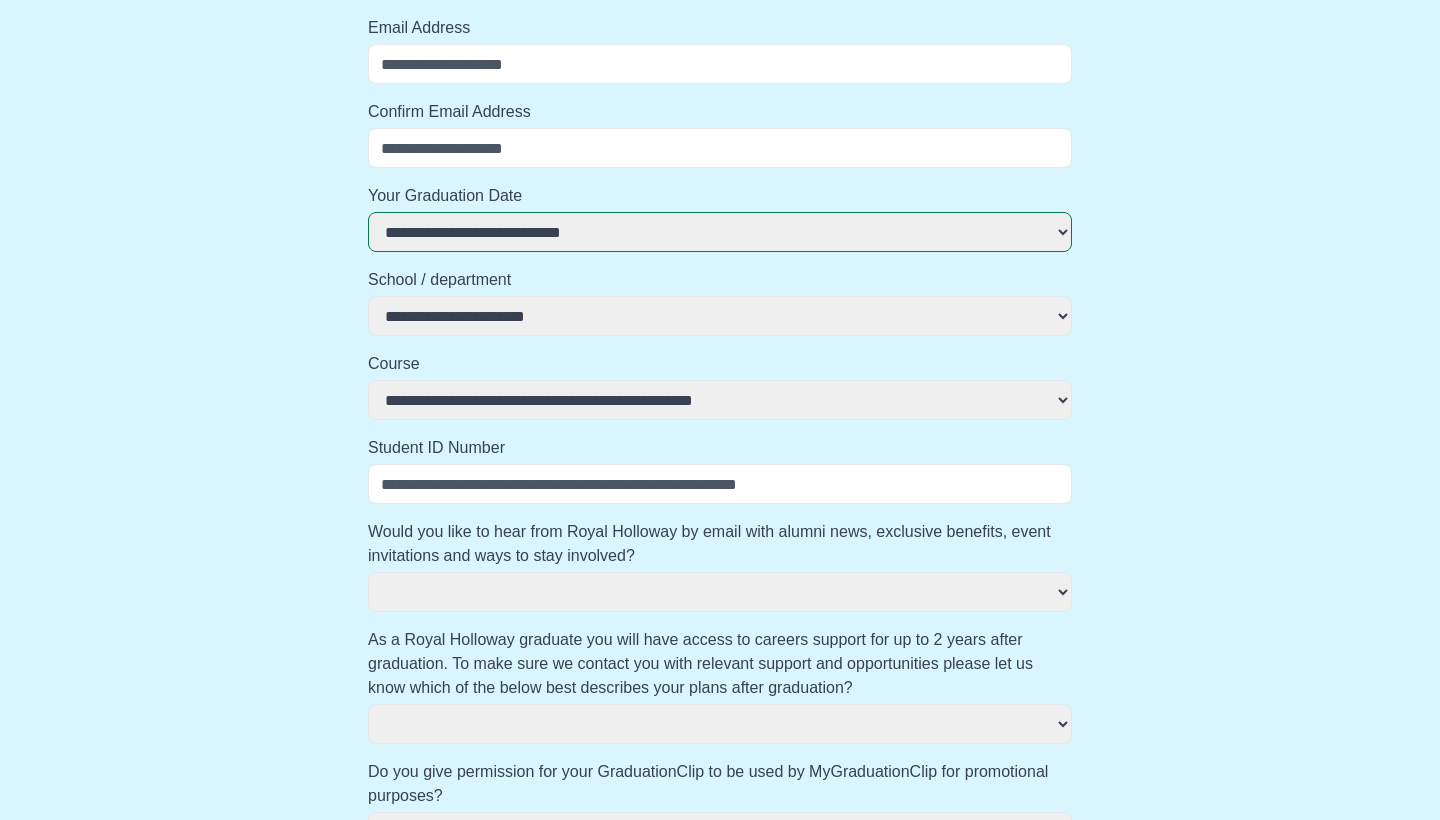 scroll, scrollTop: 286, scrollLeft: 0, axis: vertical 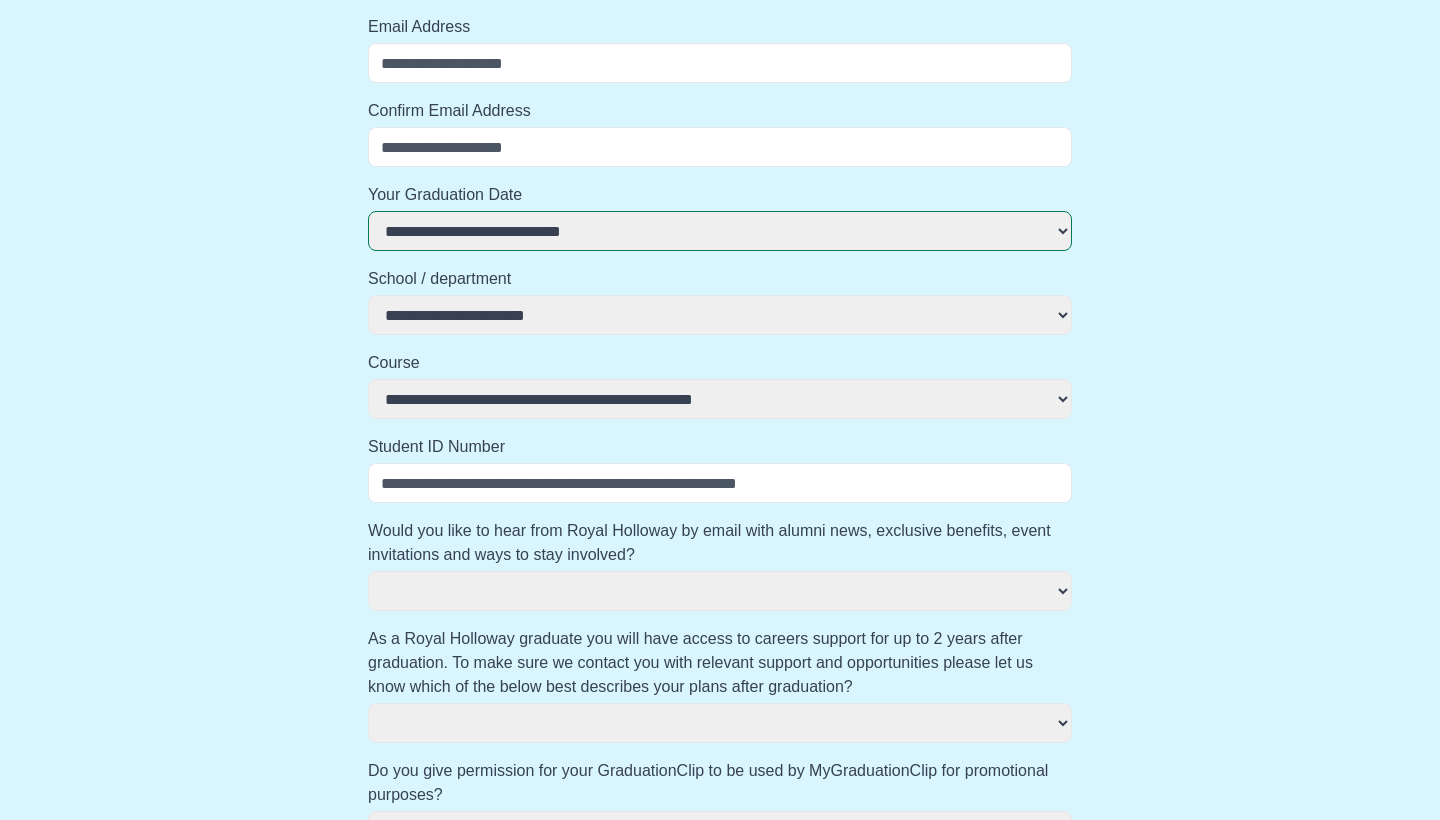 select 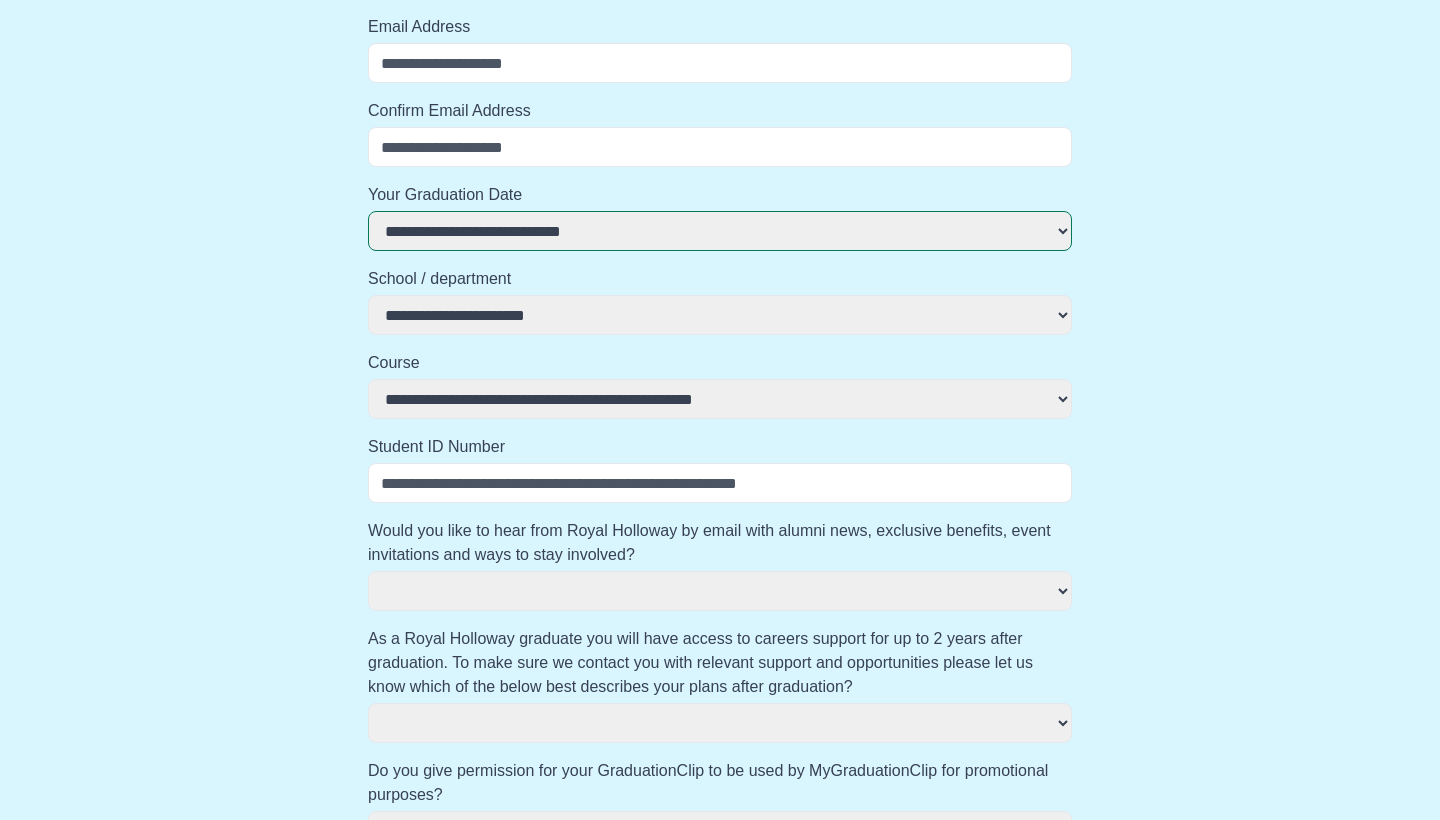 select on "**" 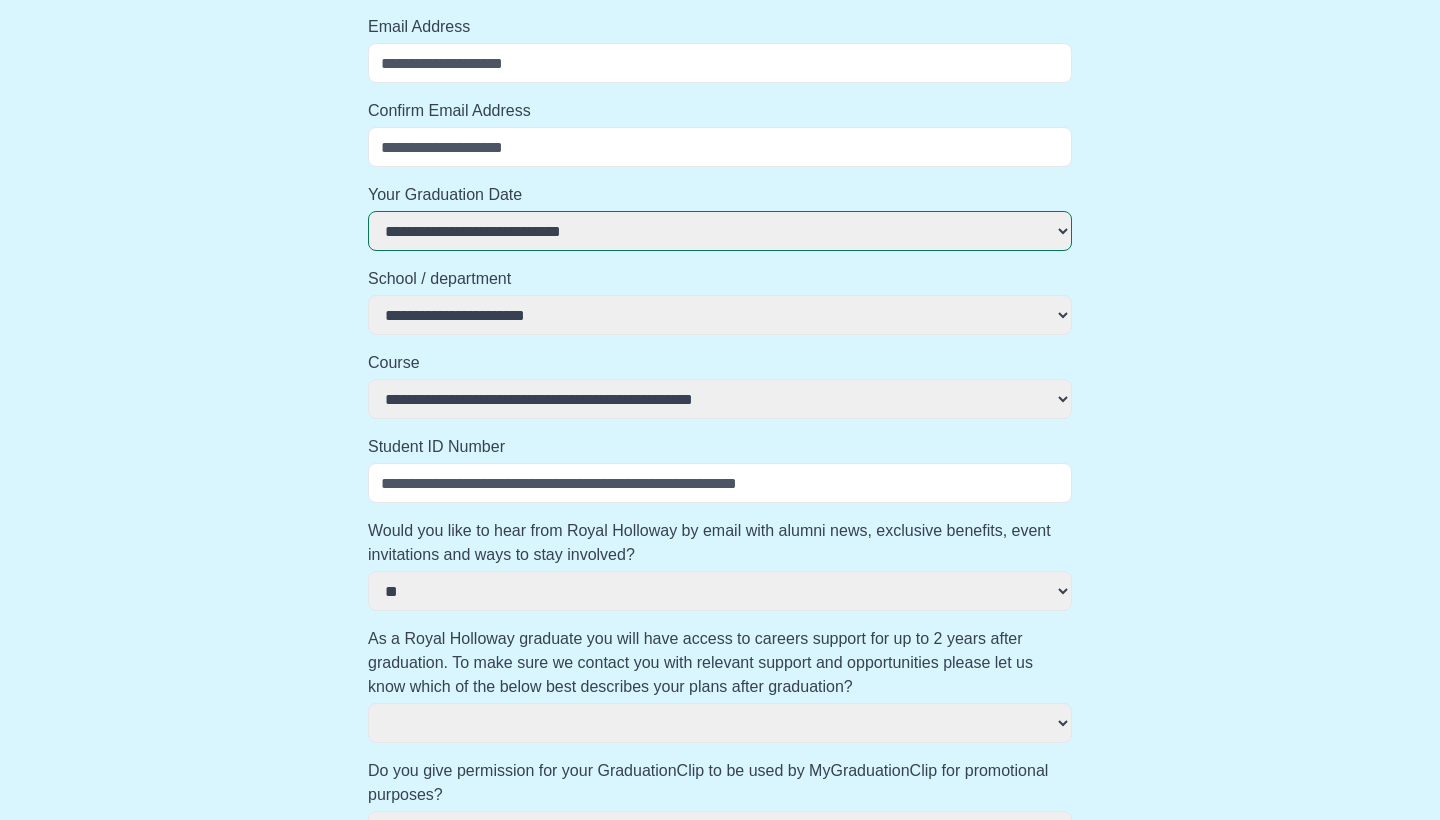 select 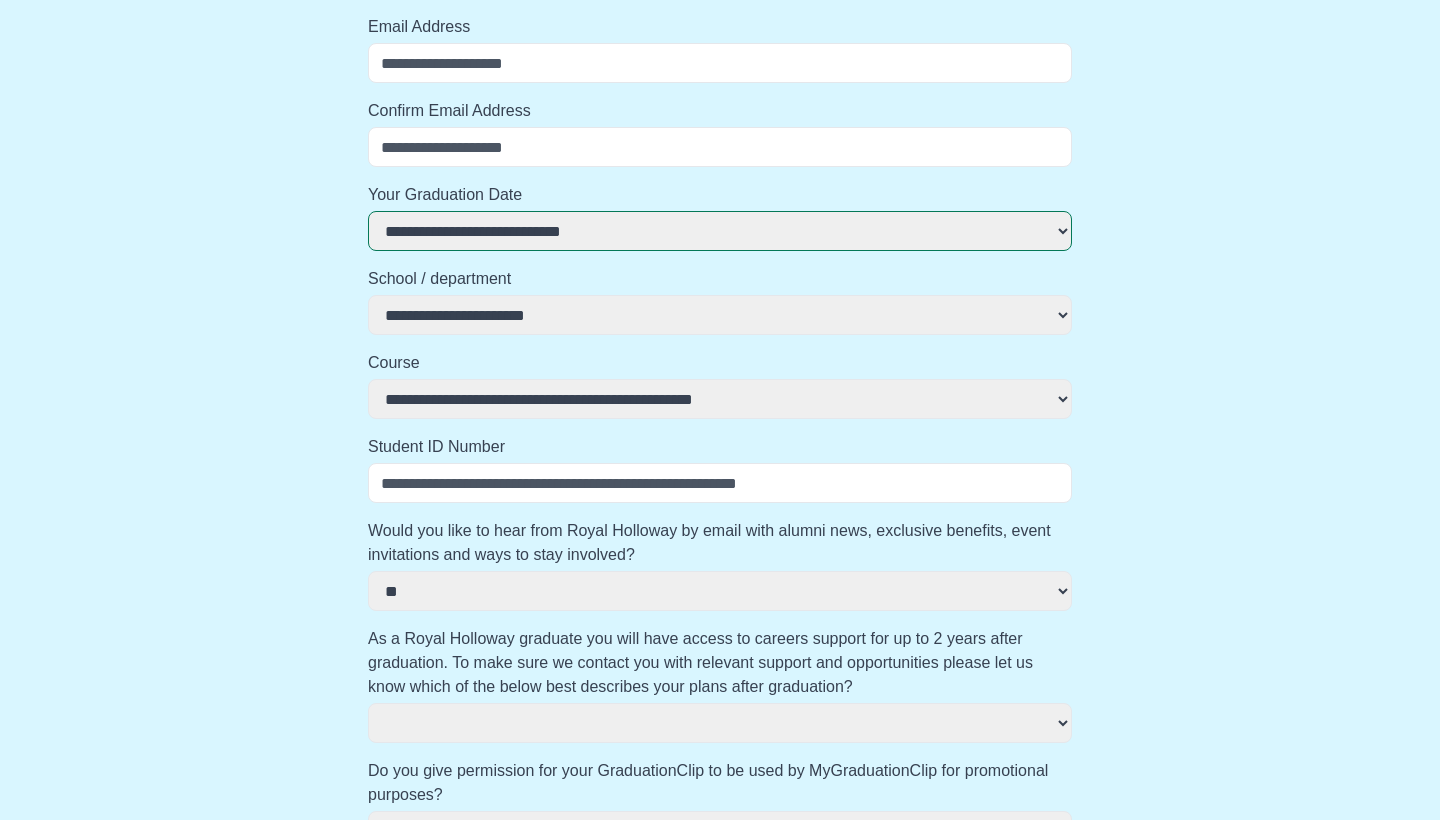 select 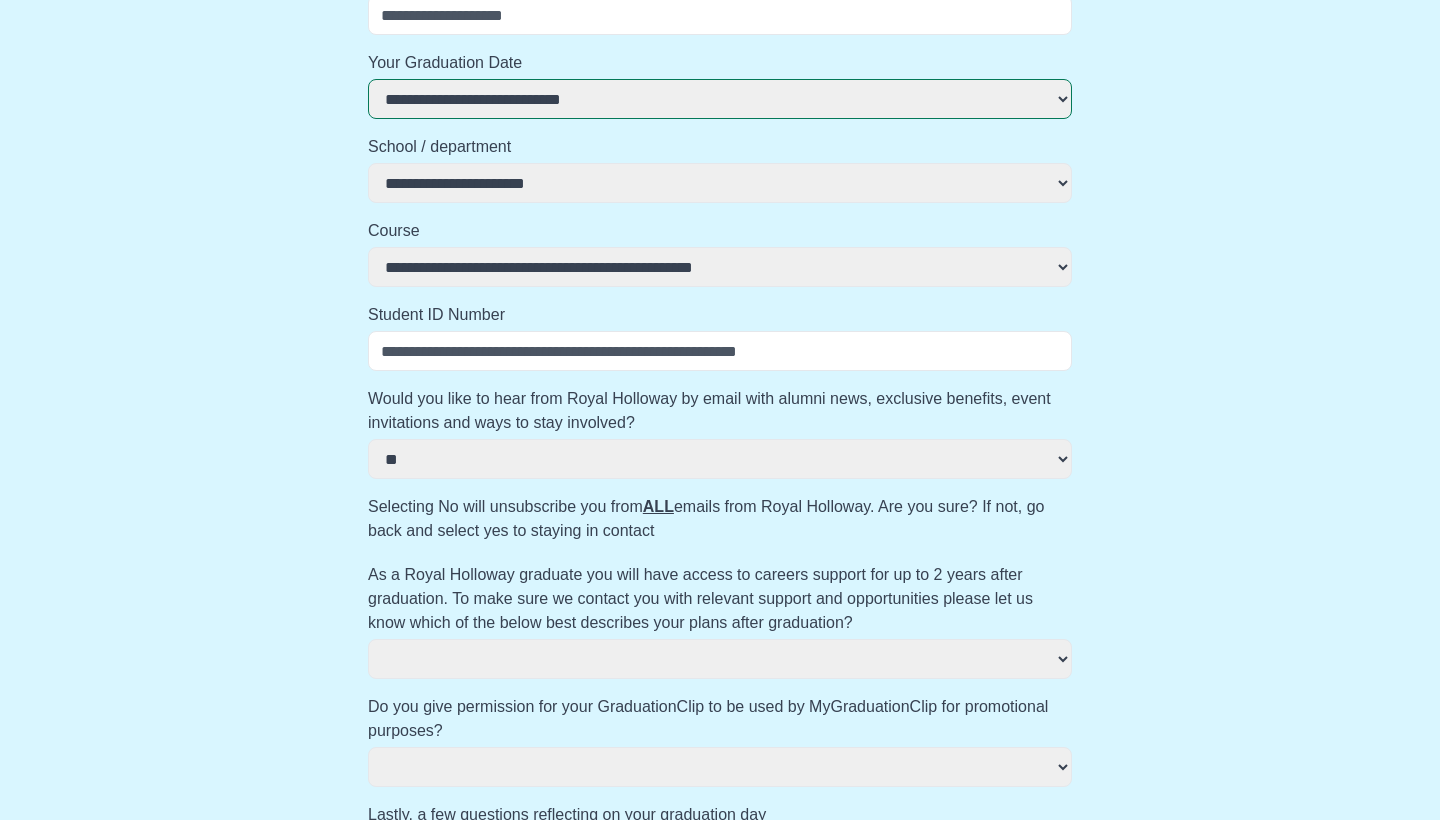 scroll, scrollTop: 424, scrollLeft: 0, axis: vertical 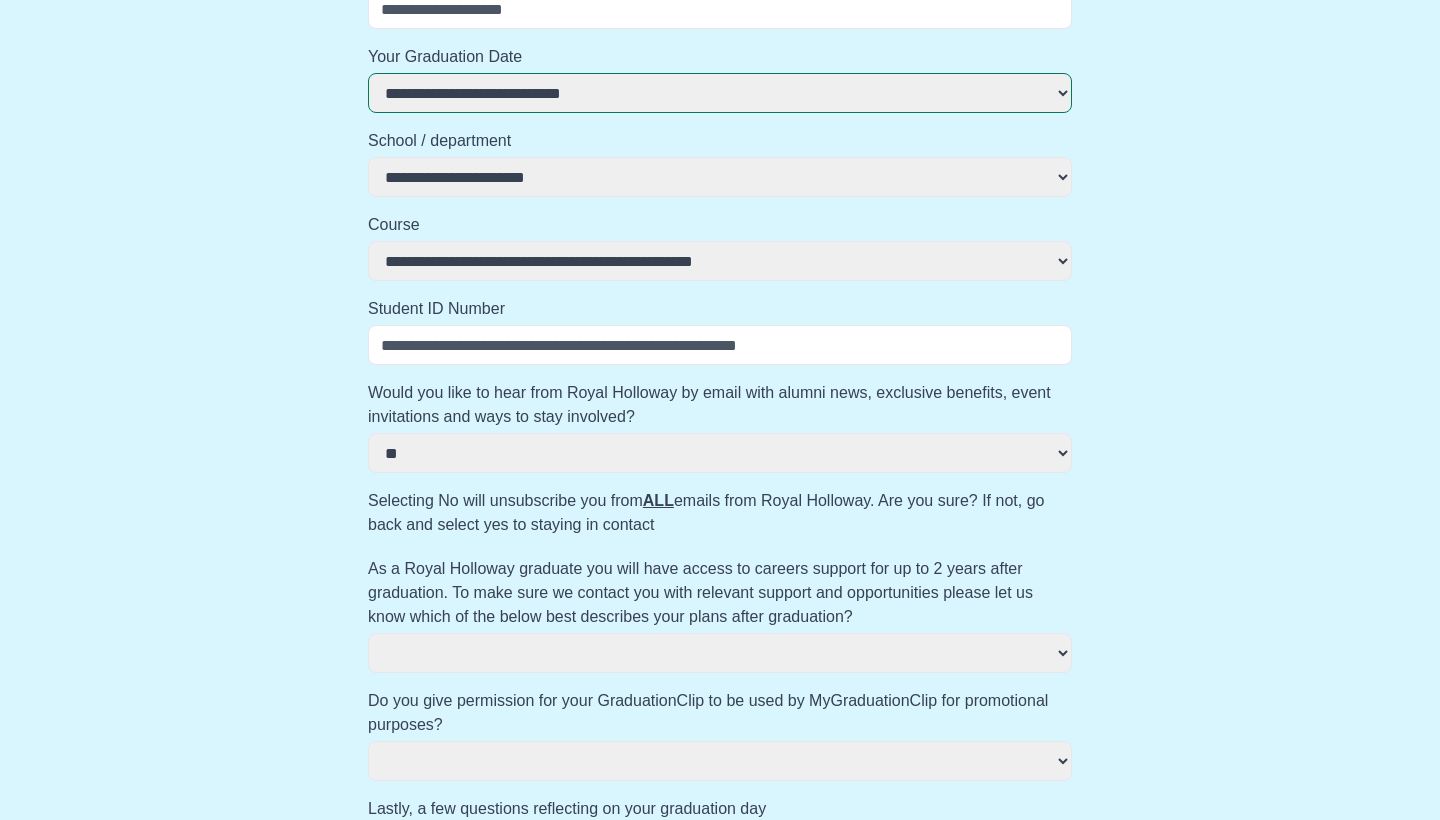 select on "***" 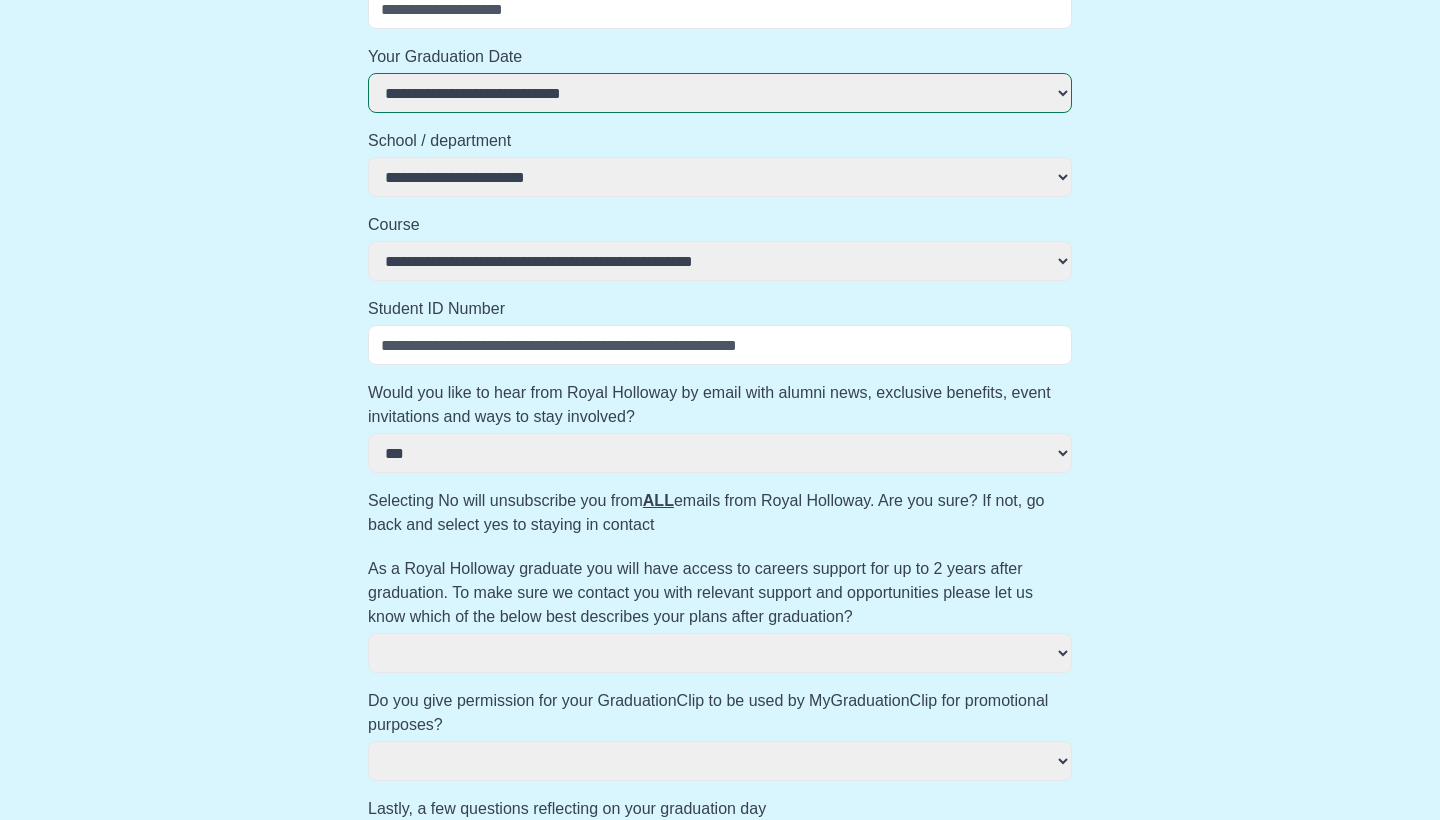 select 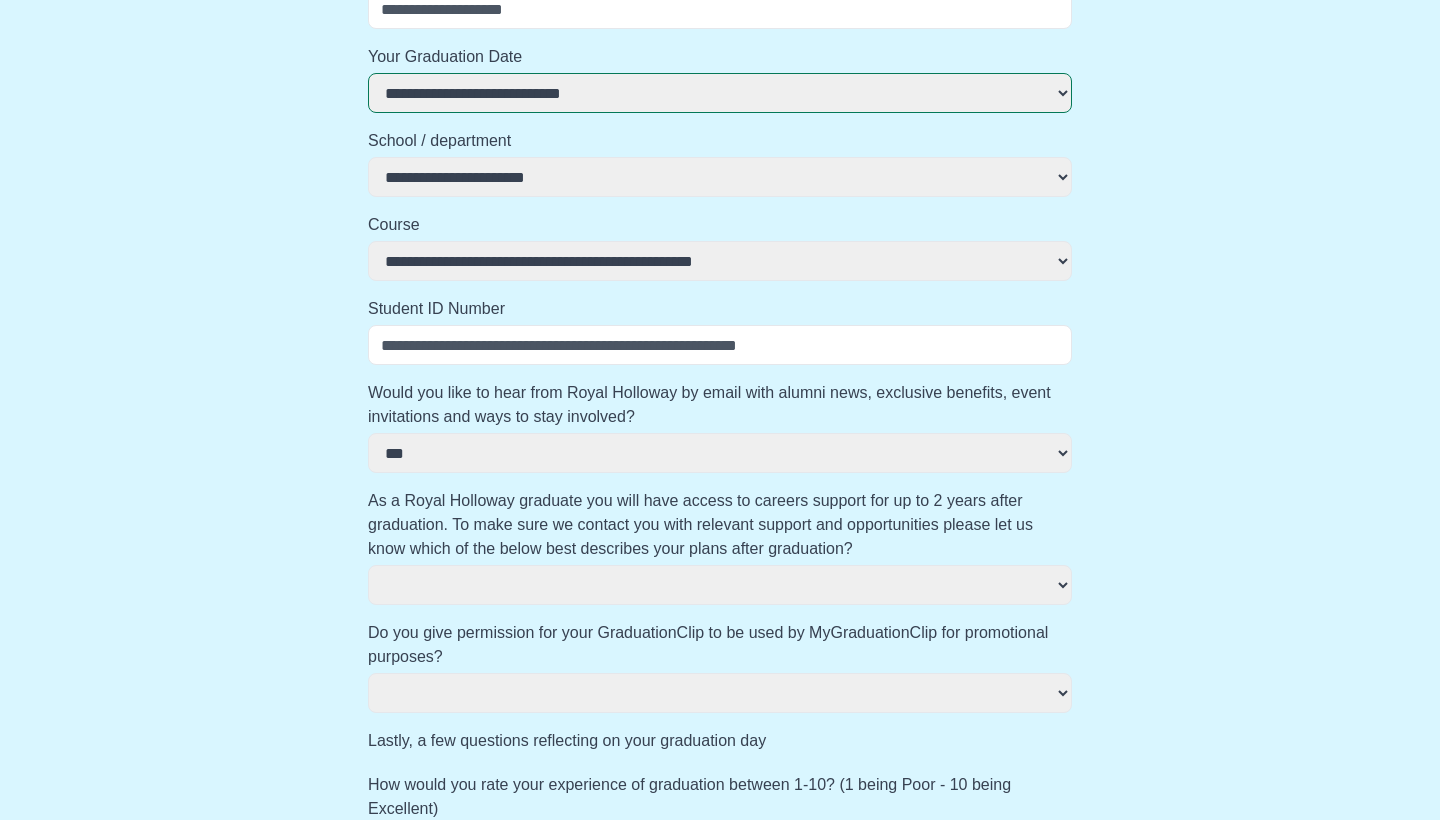 select 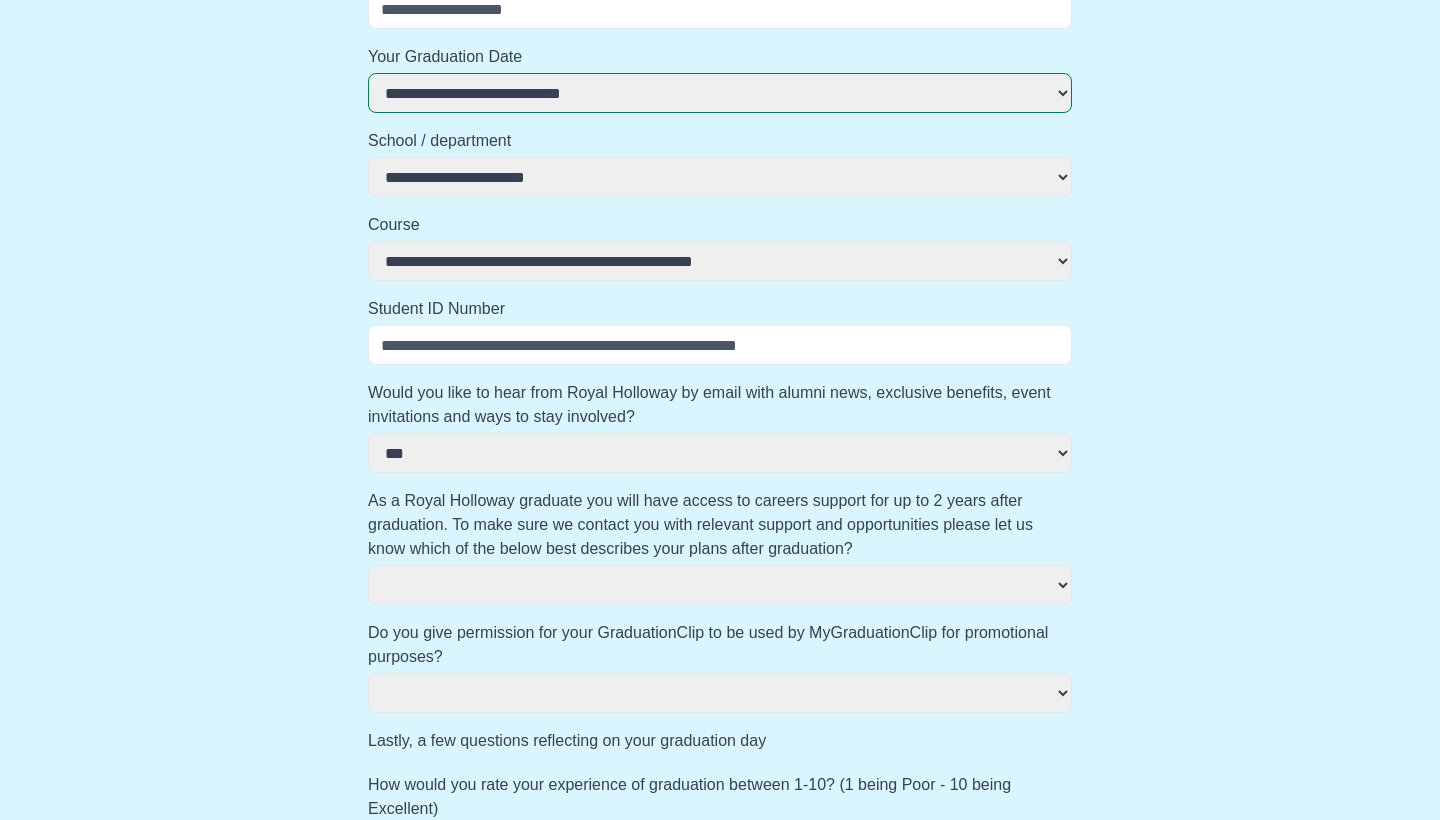 select 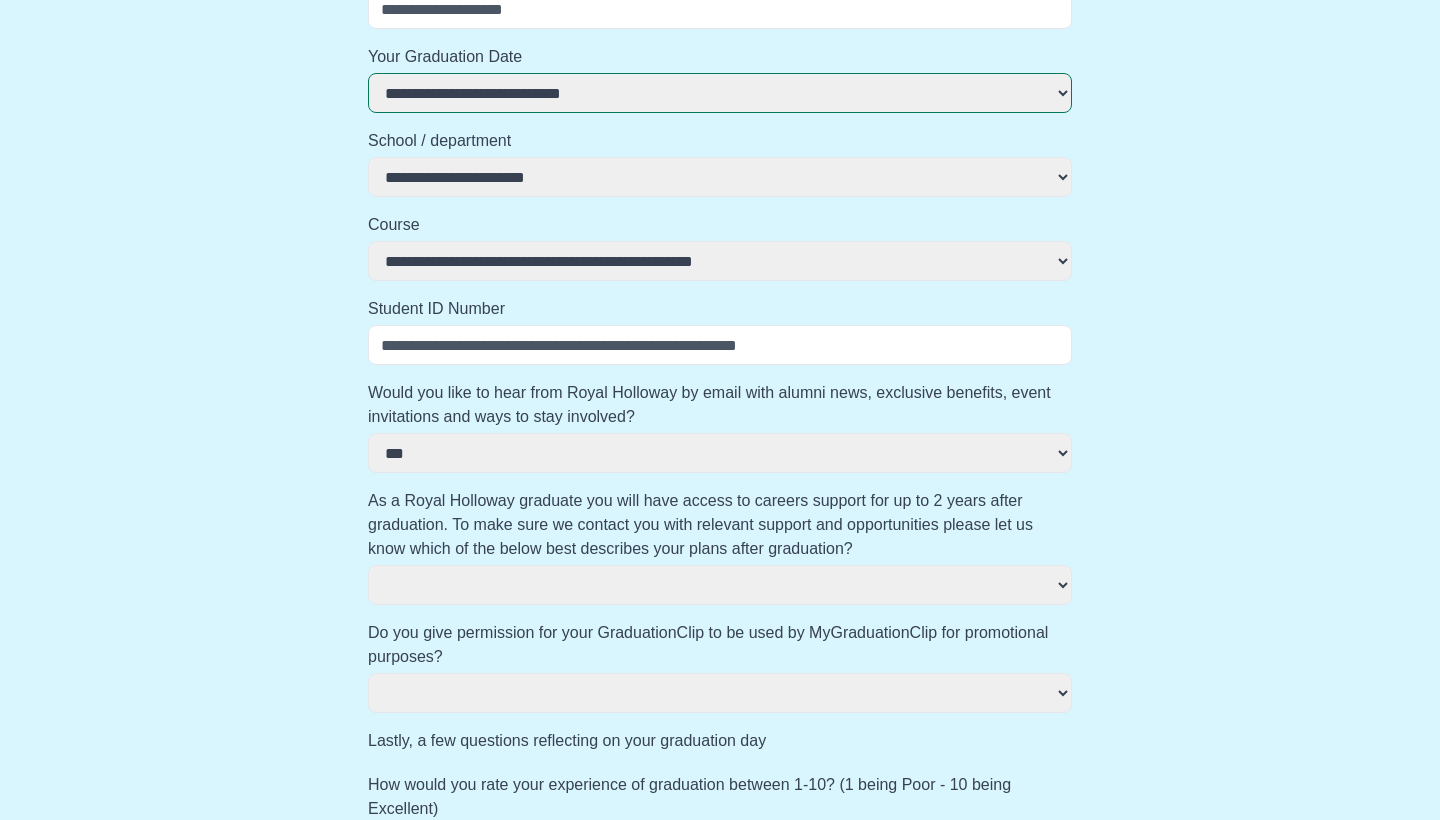 select on "**********" 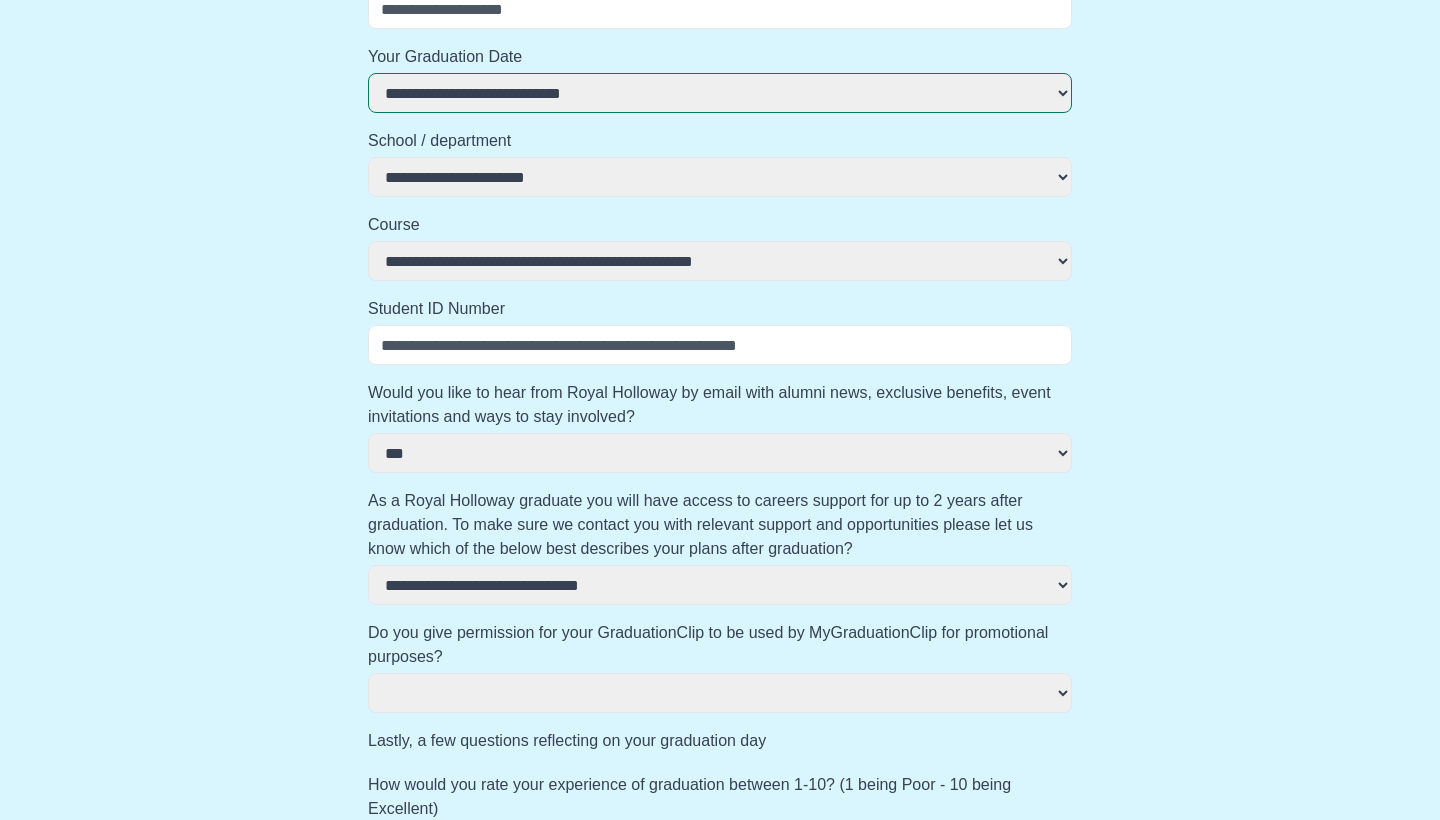 select 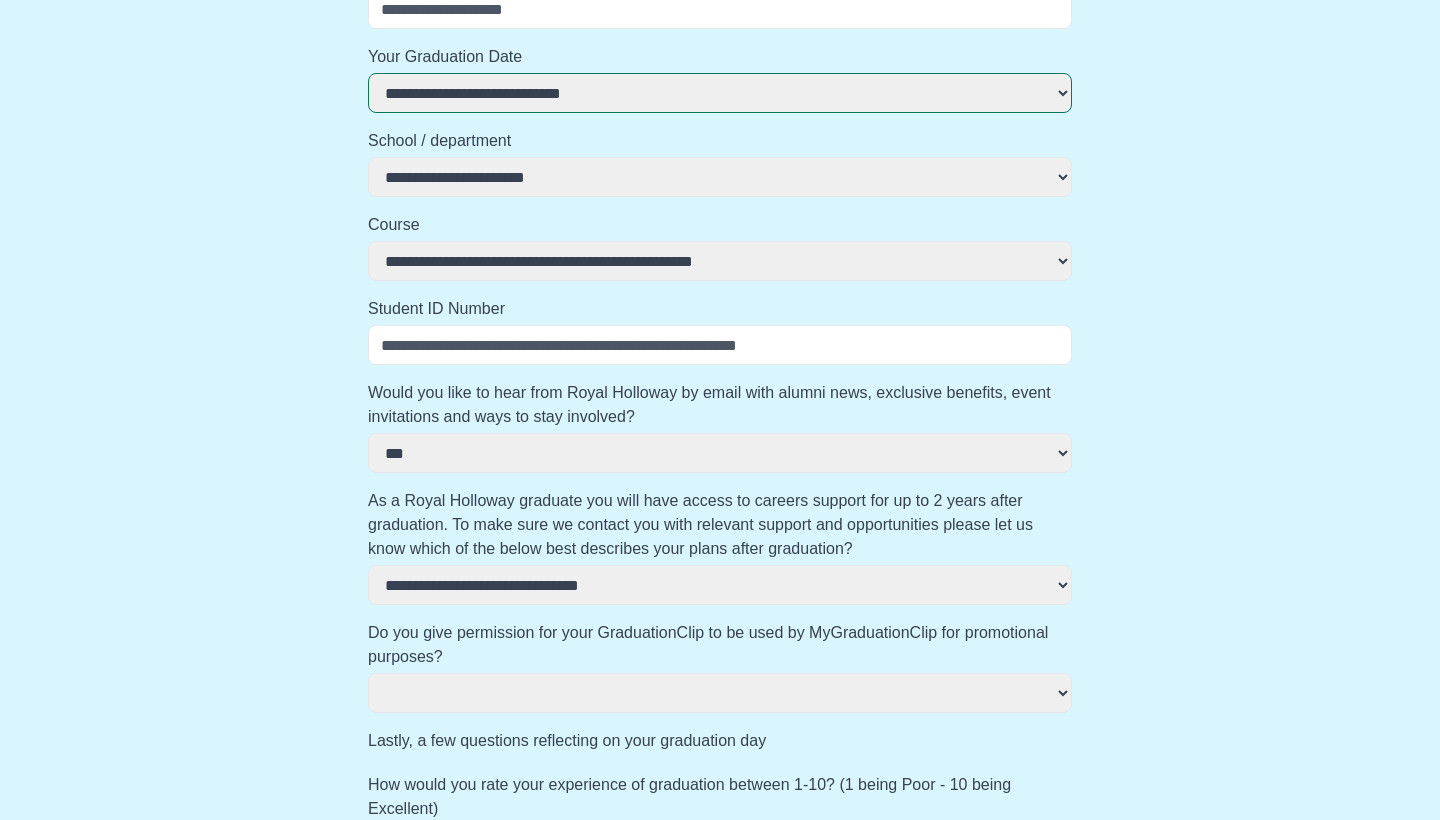 select 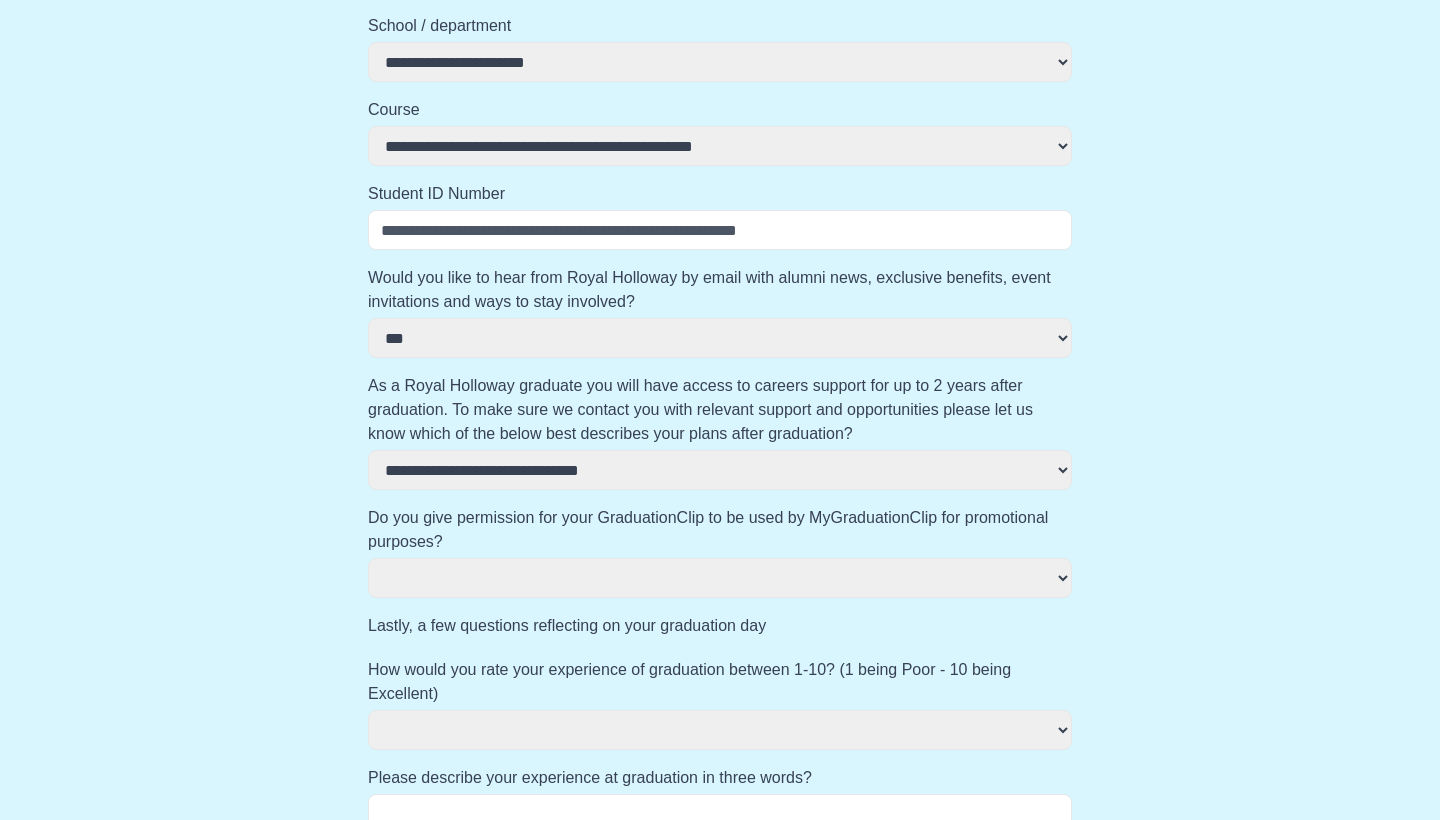 scroll, scrollTop: 551, scrollLeft: 0, axis: vertical 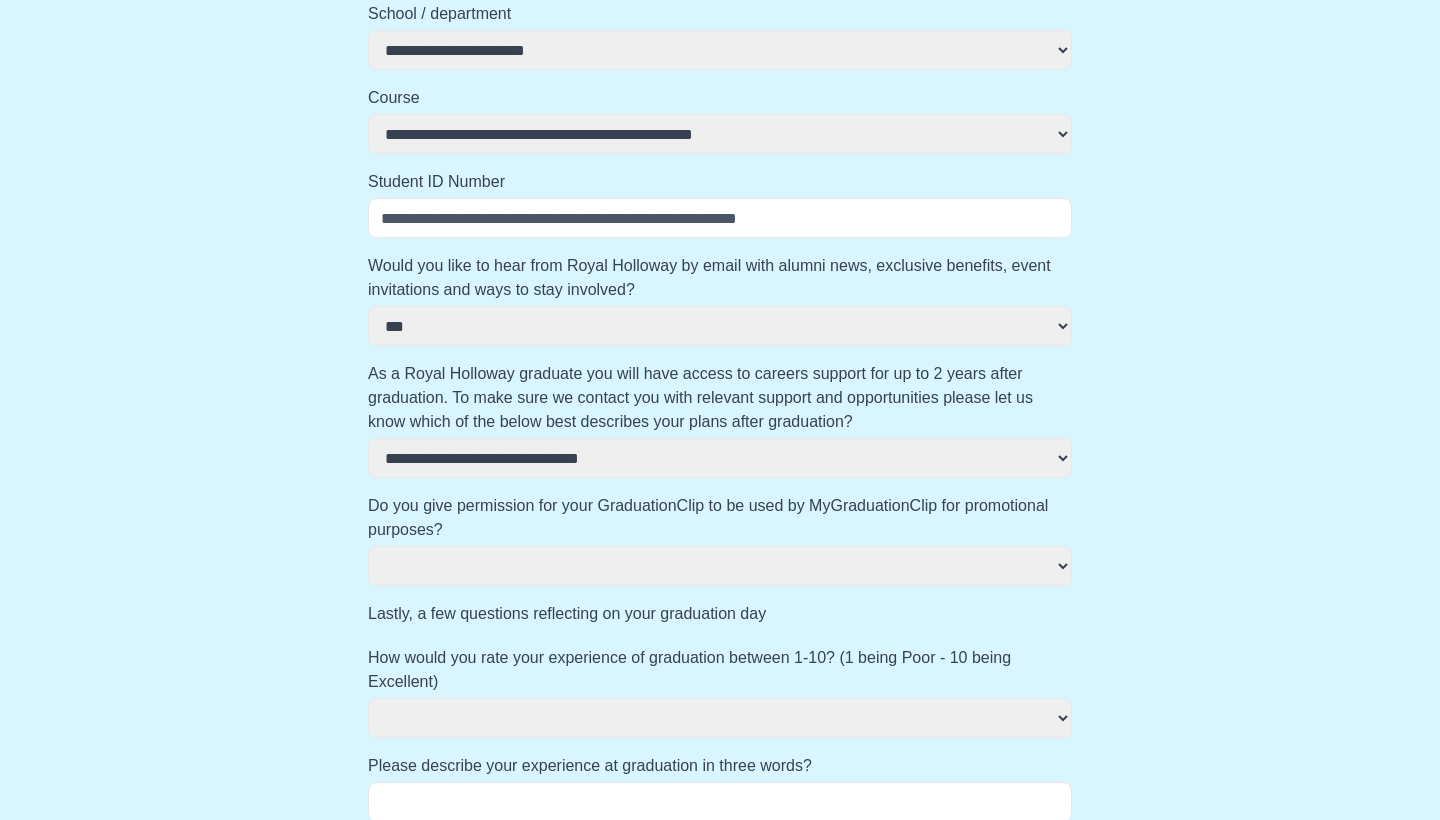 select 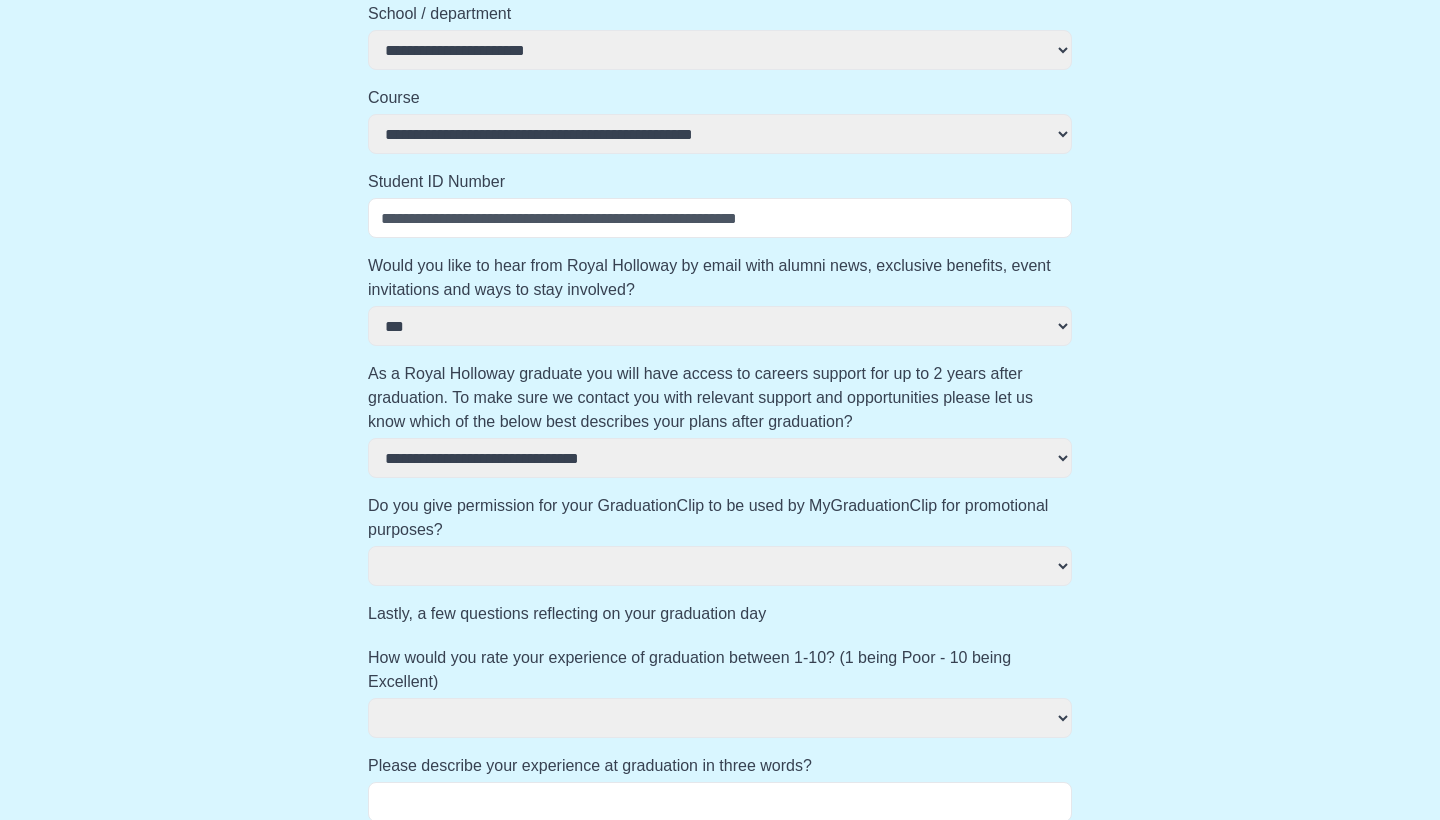 select 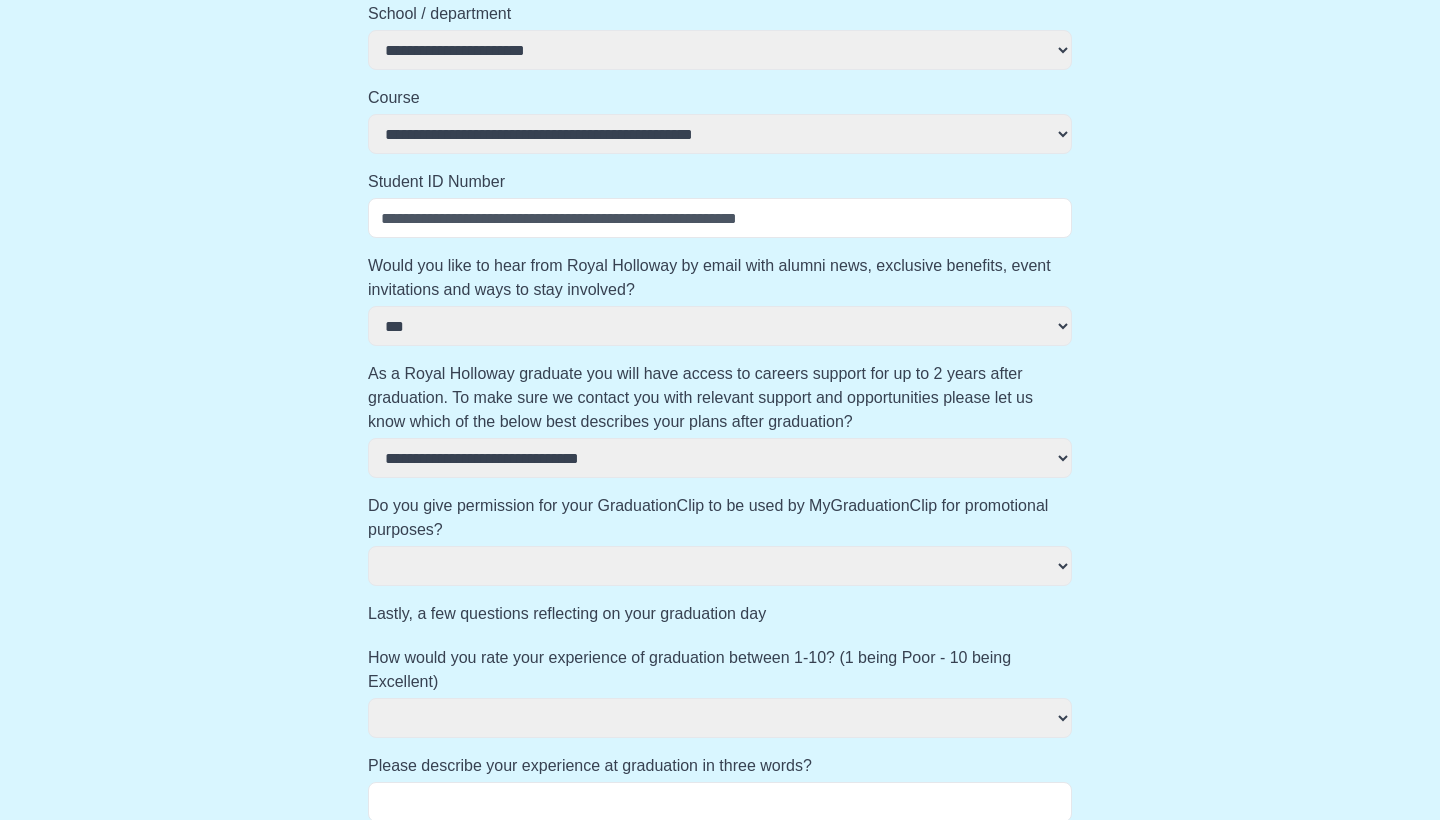 select on "**" 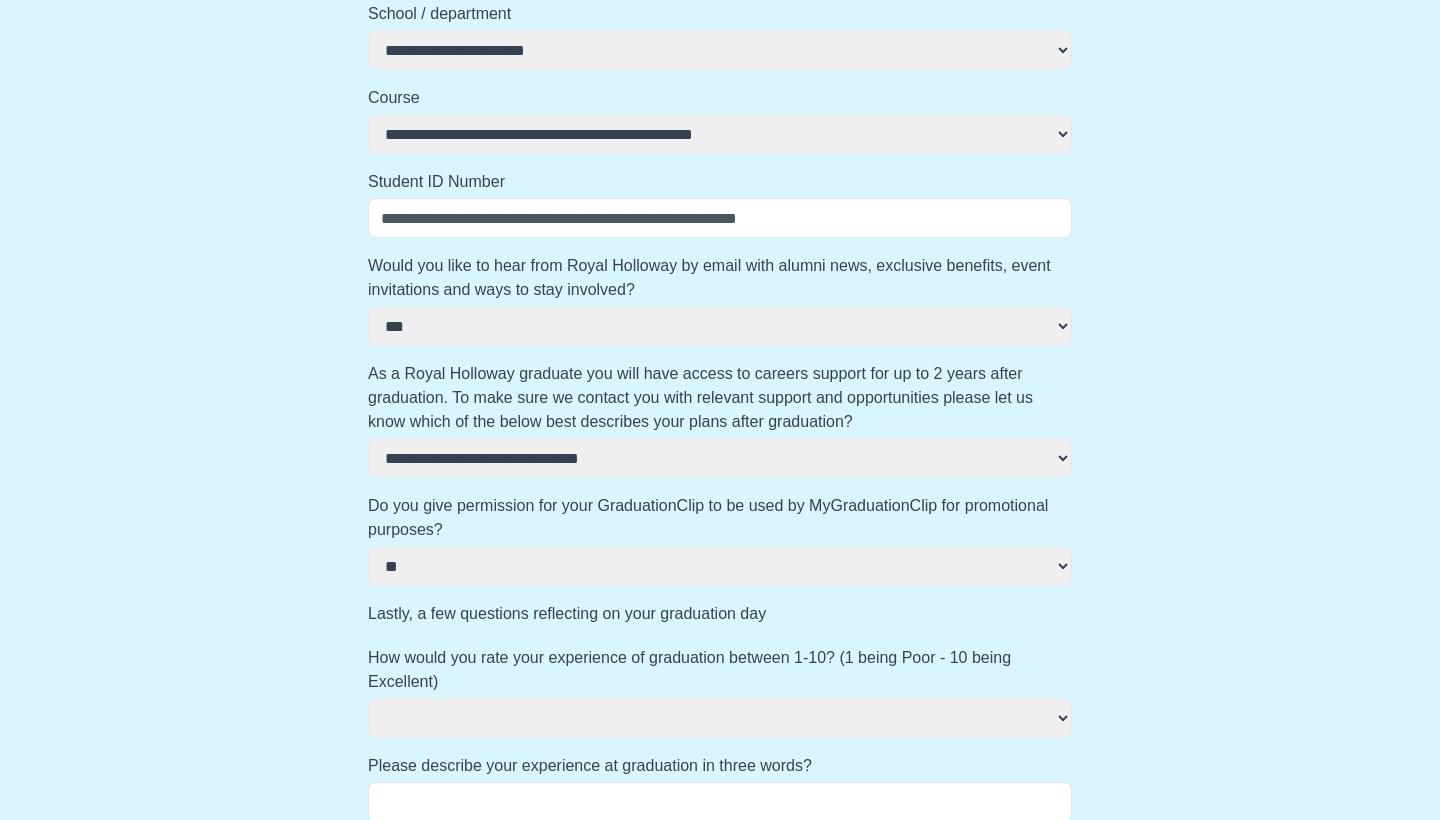 select 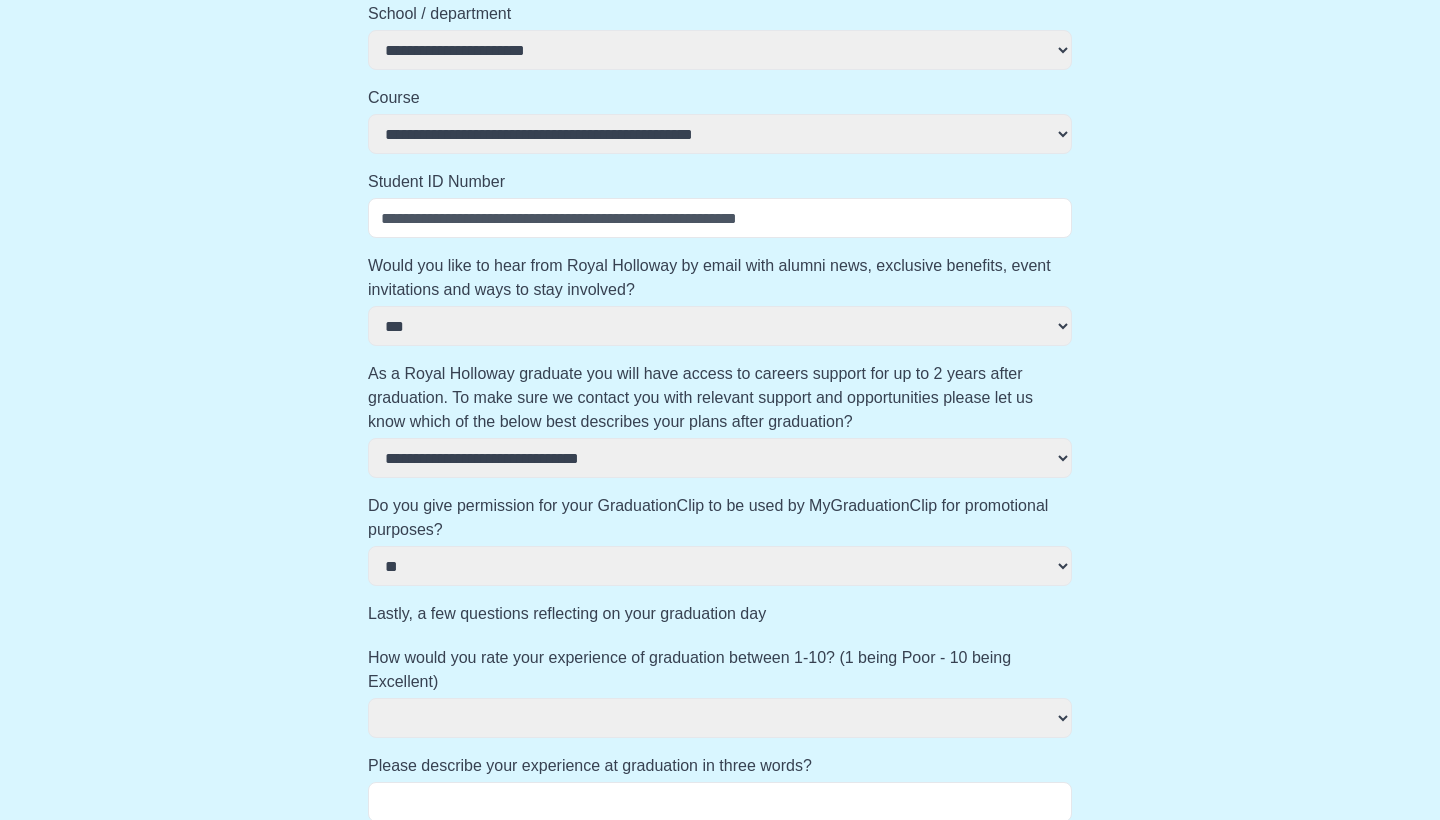 select 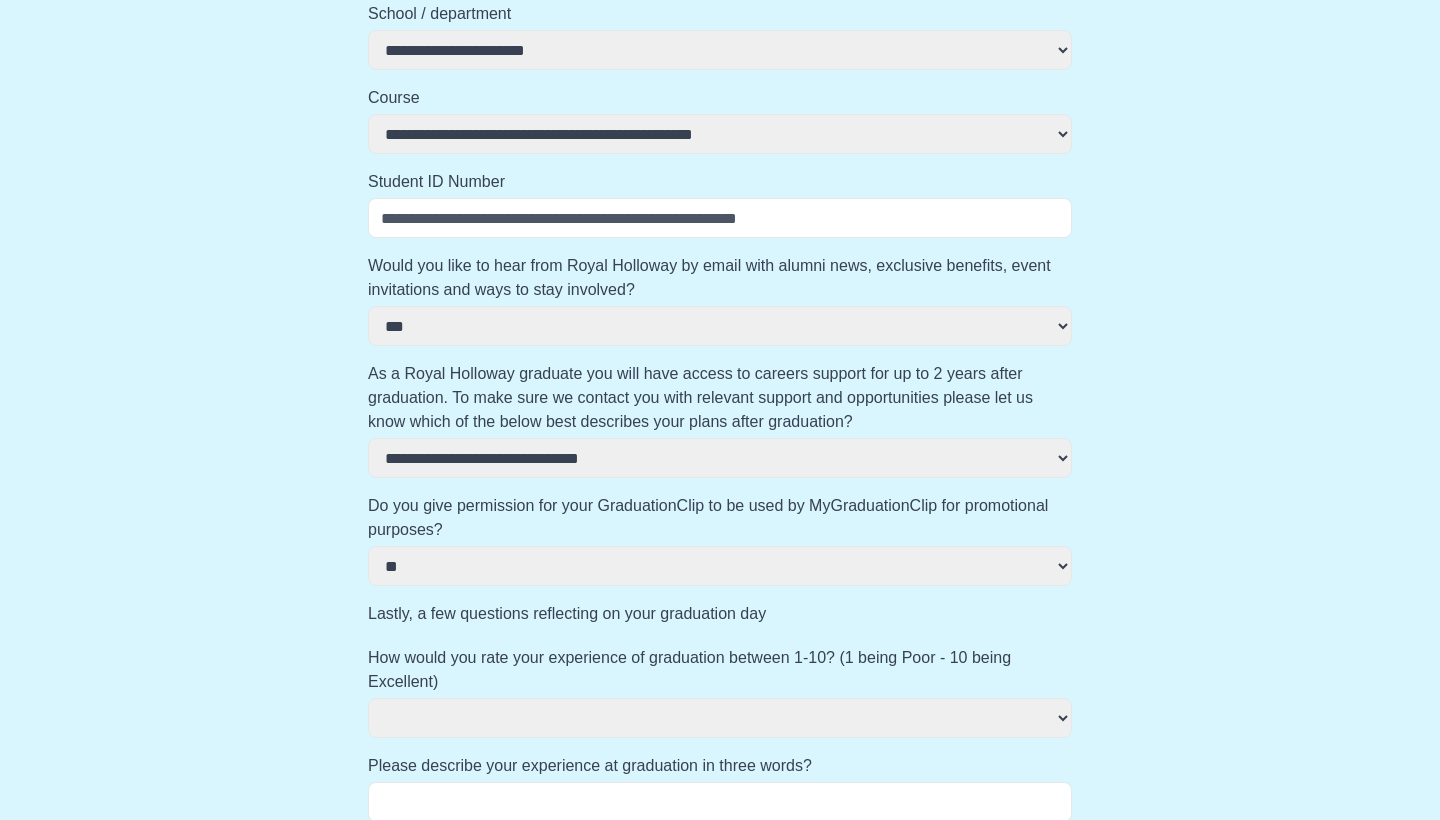 select 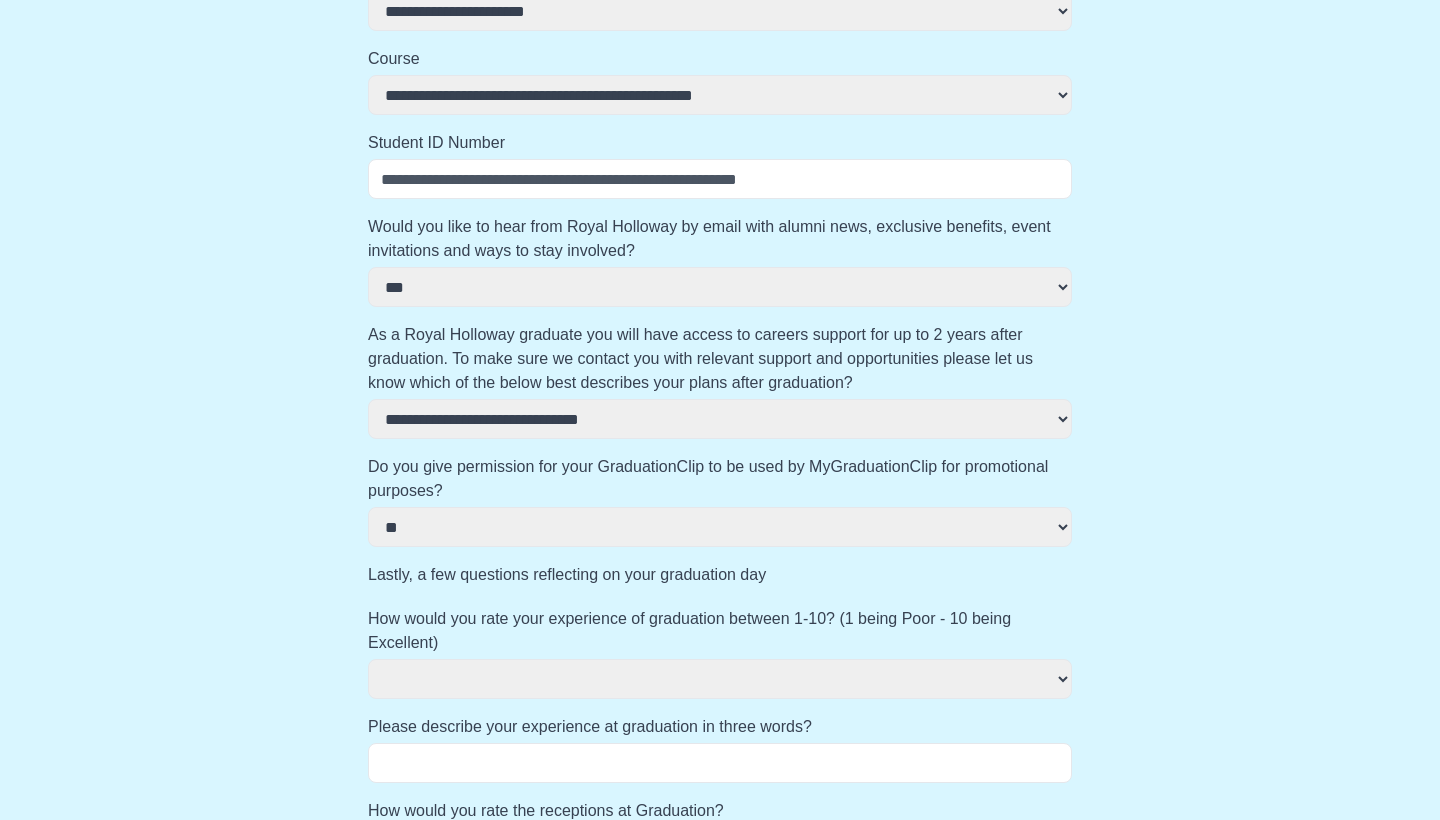 scroll, scrollTop: 607, scrollLeft: 0, axis: vertical 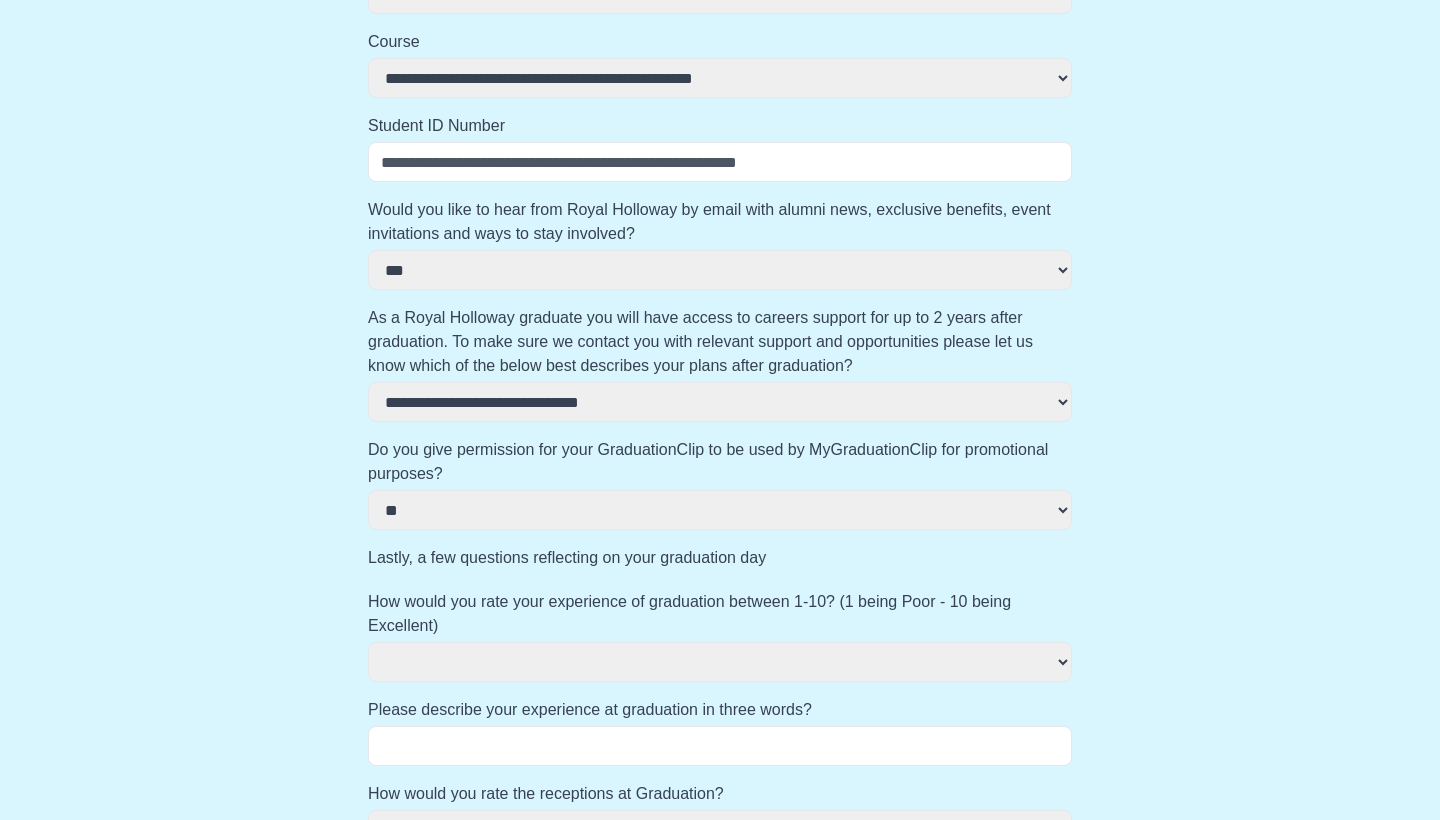 select 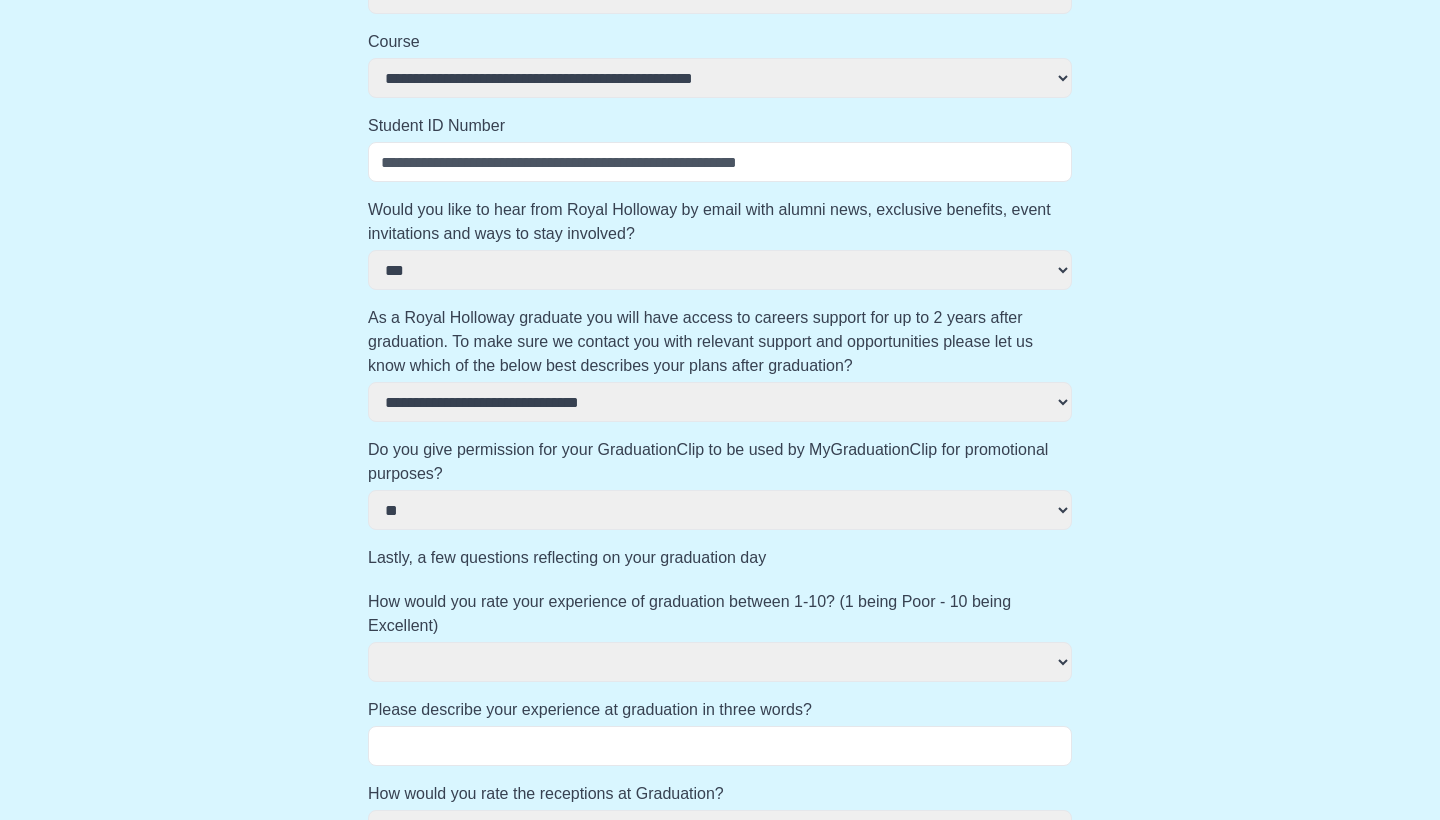 select on "*" 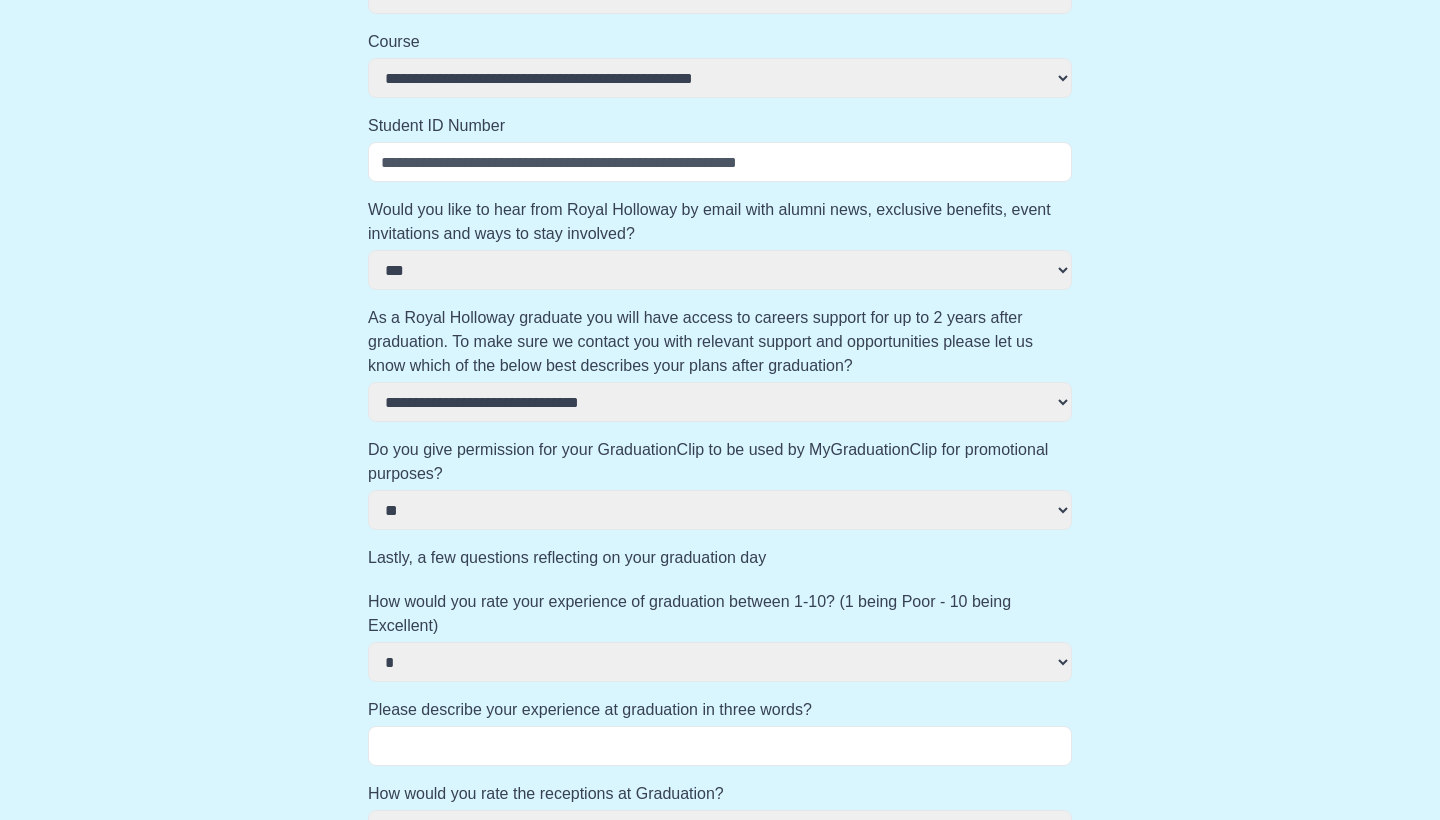 select 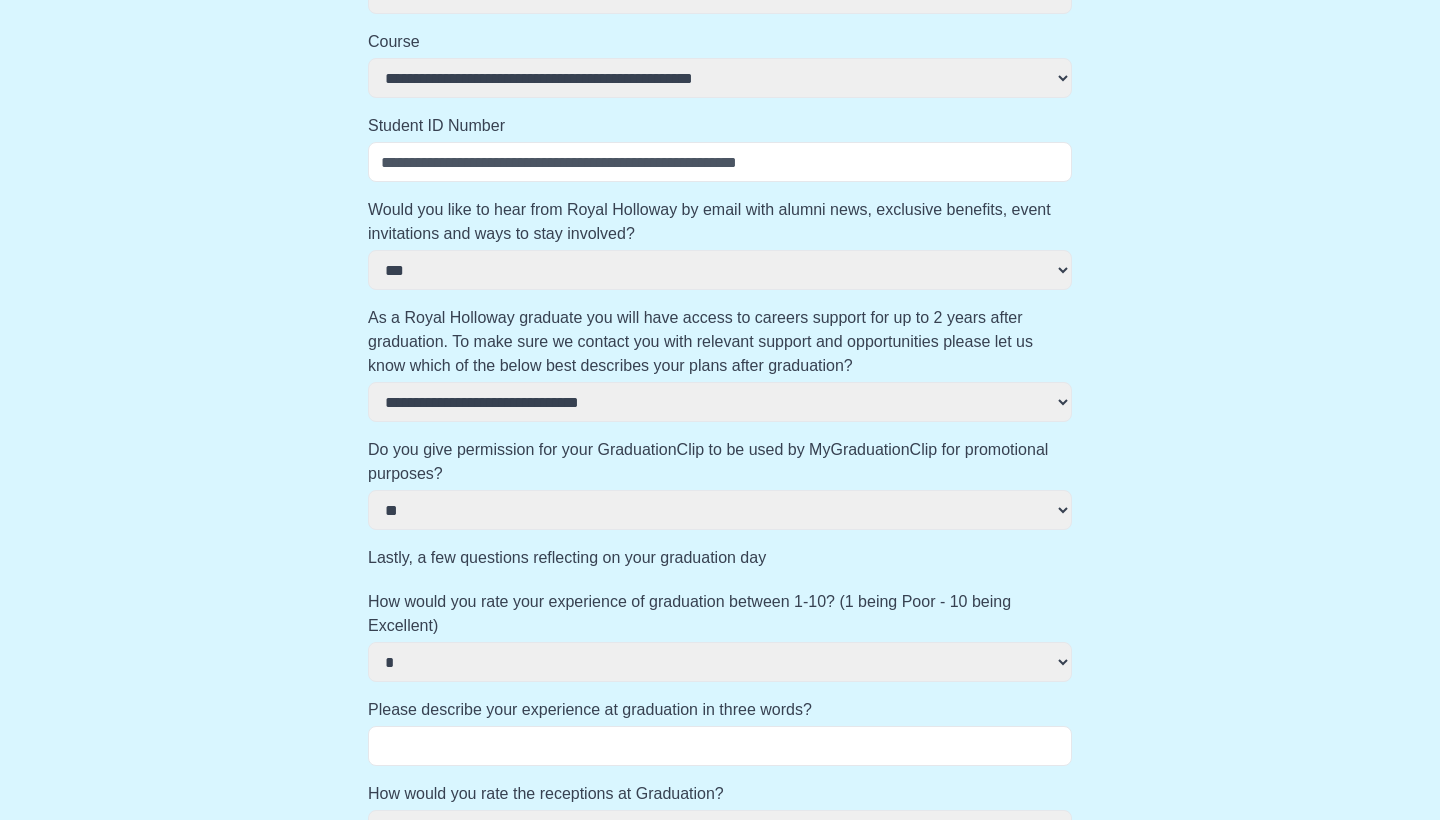 select 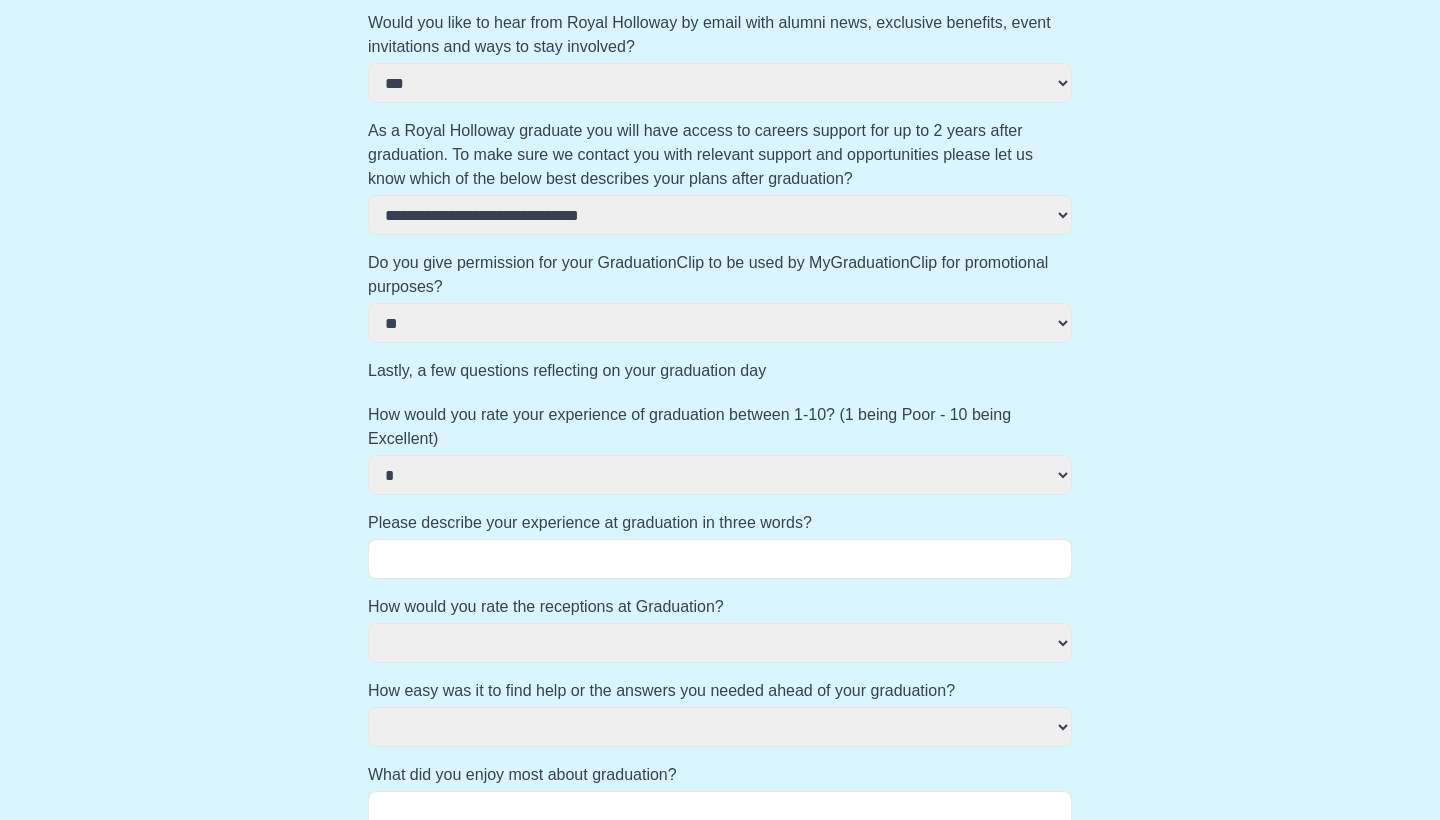 scroll, scrollTop: 818, scrollLeft: 0, axis: vertical 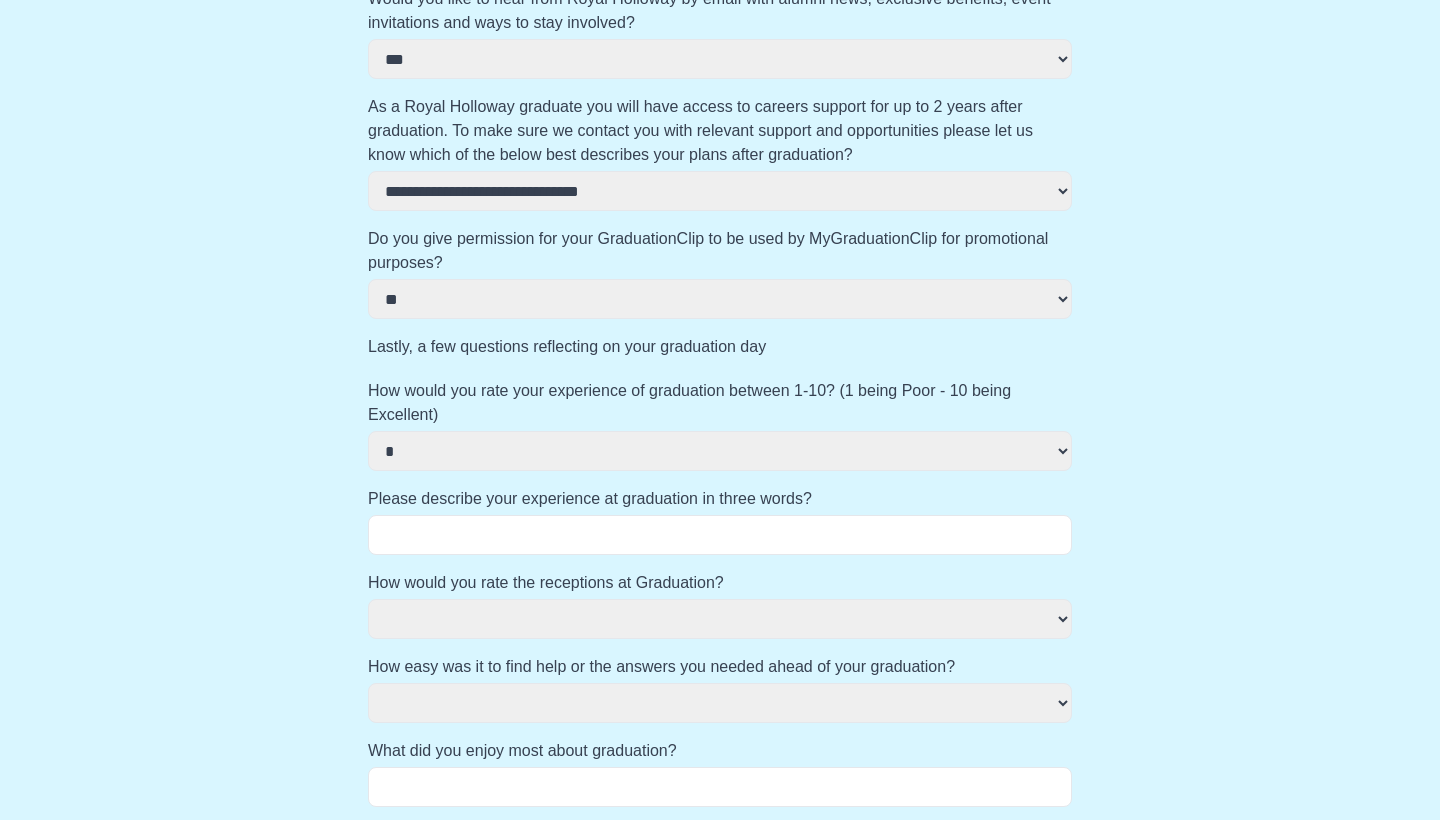 select 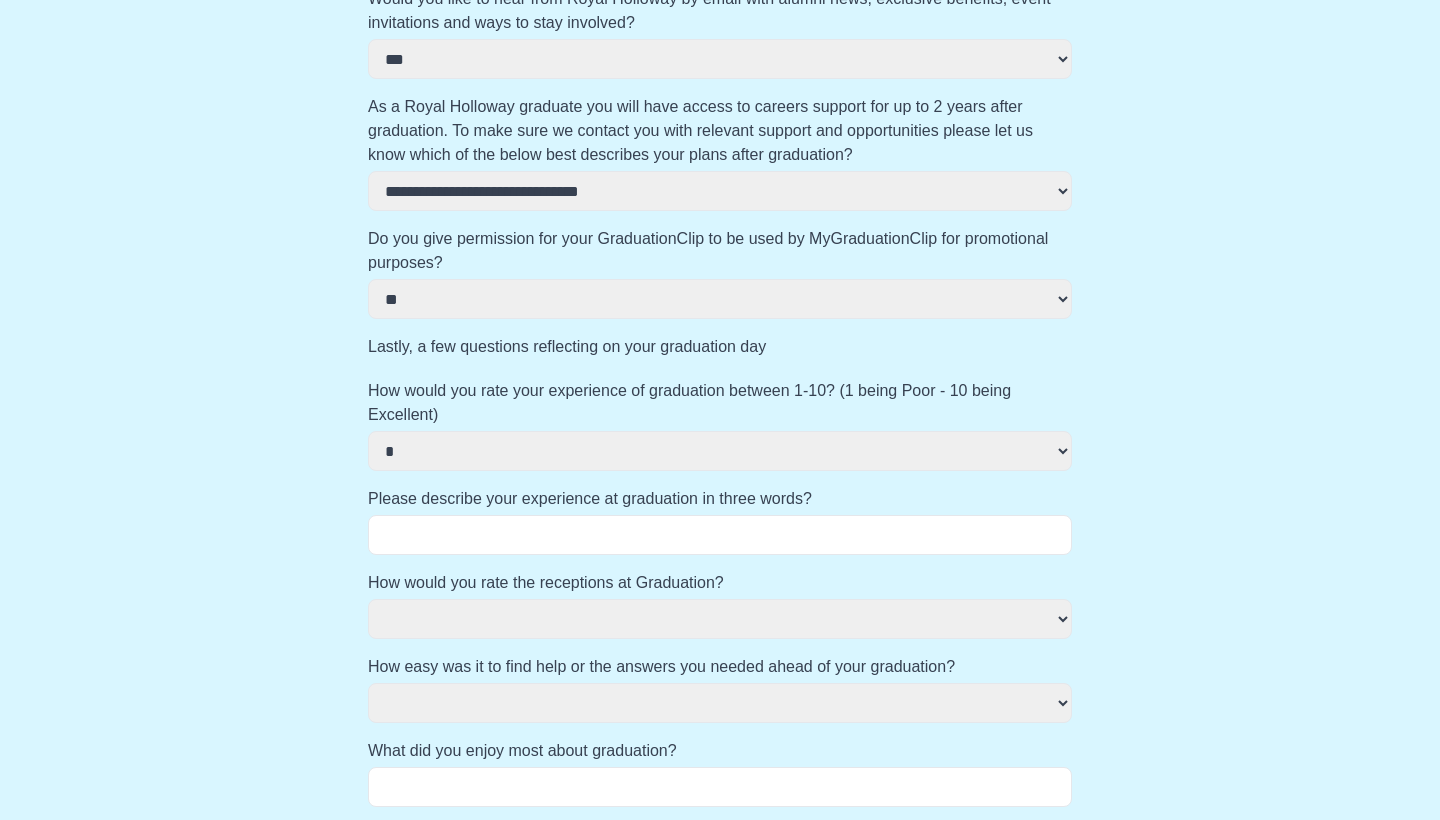 click on "Please describe your experience at graduation in three words?" at bounding box center (720, 535) 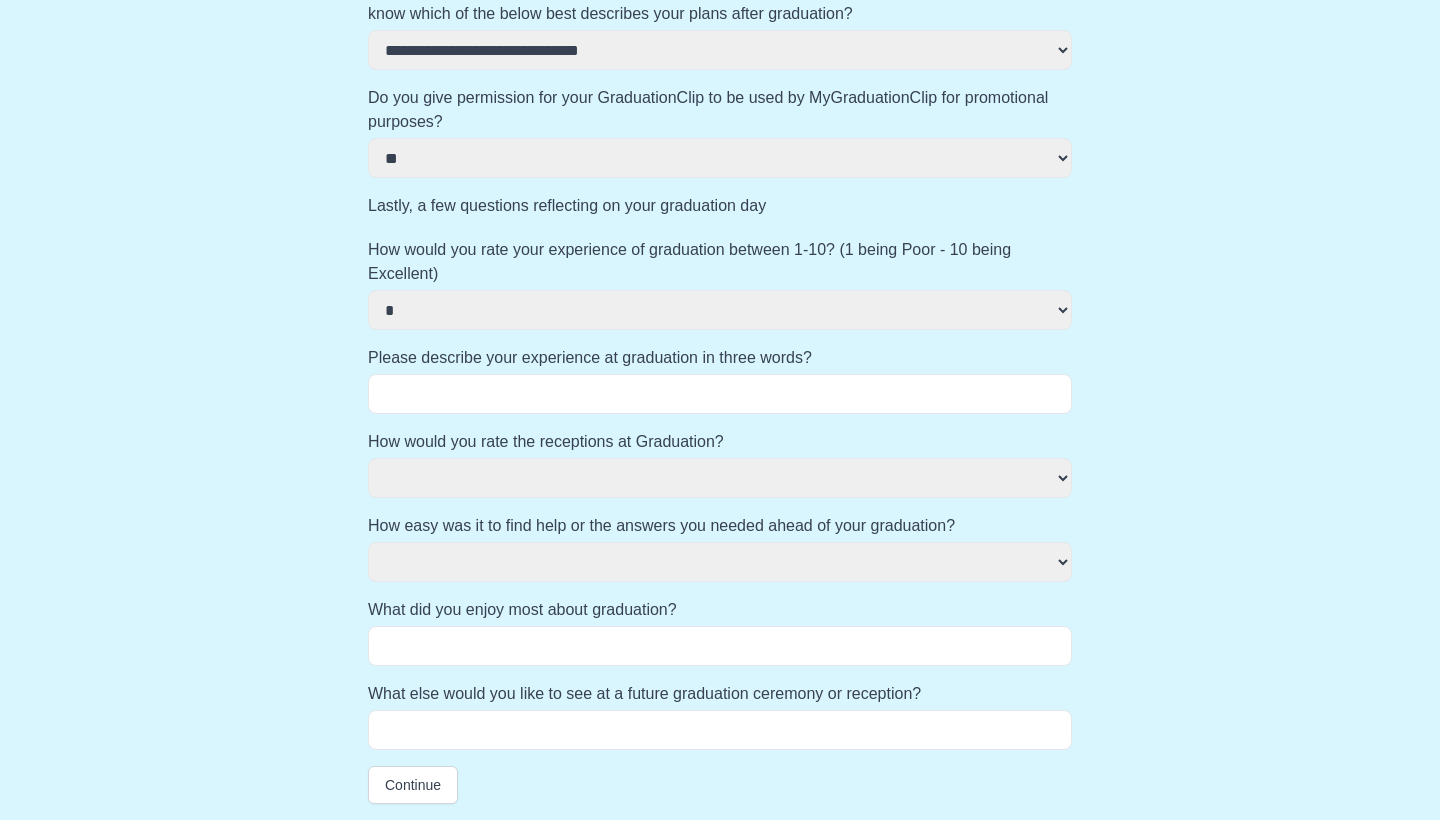 scroll, scrollTop: 959, scrollLeft: 0, axis: vertical 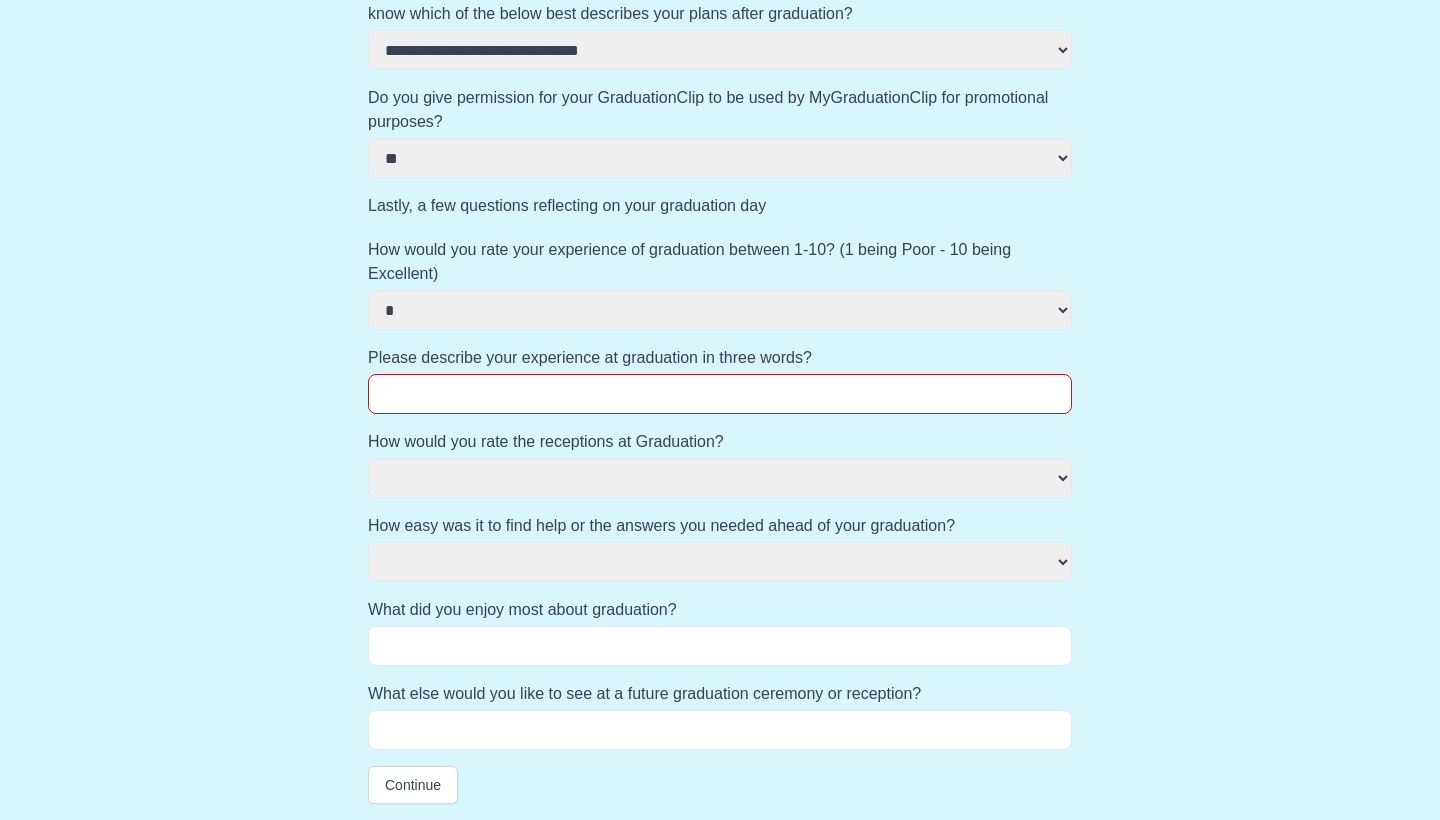 select 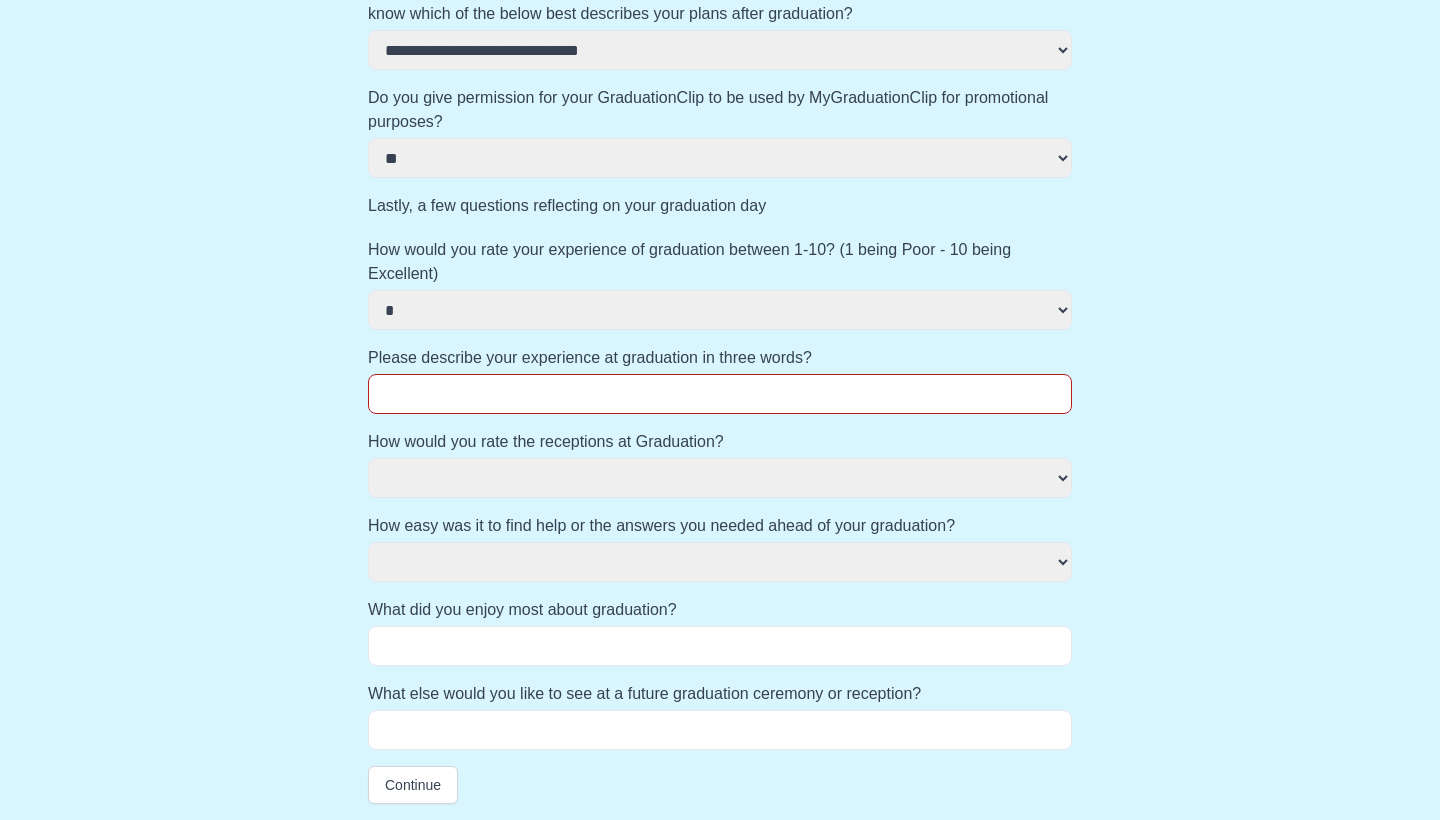 select on "*********" 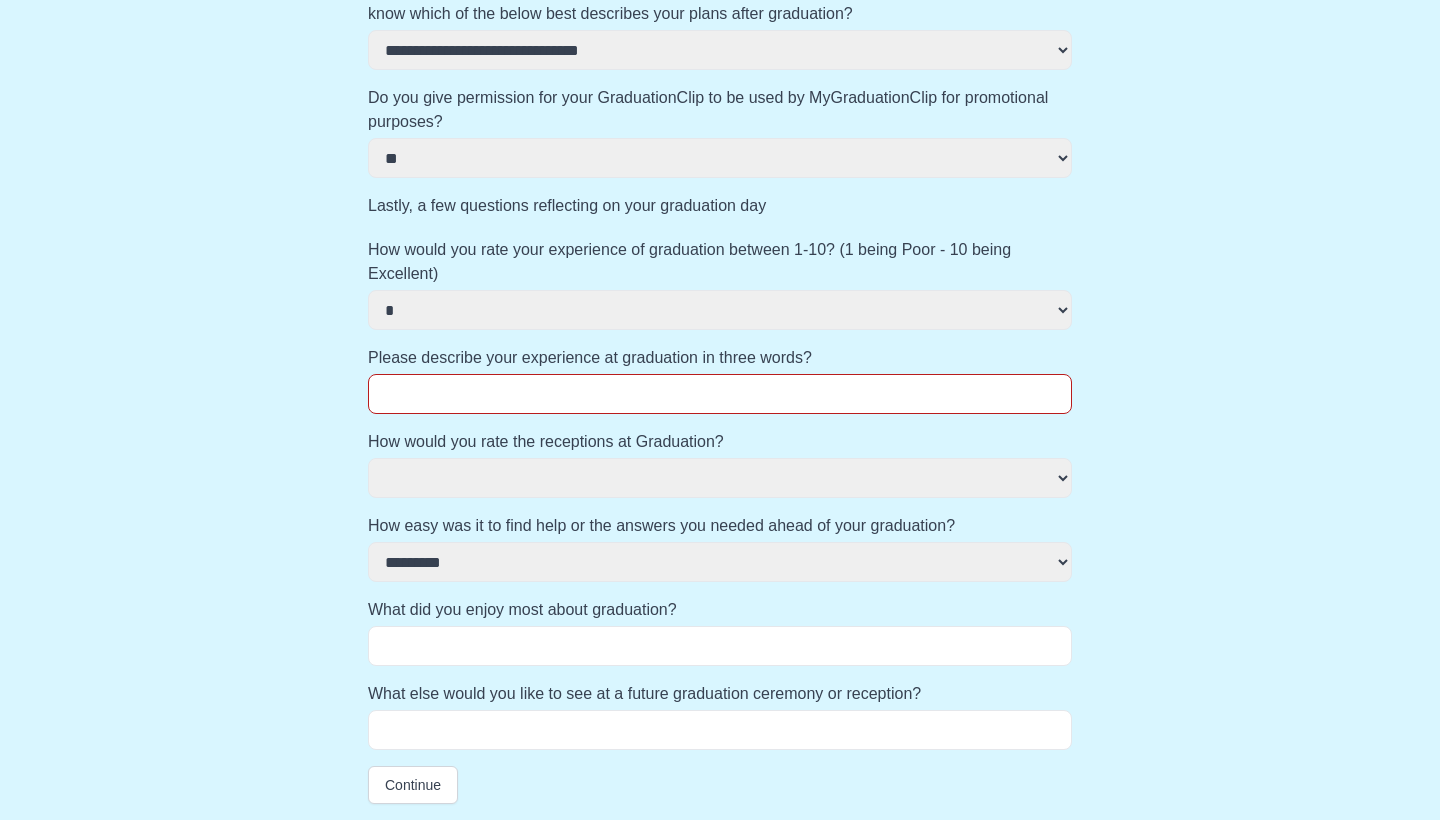 click on "What did you enjoy most about graduation?" at bounding box center (720, 646) 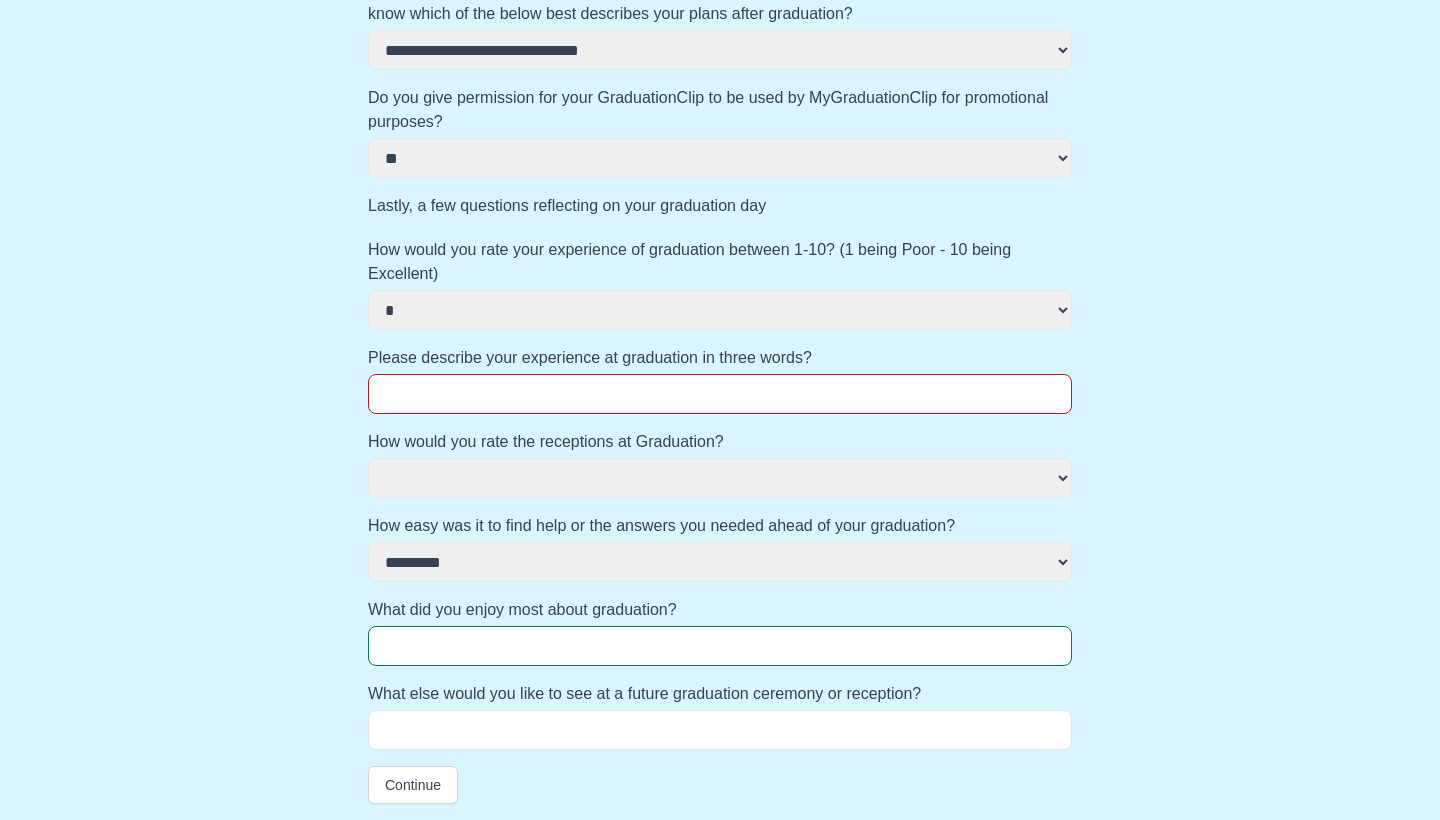 select 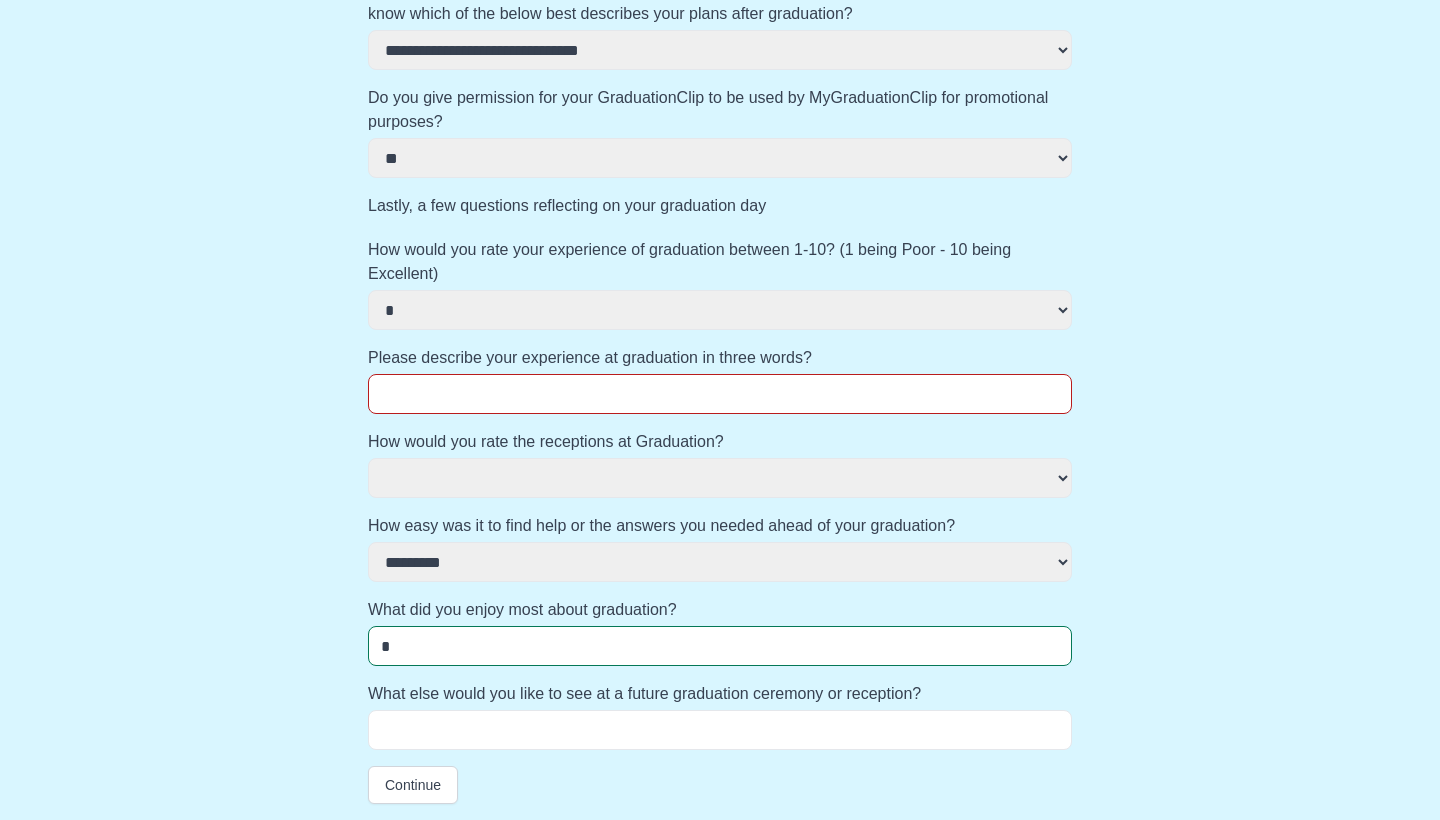 select 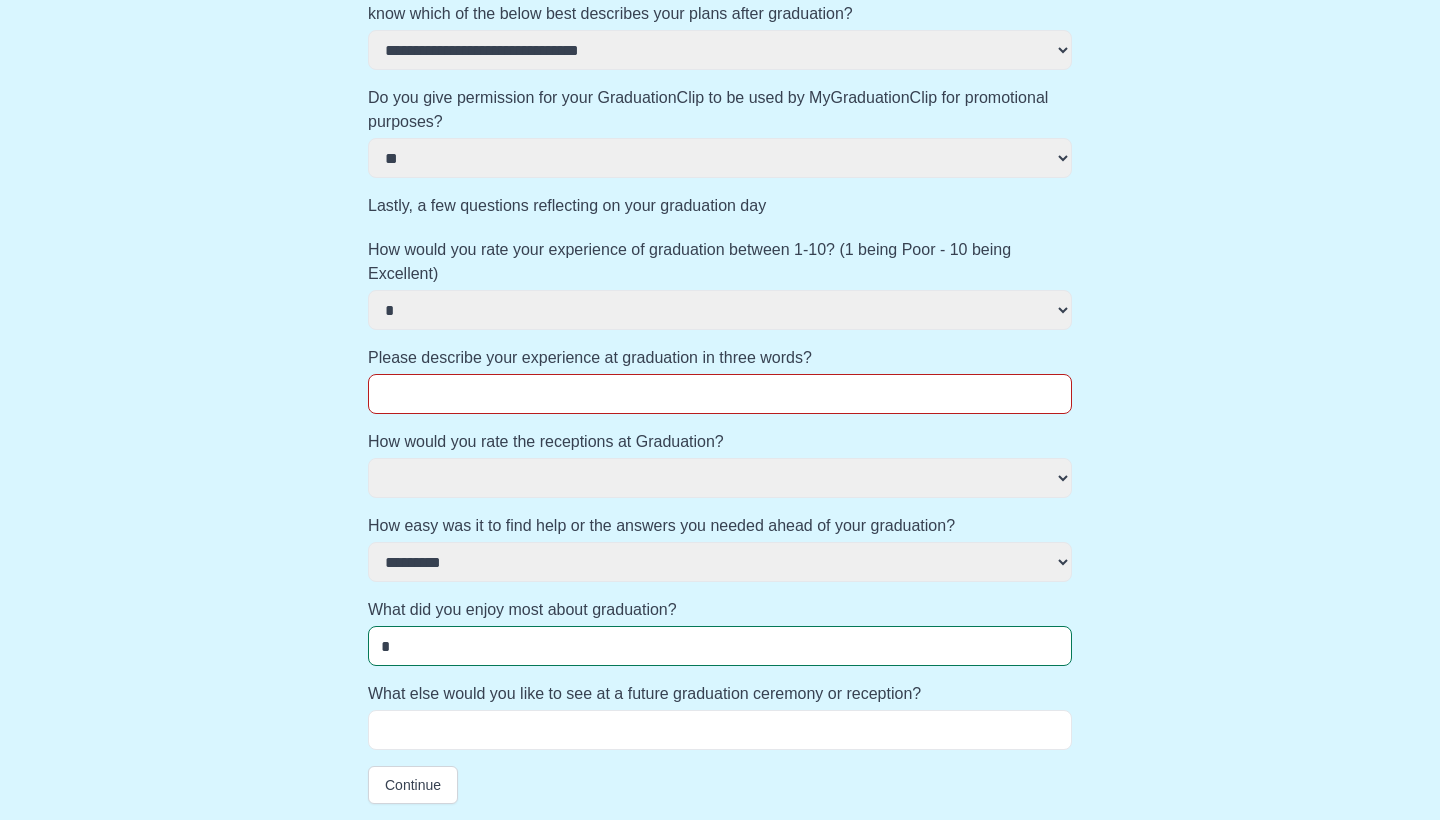type on "**" 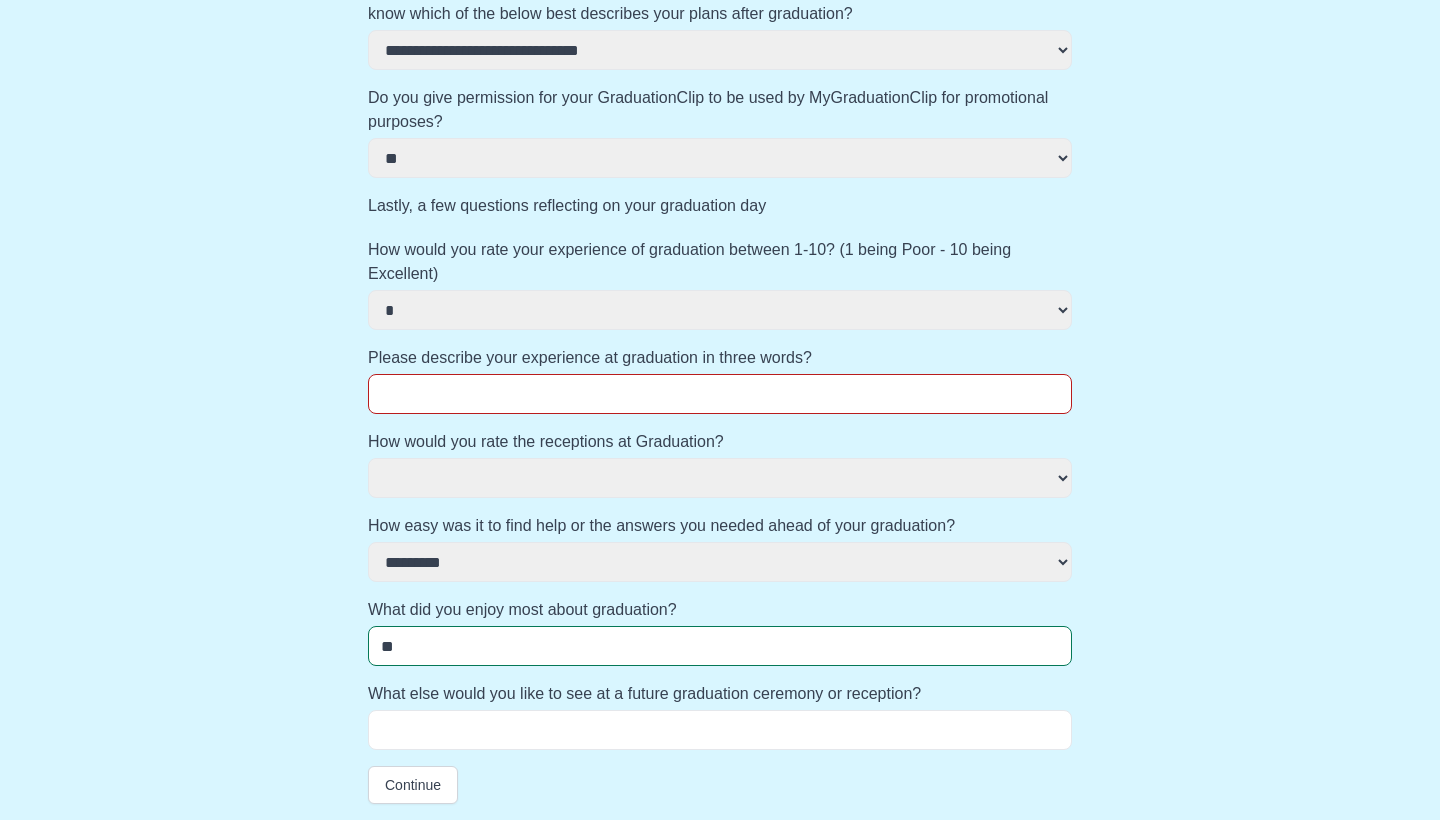 select 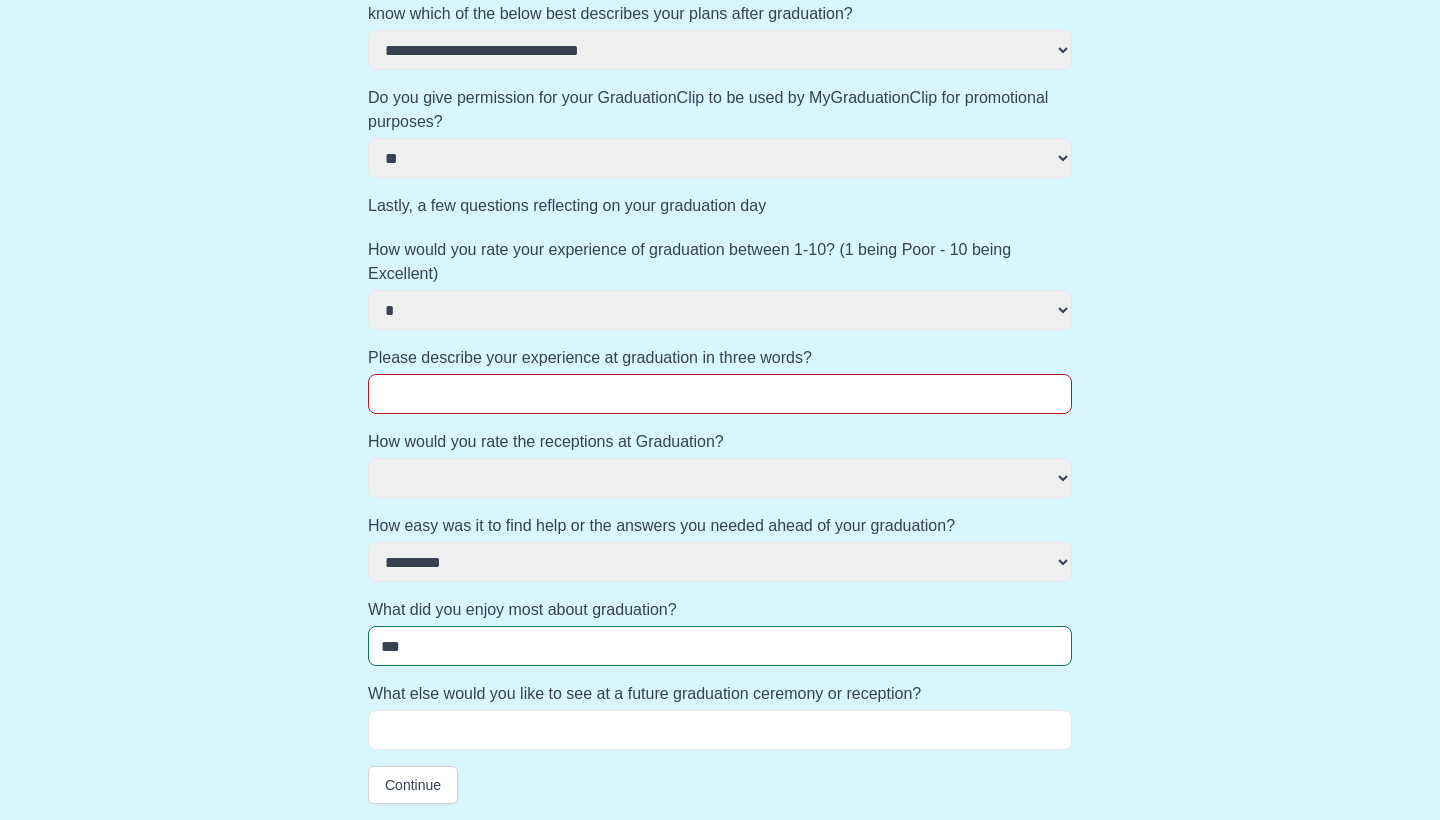 select 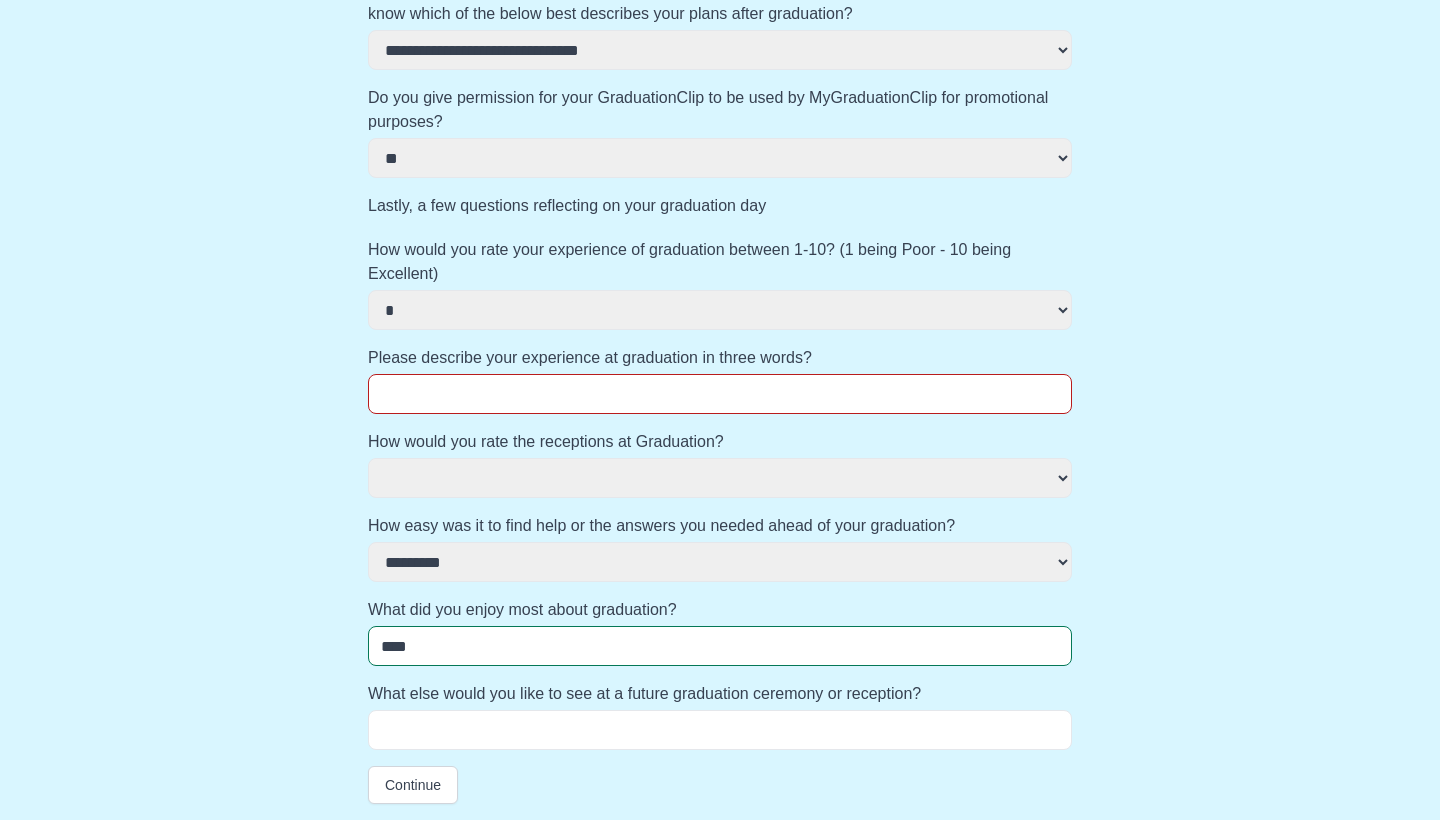 select 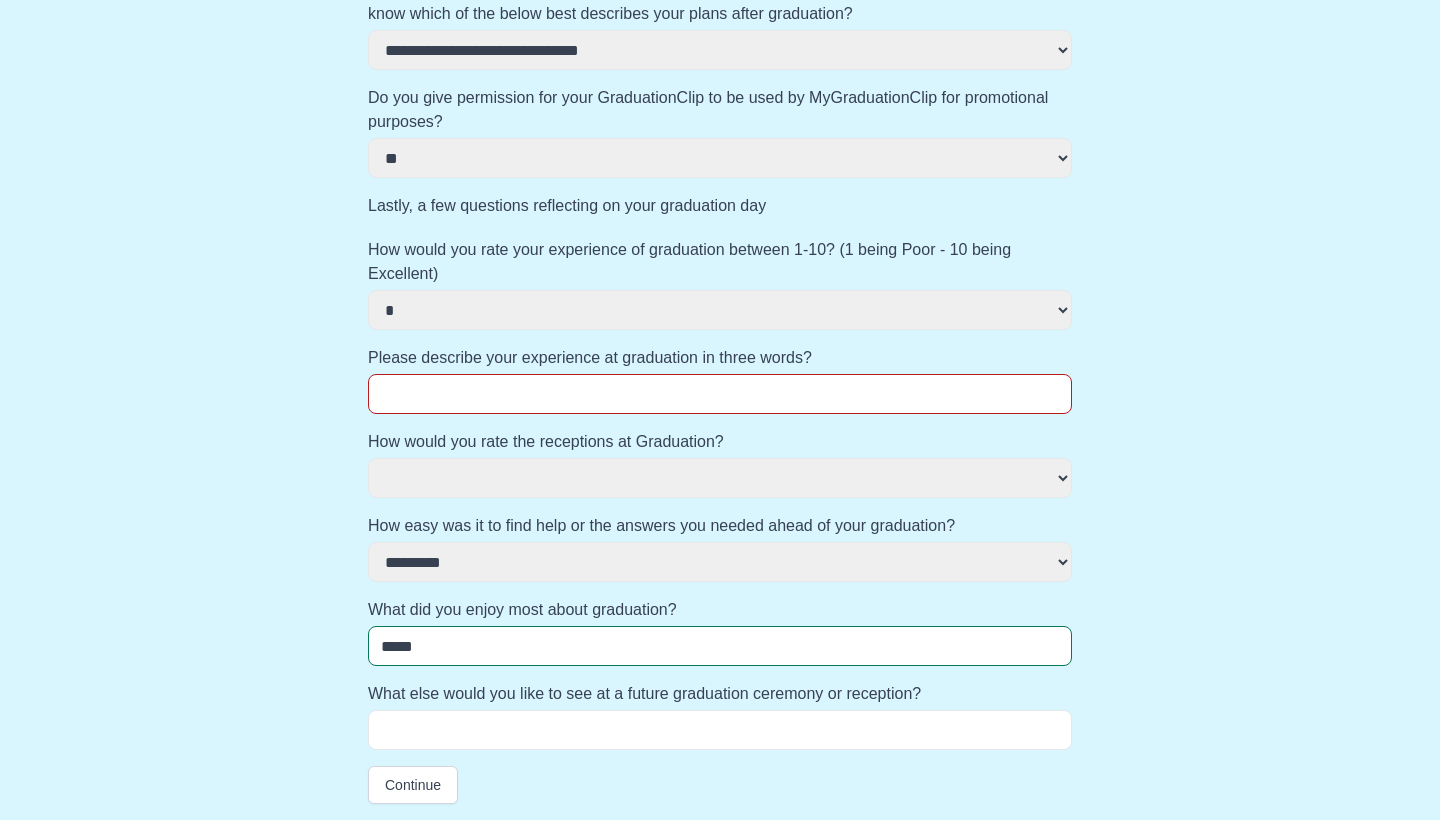 select 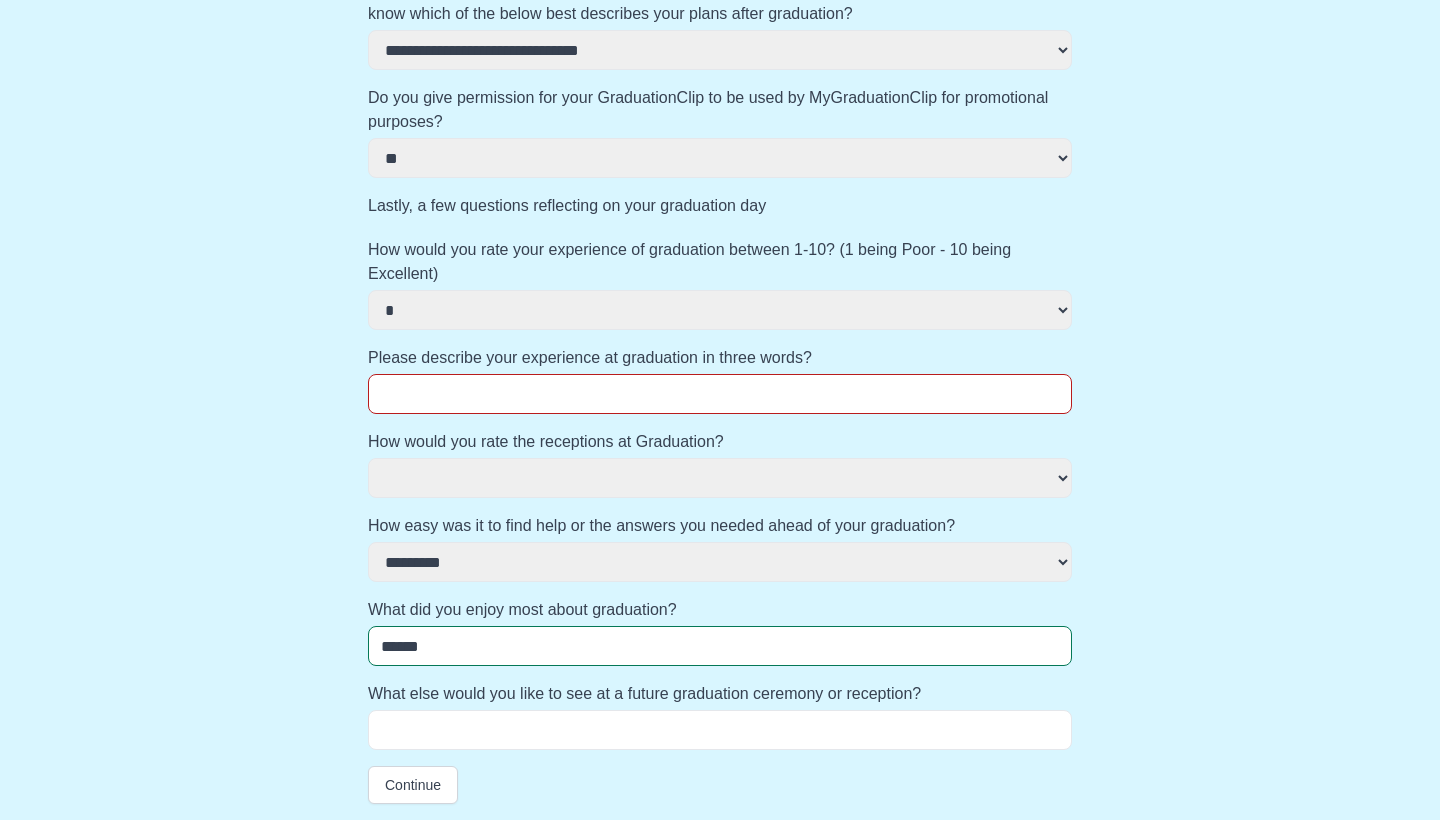 select 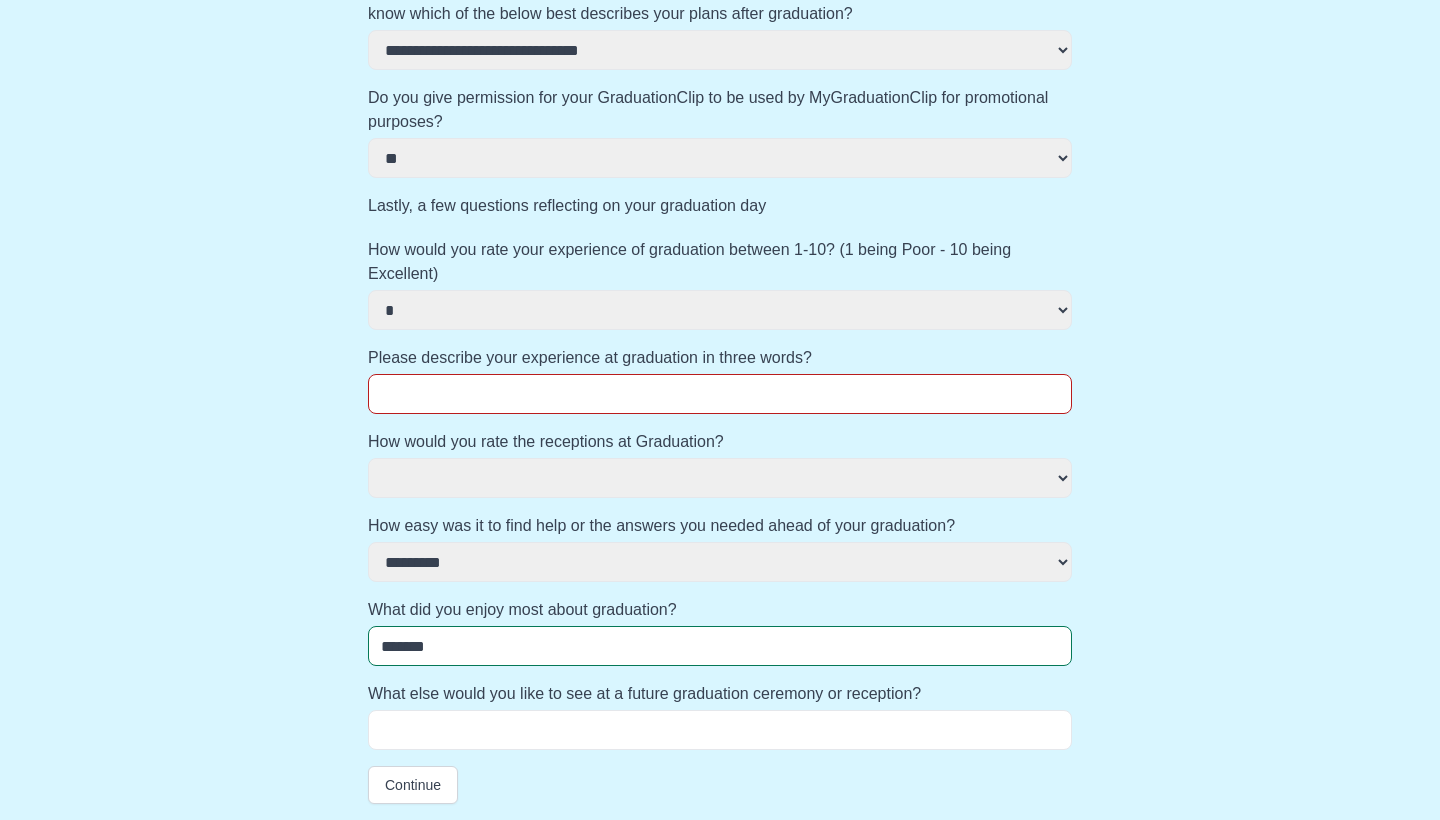 select 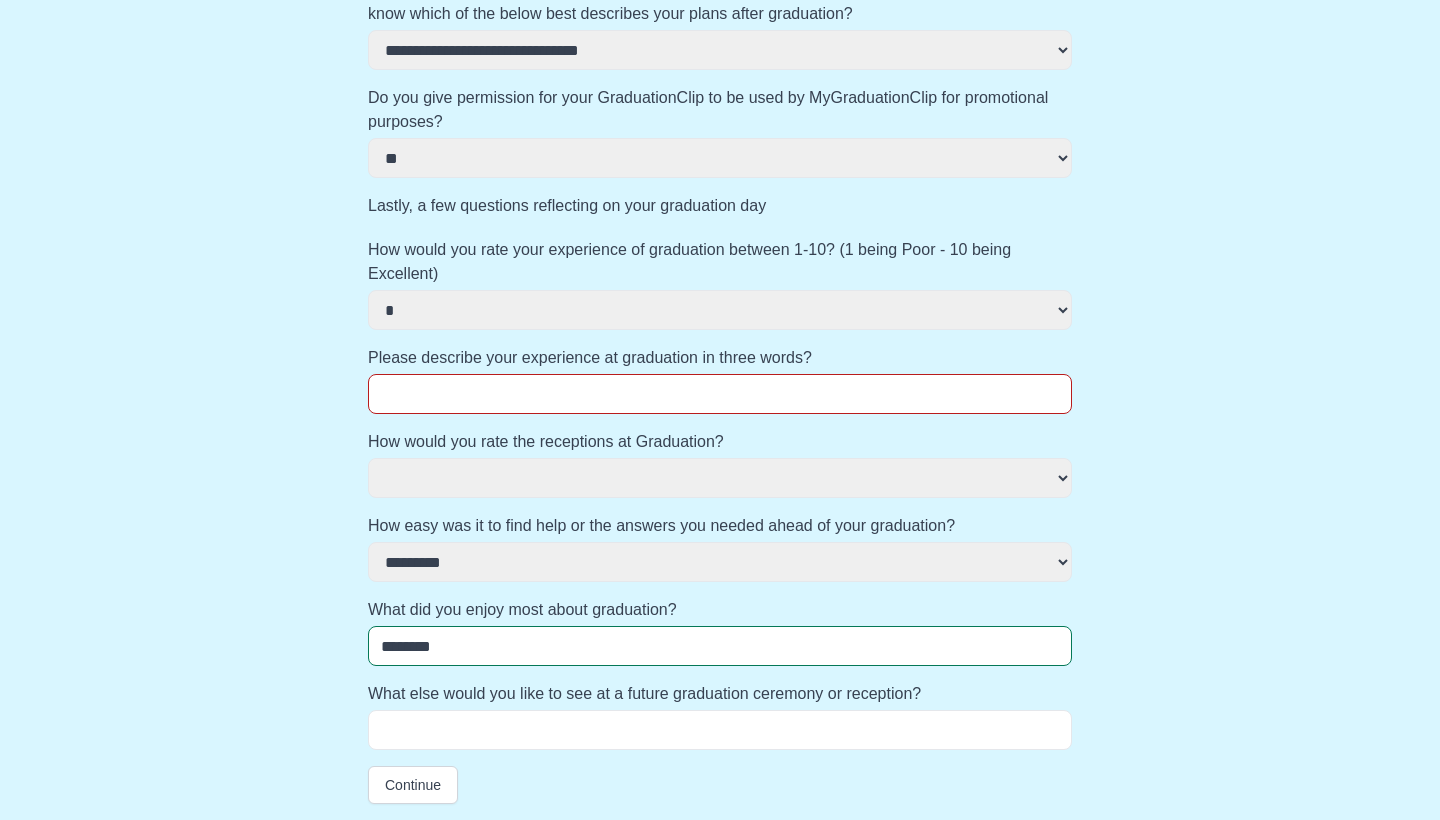 select 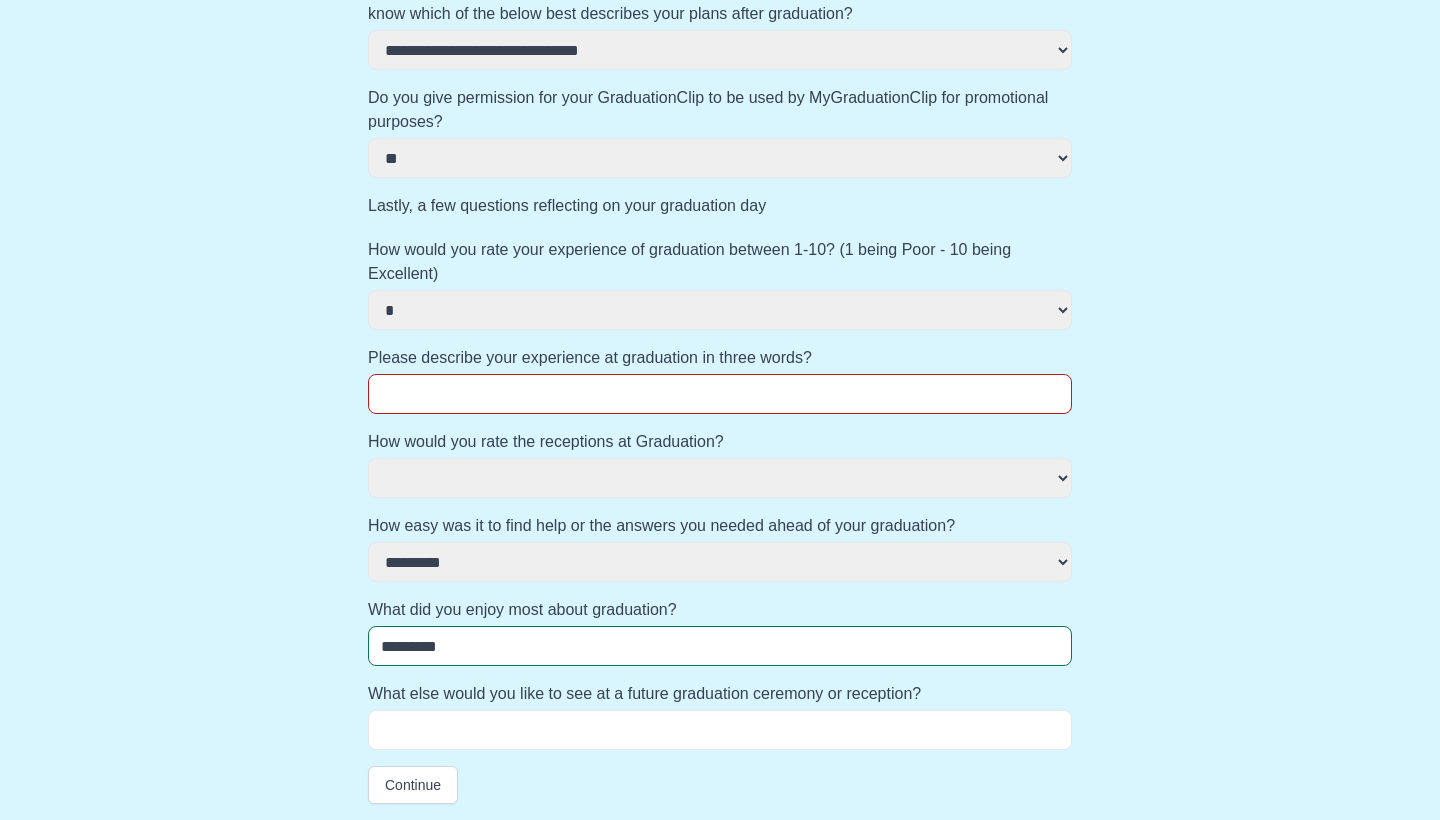 select 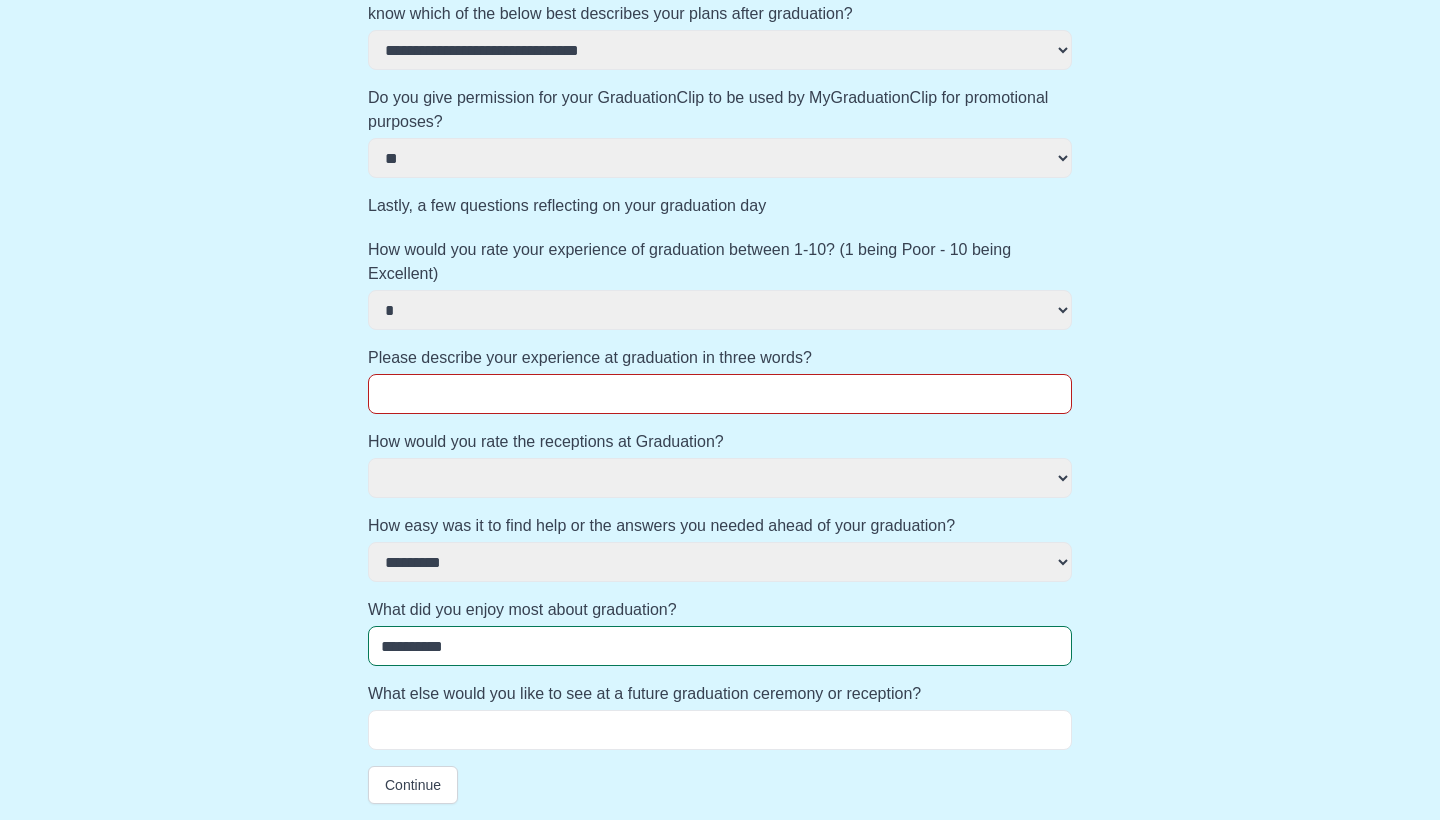 select 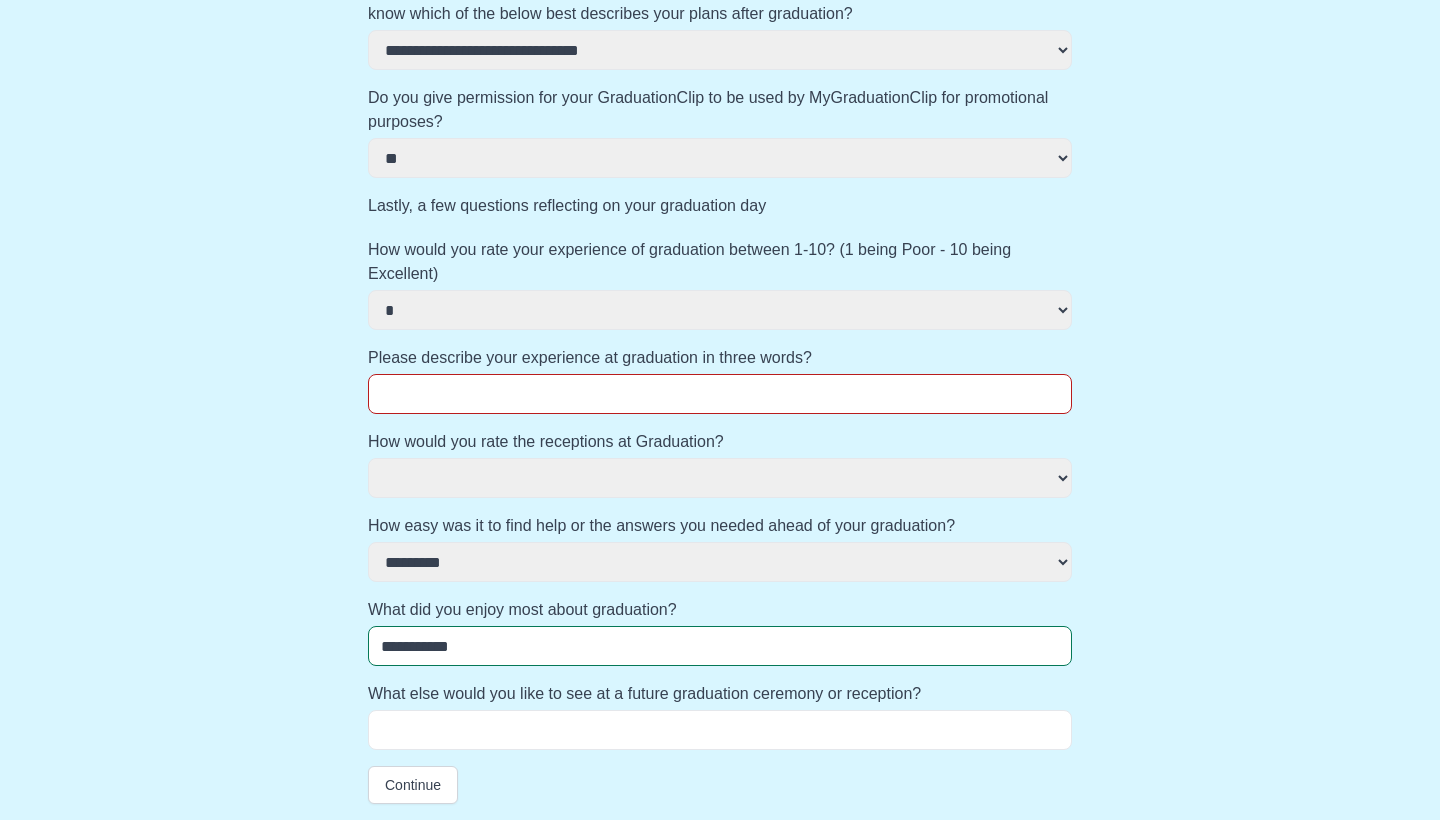 select 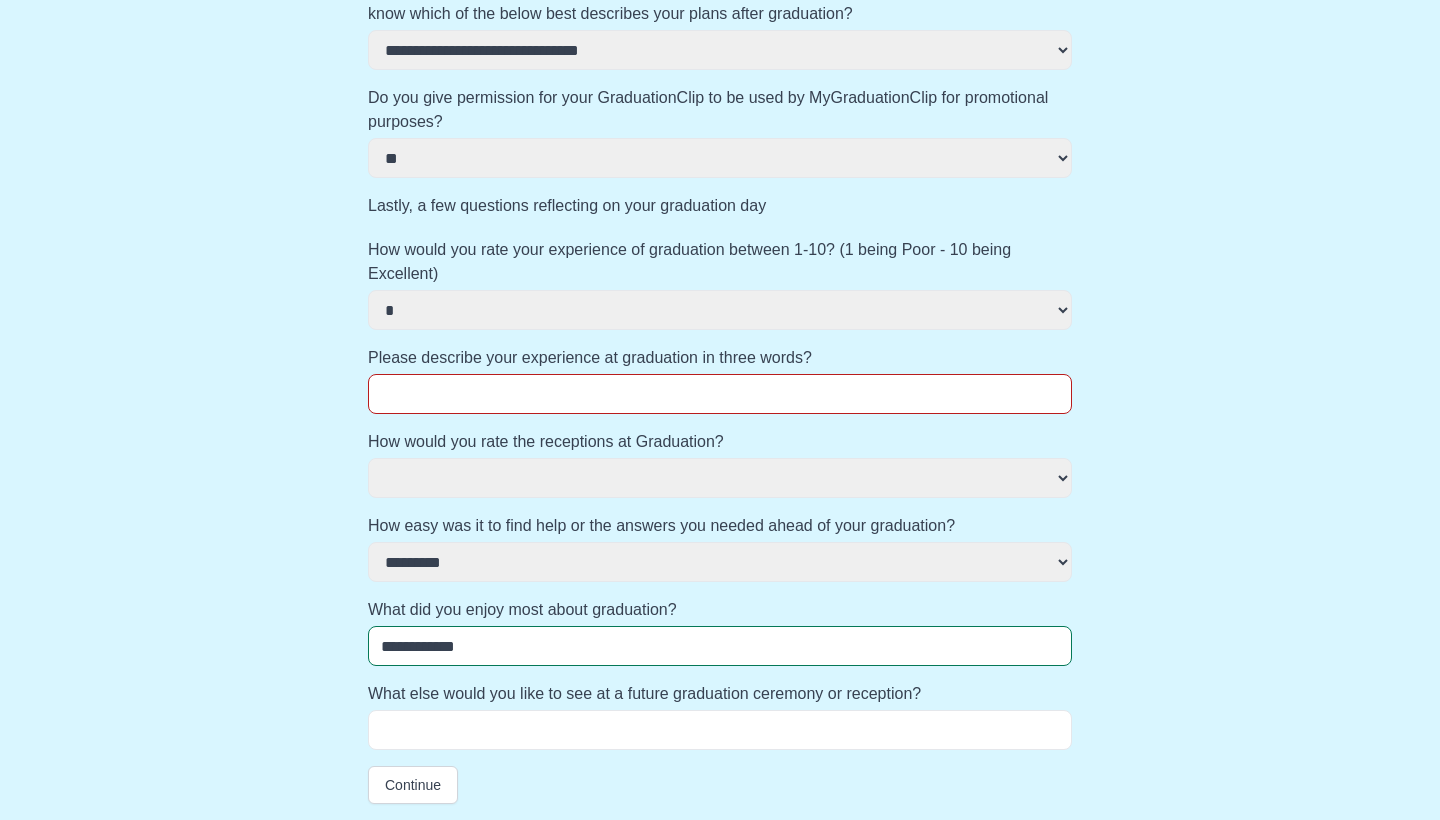 select 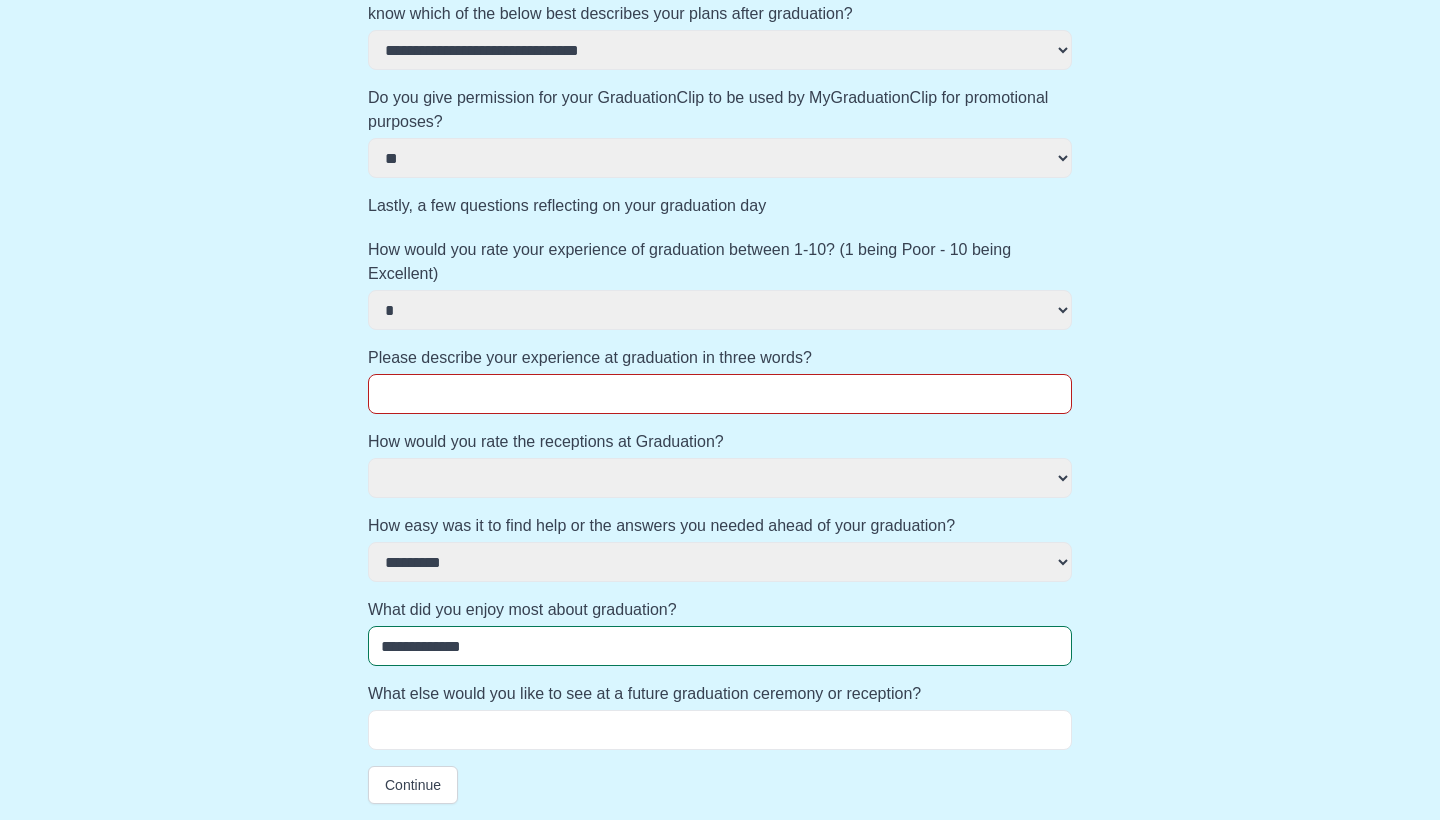 select 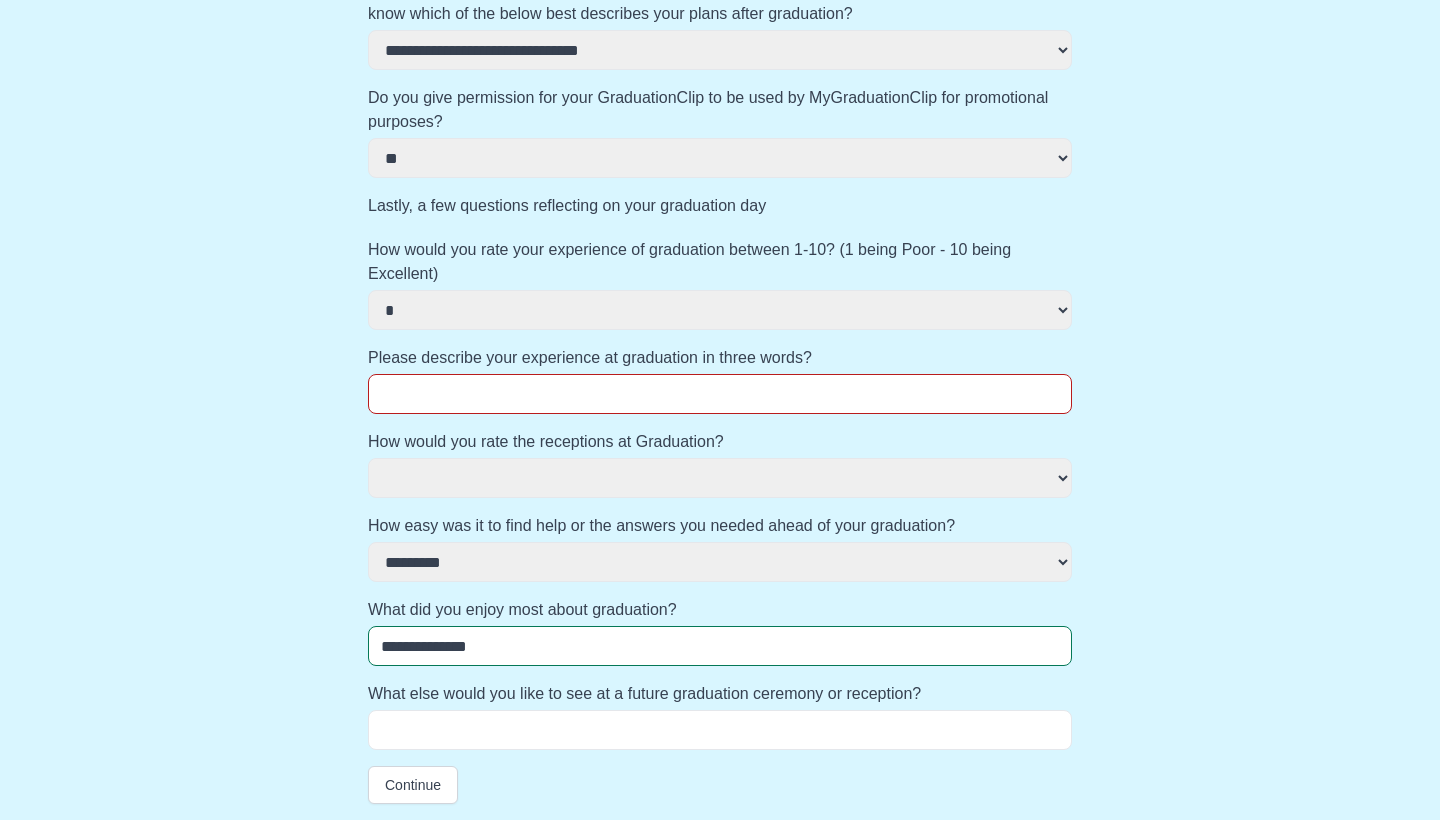 select 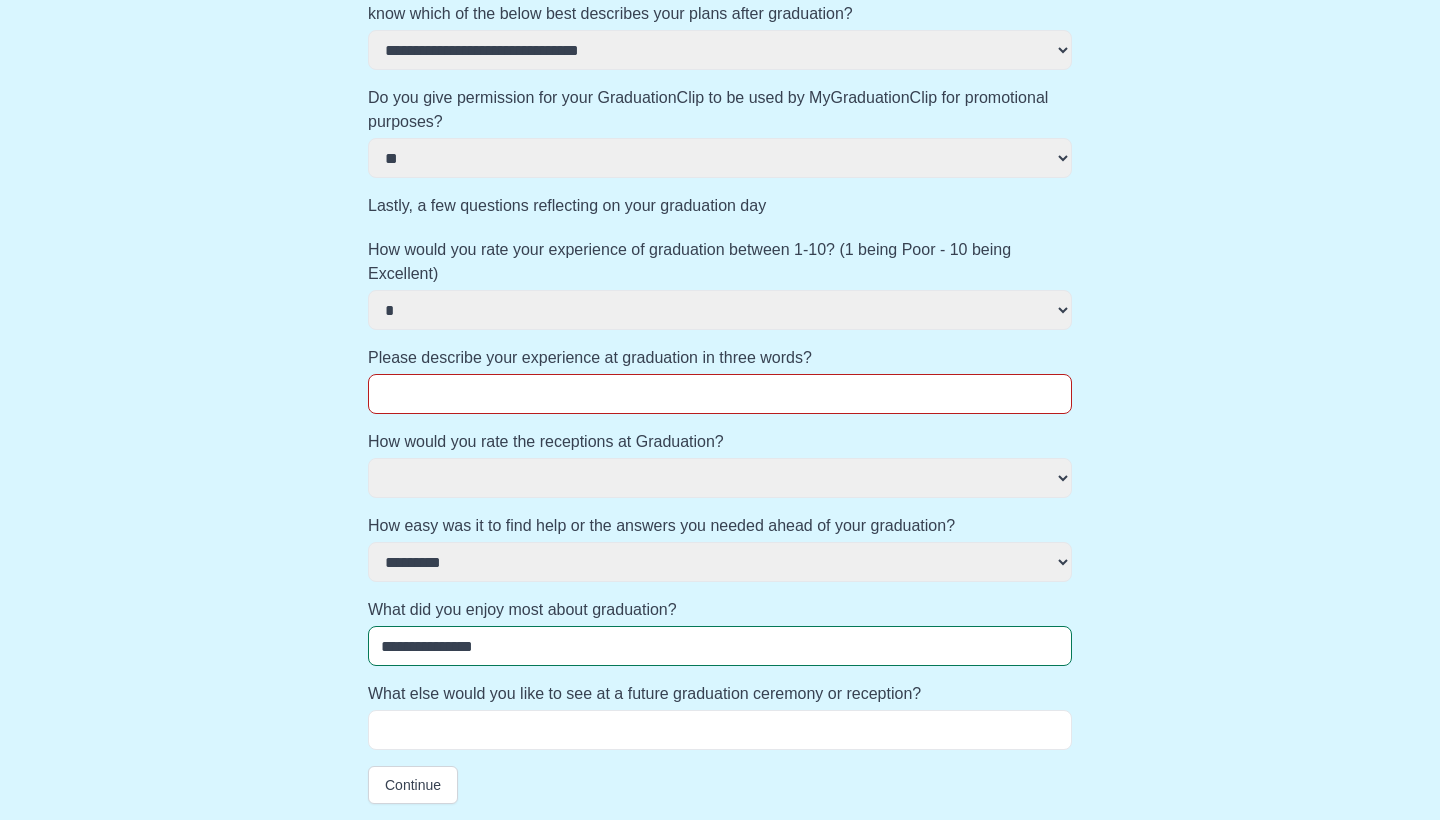 select 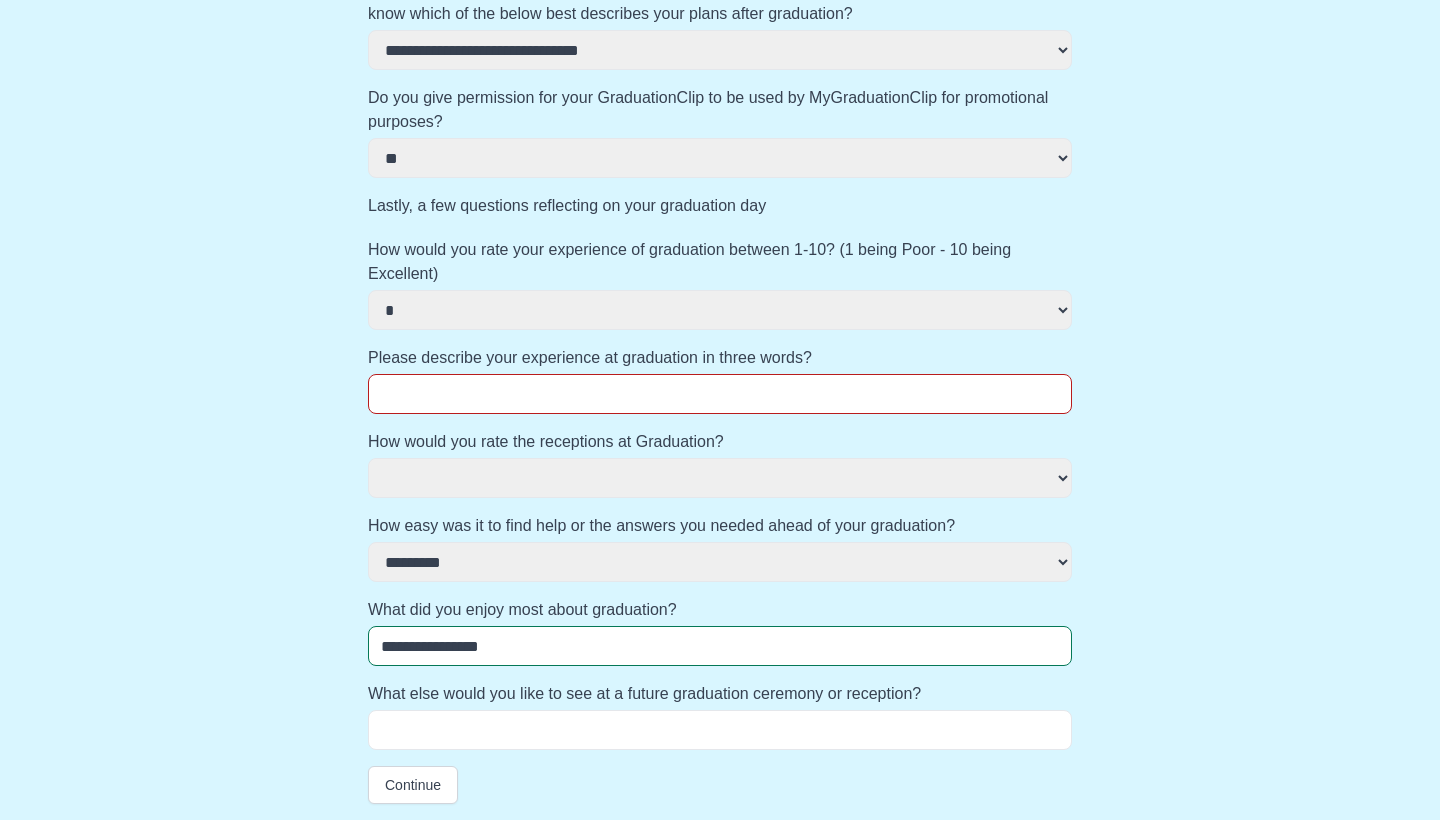 select 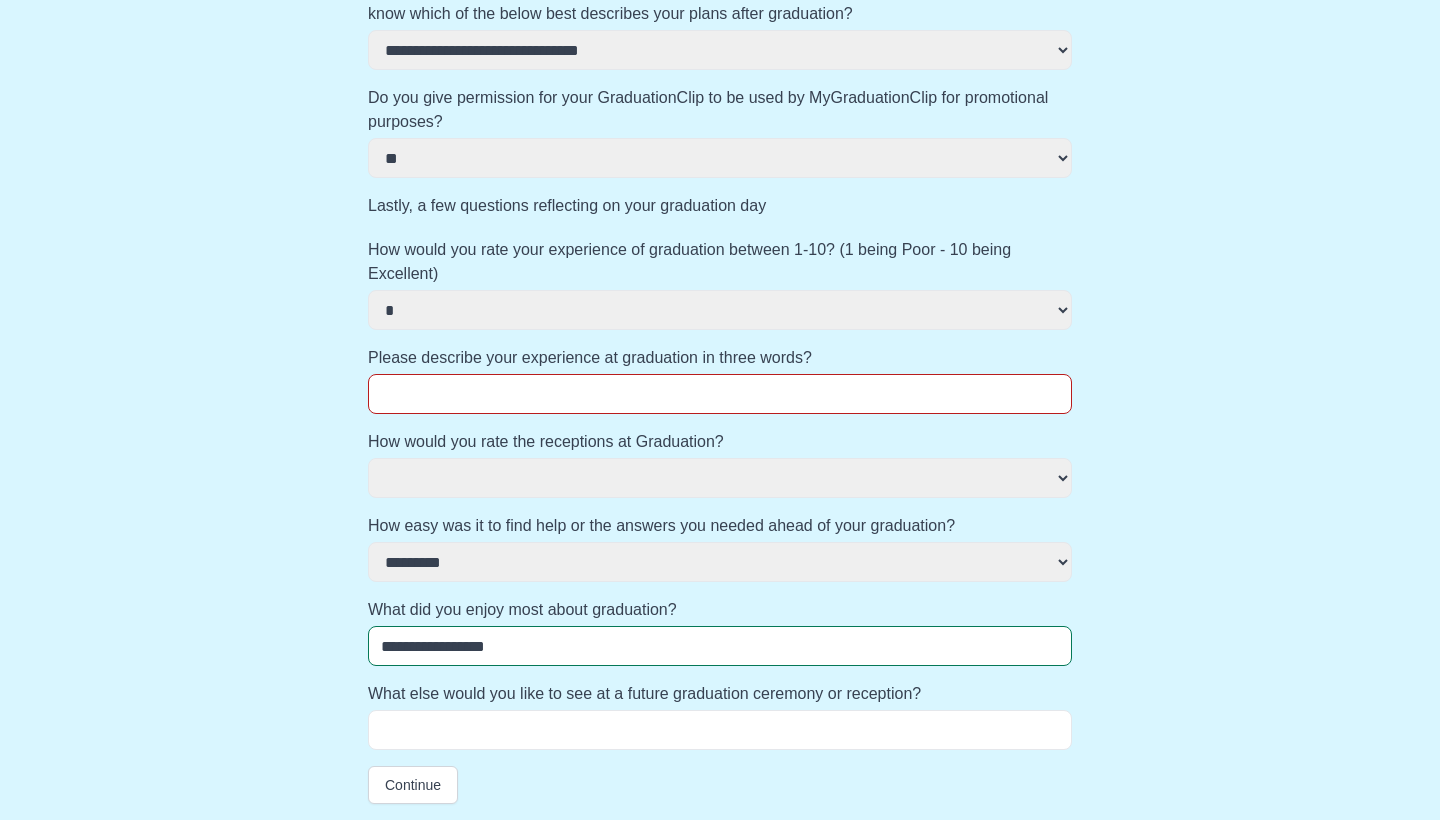 select 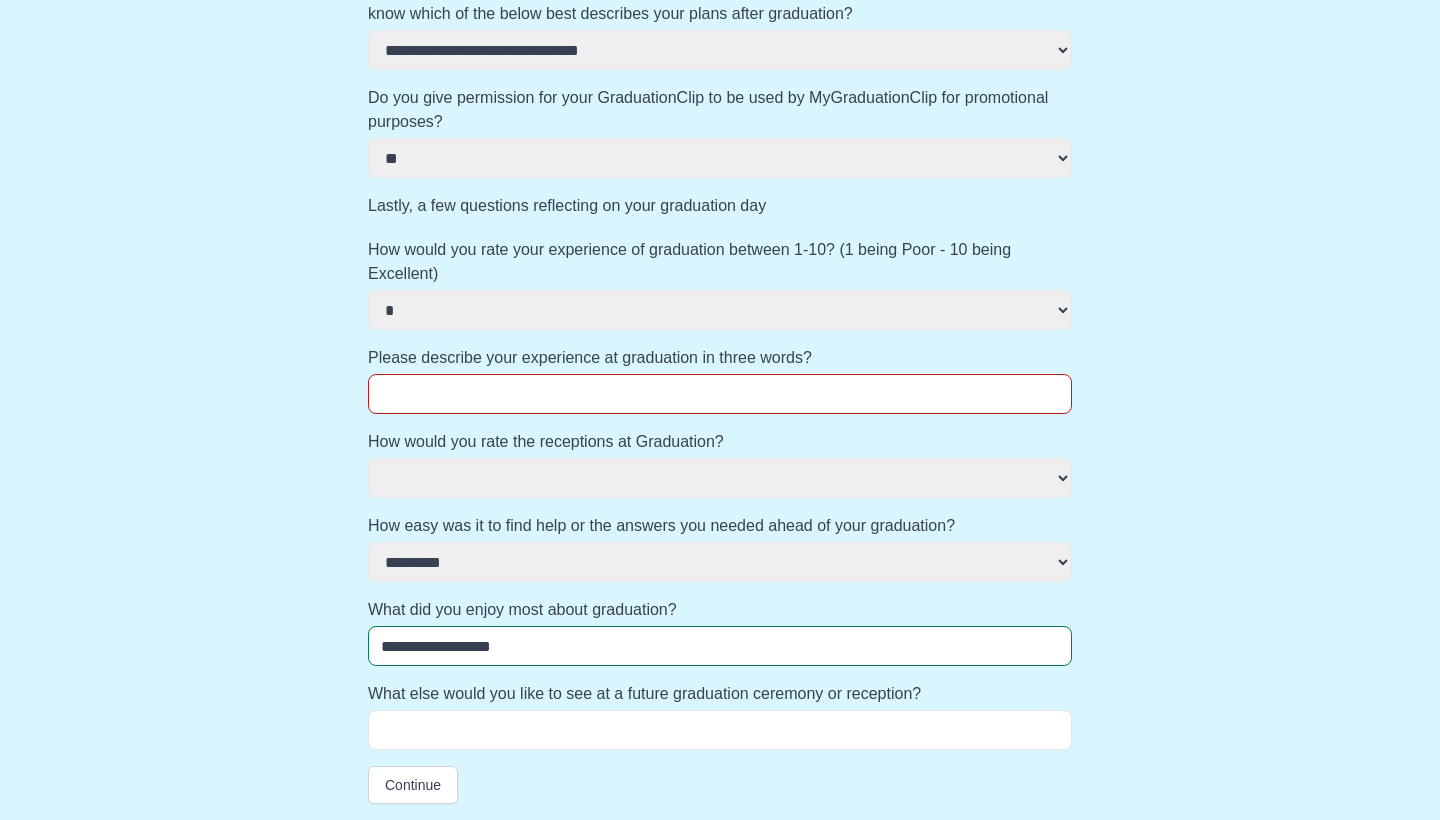 select 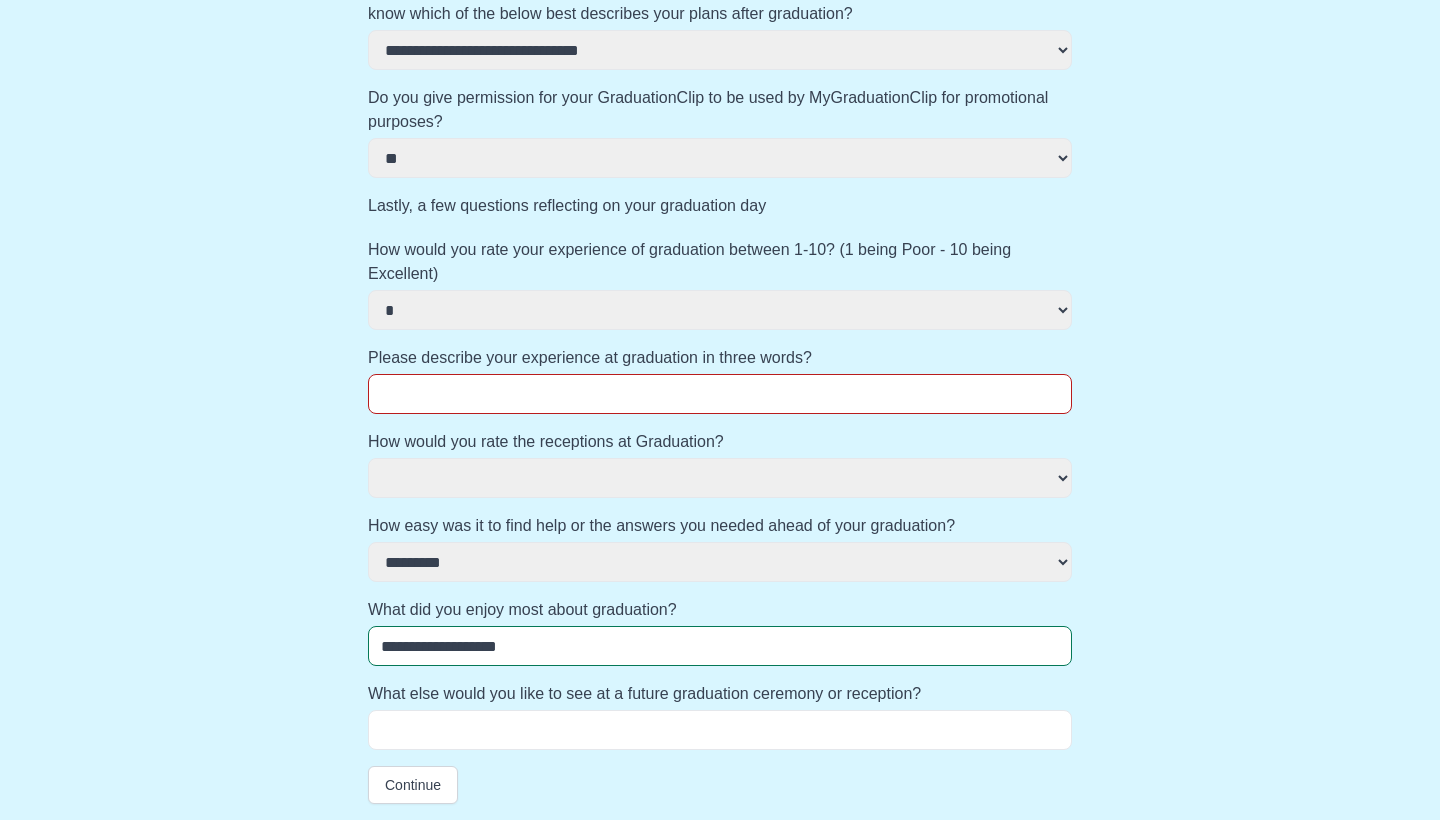 select 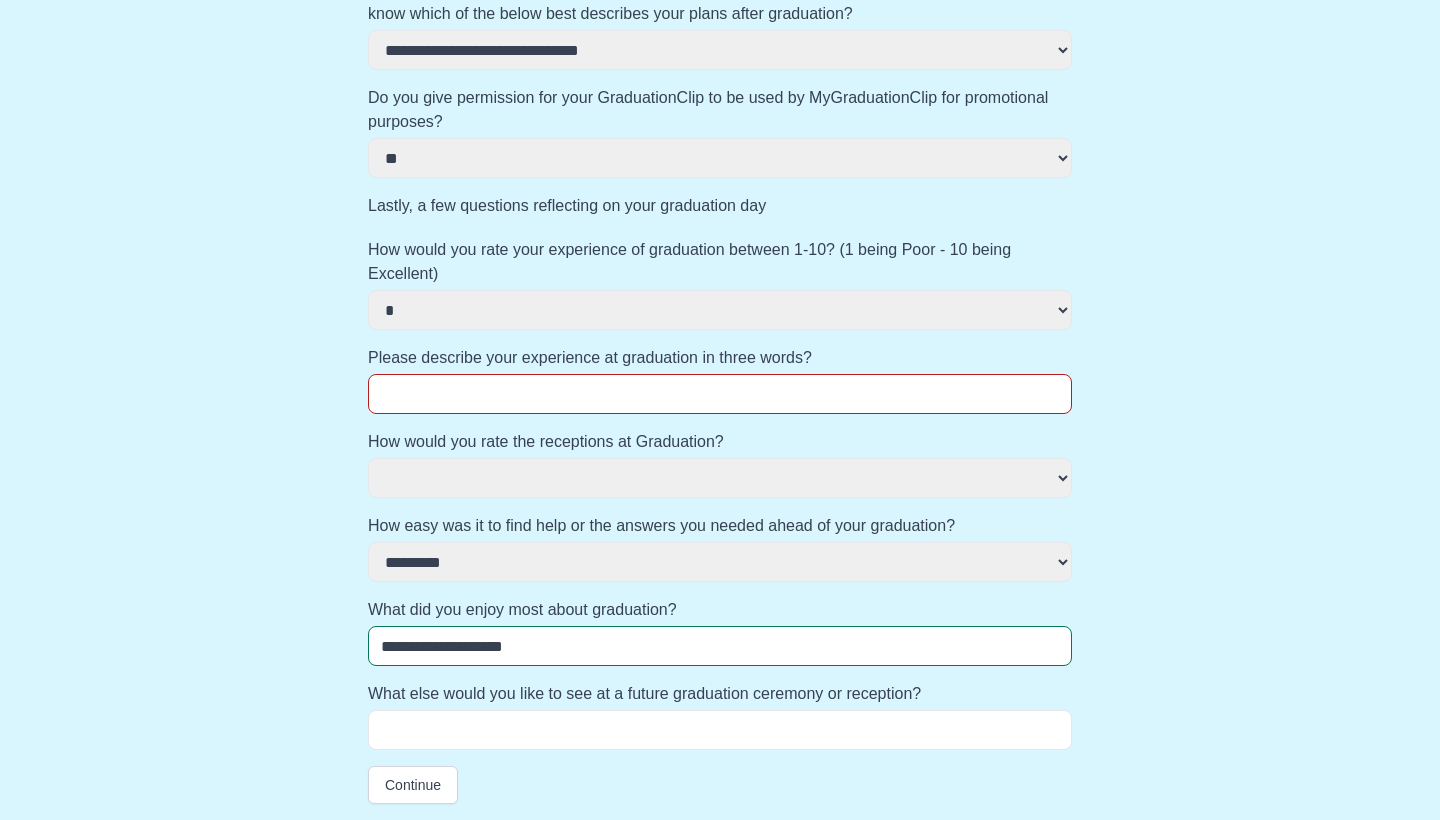 select 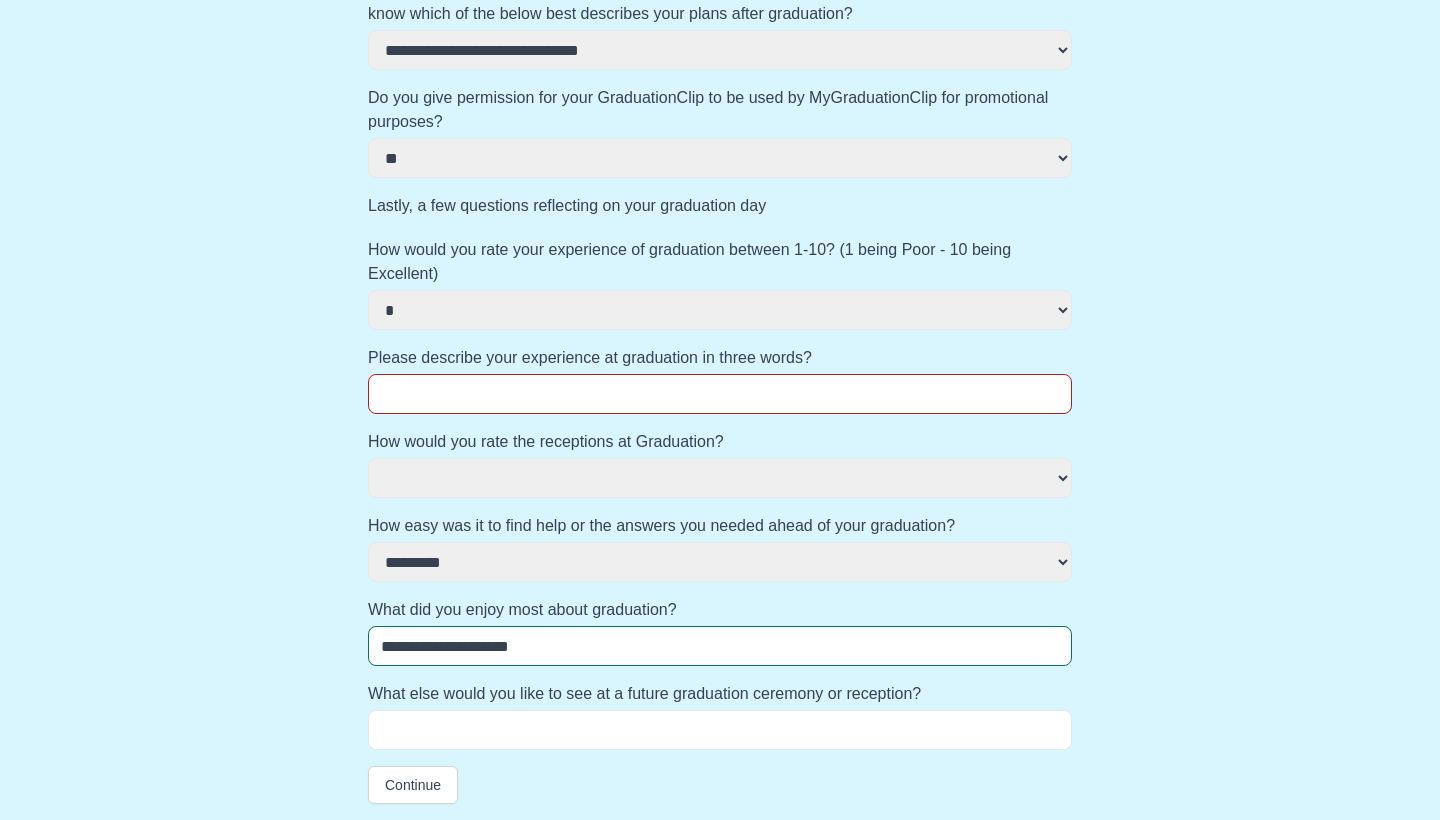 select 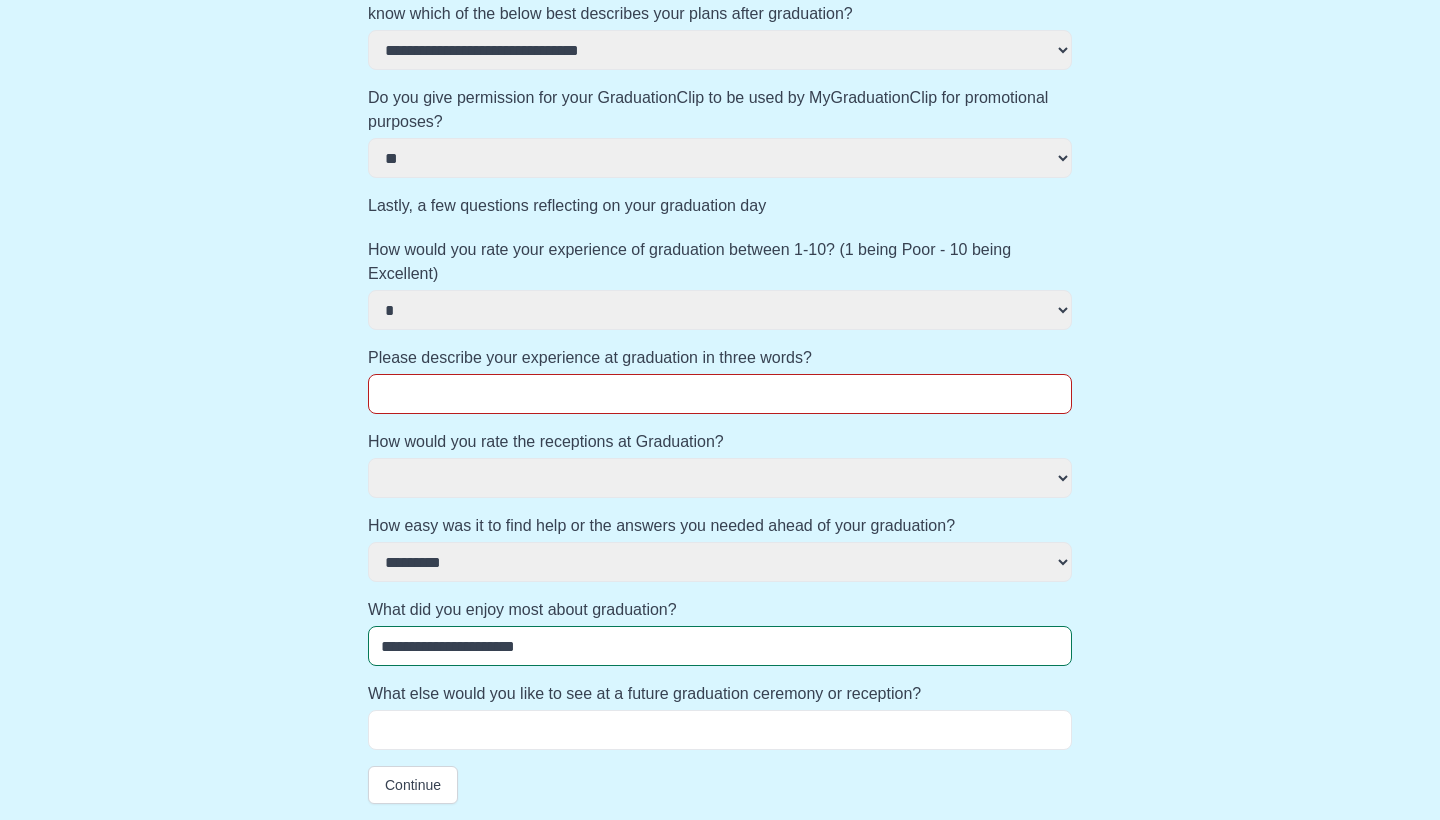 select 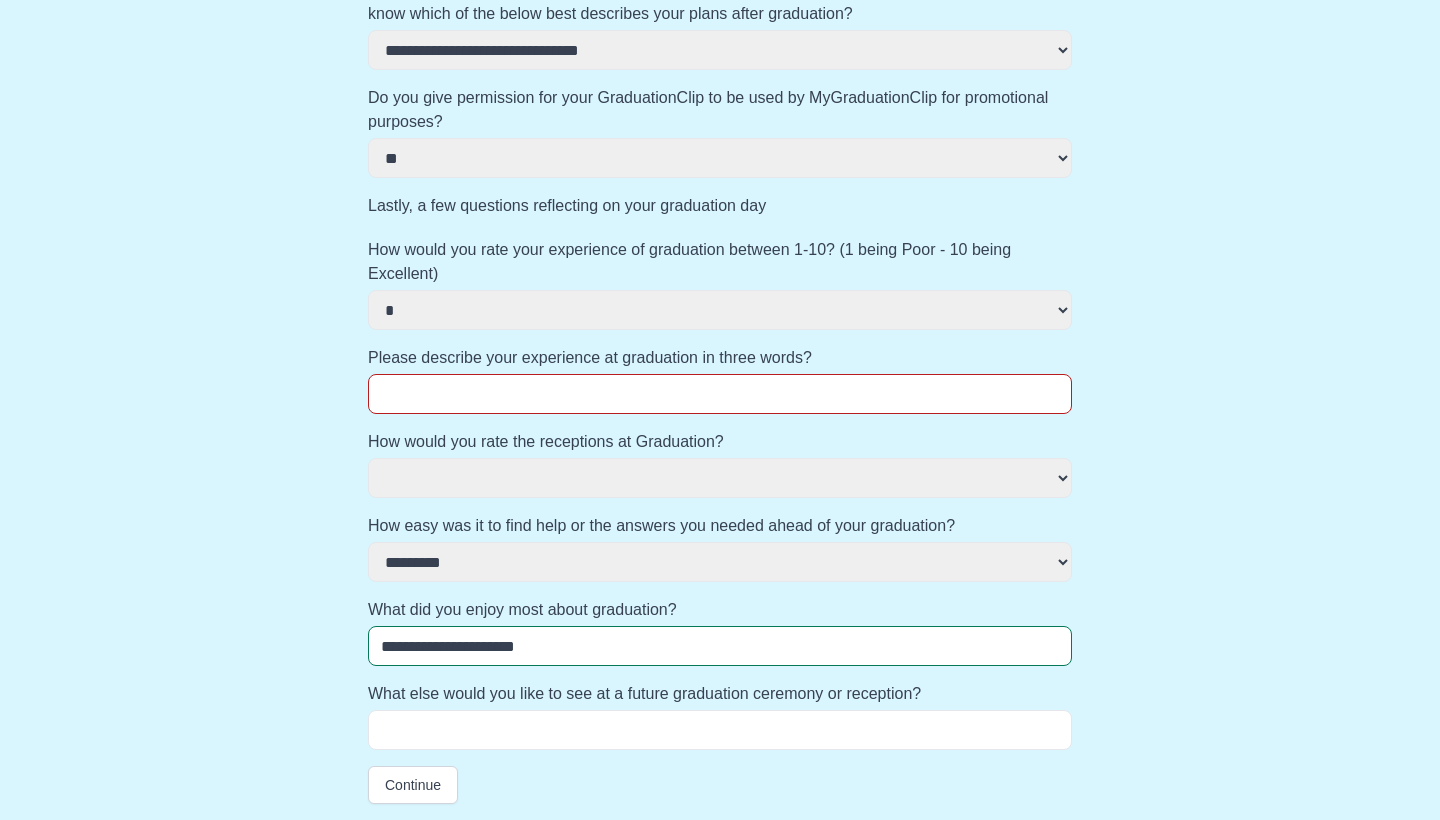 type on "**********" 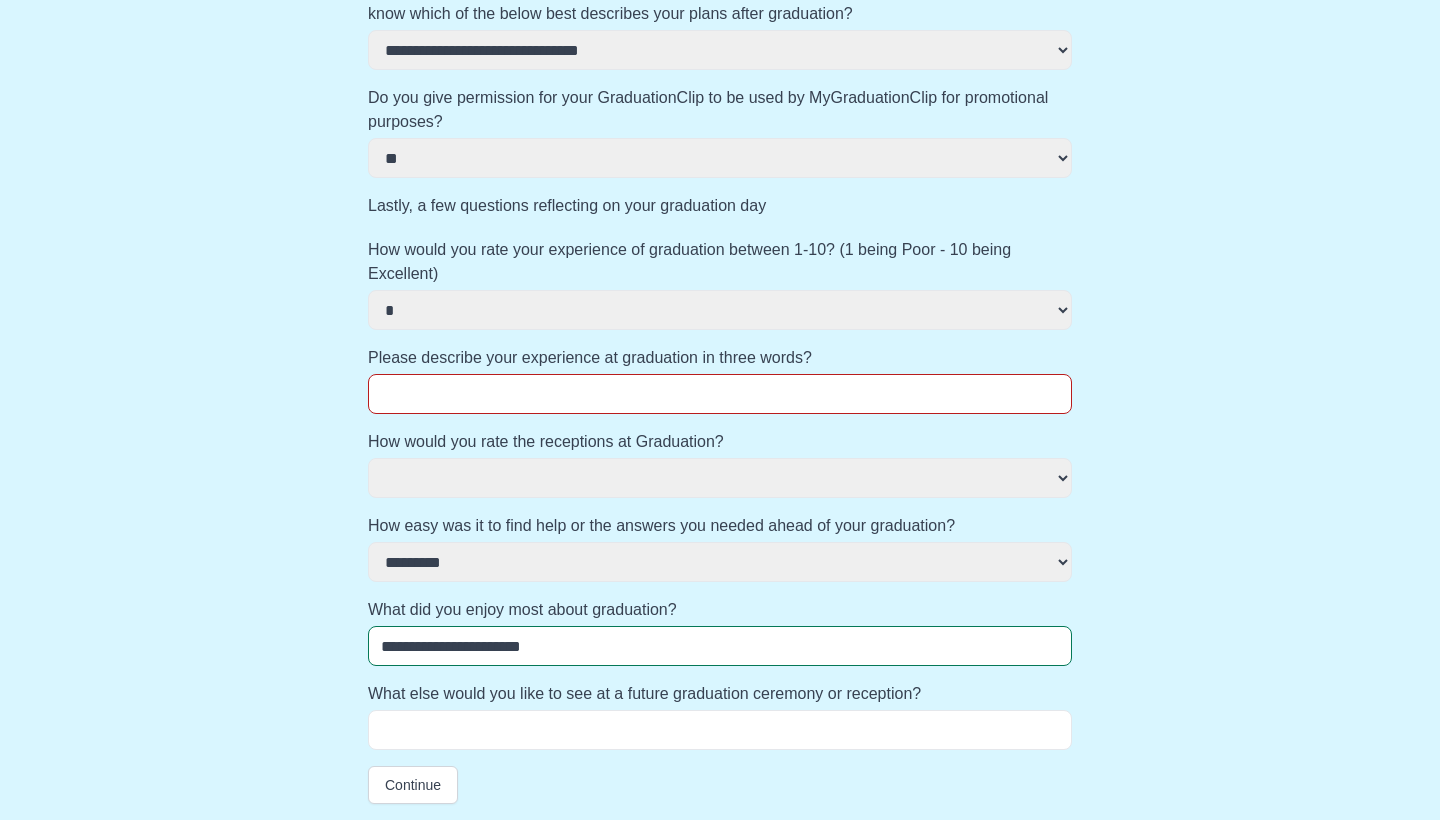 select 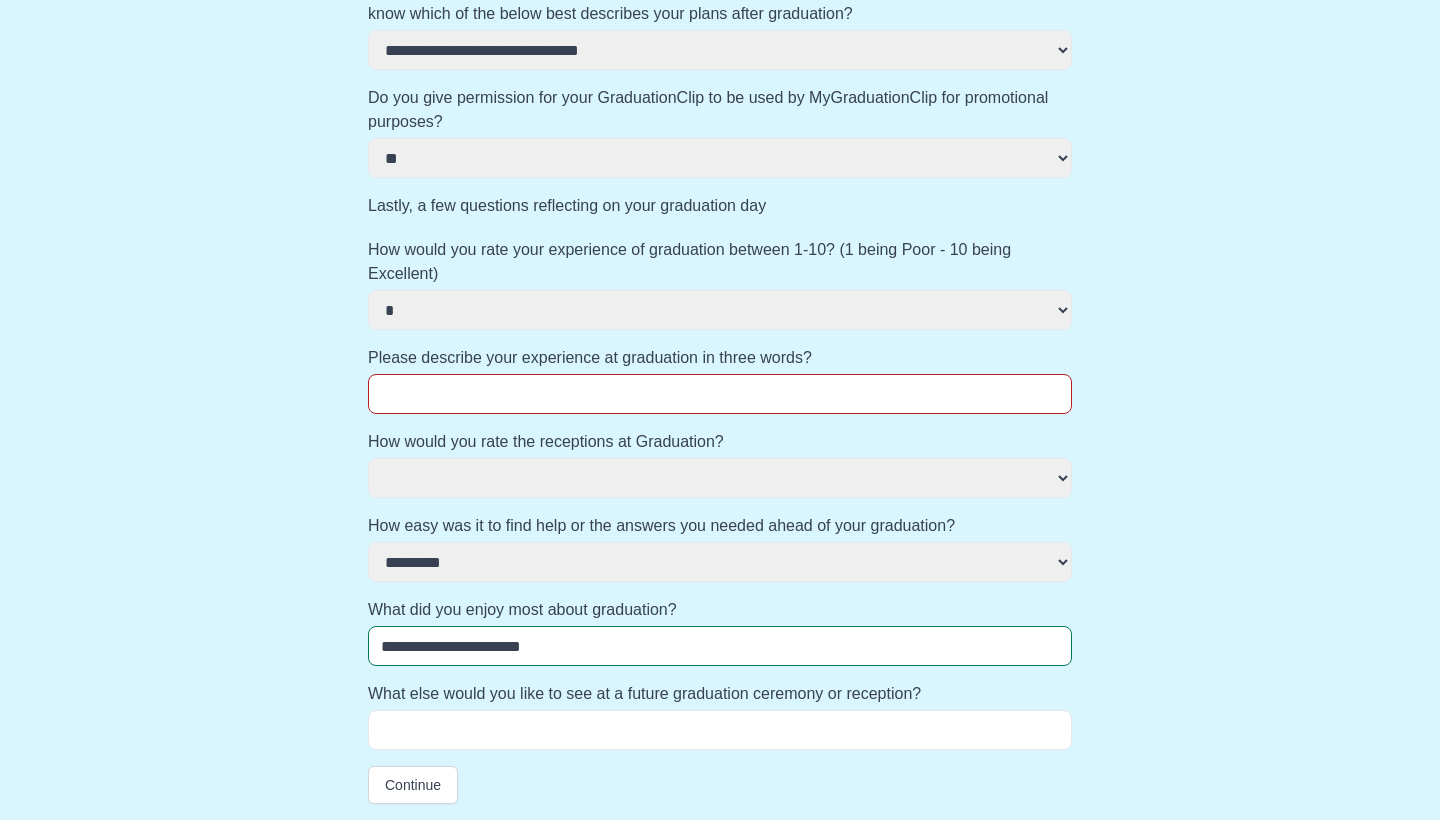 type on "**********" 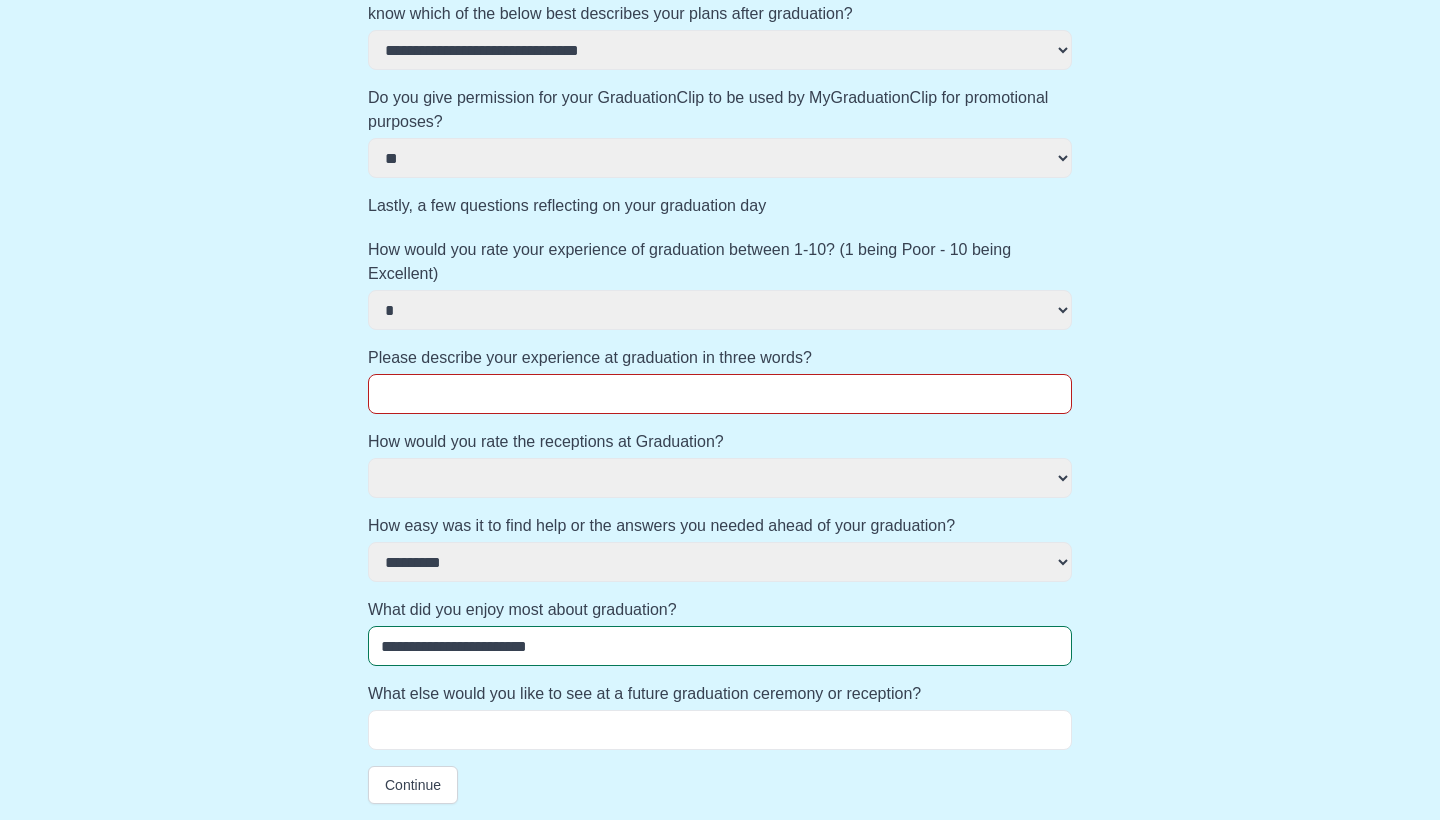 select 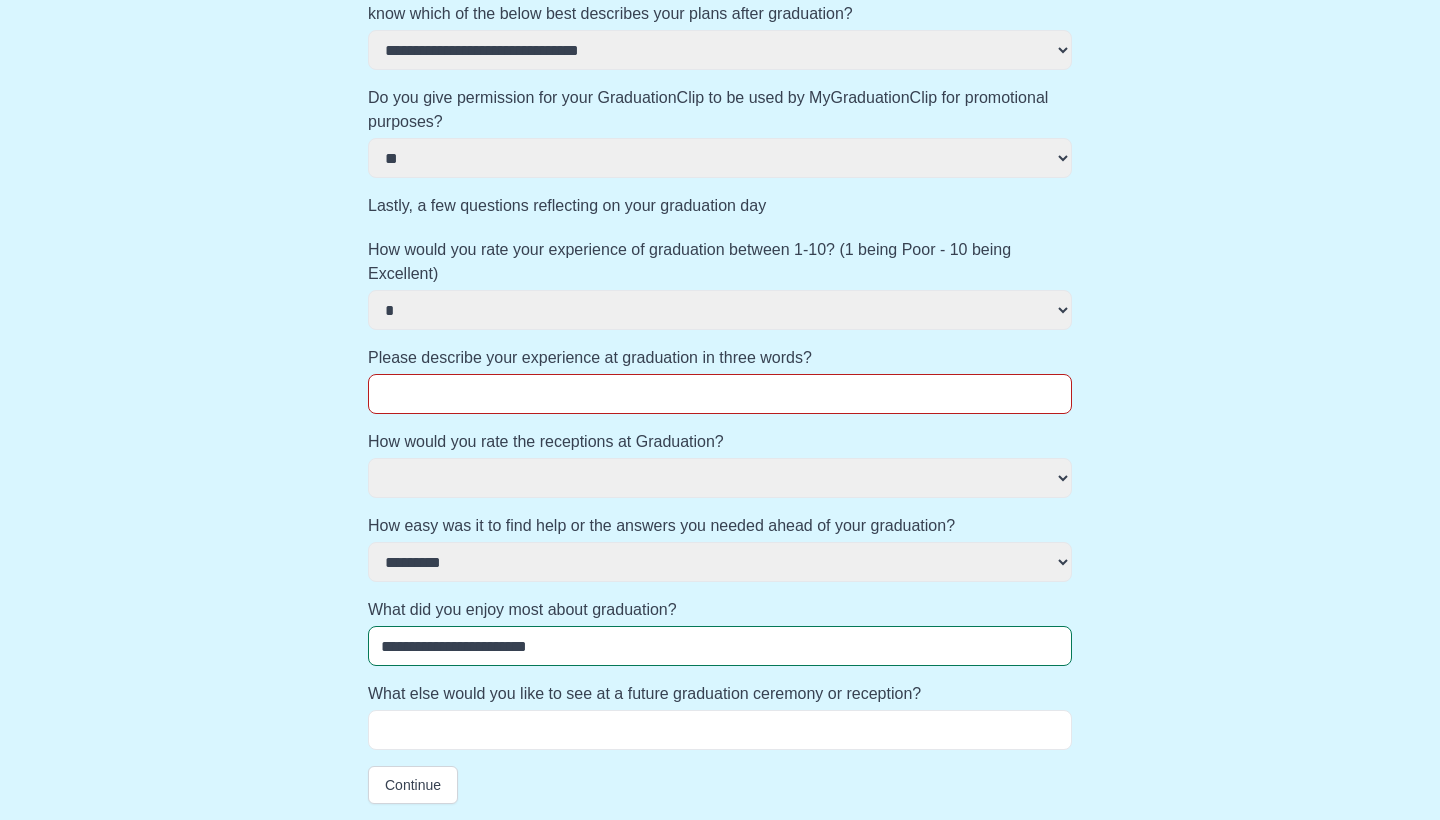 type on "**********" 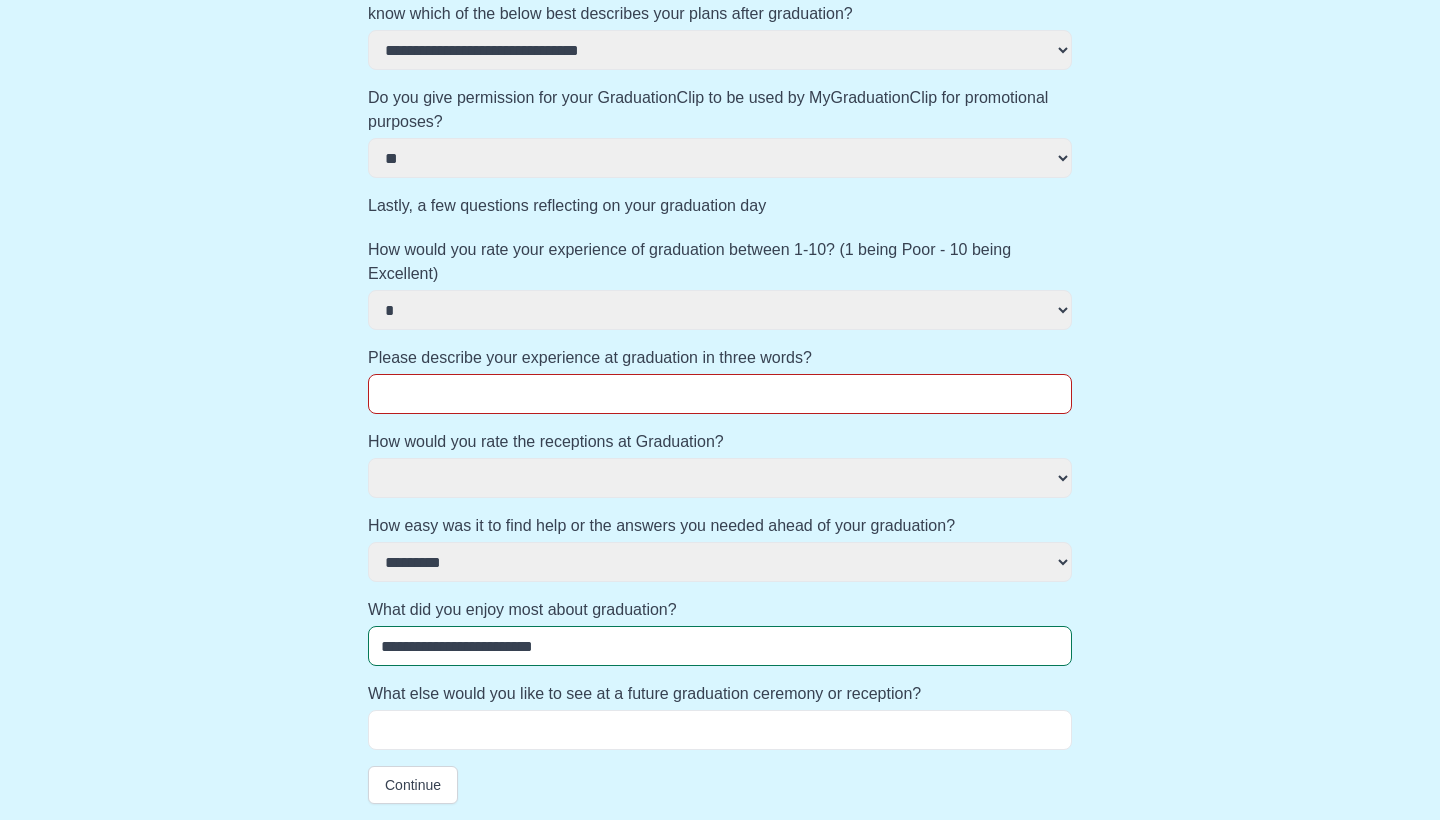 select 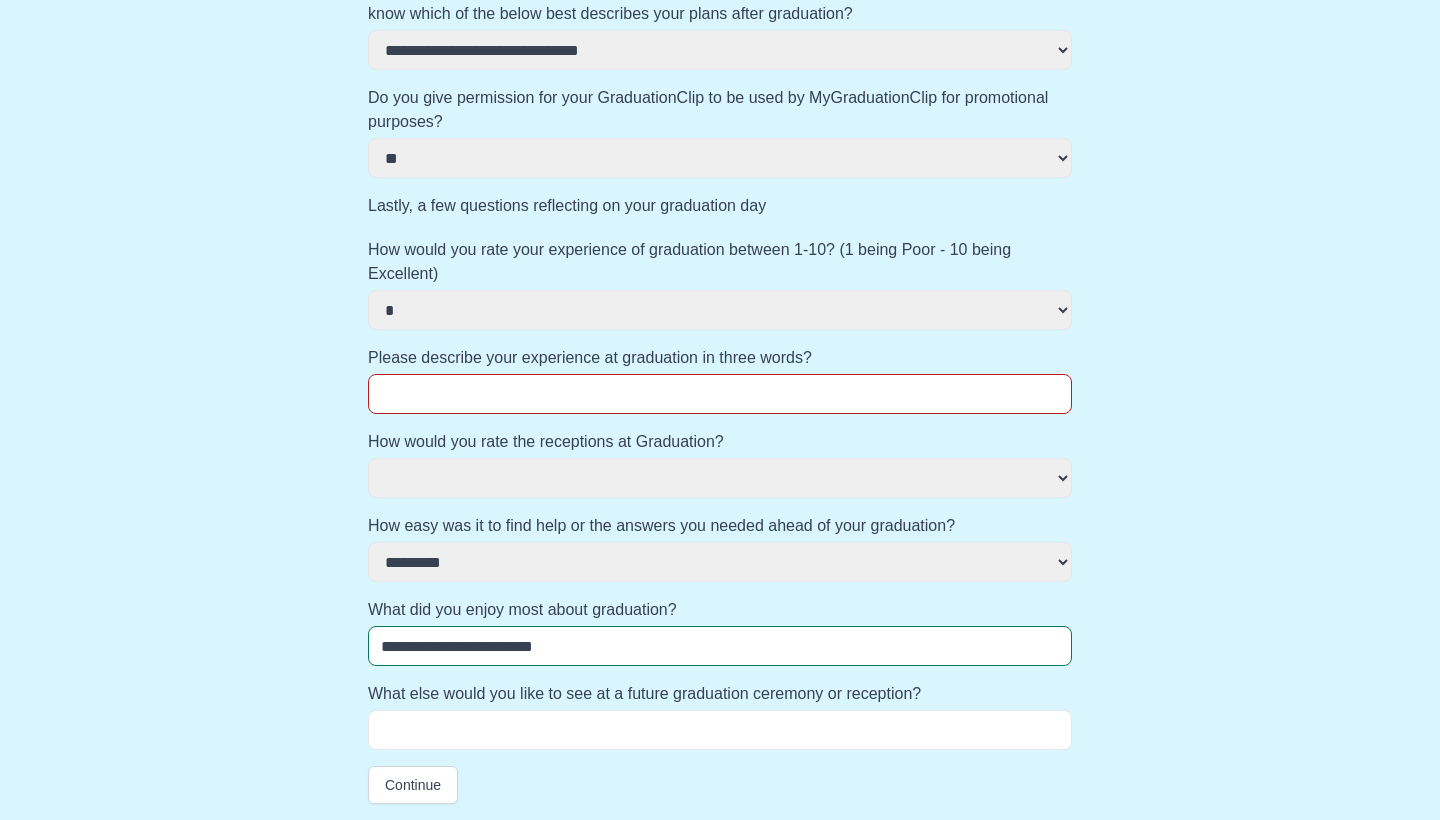type on "**********" 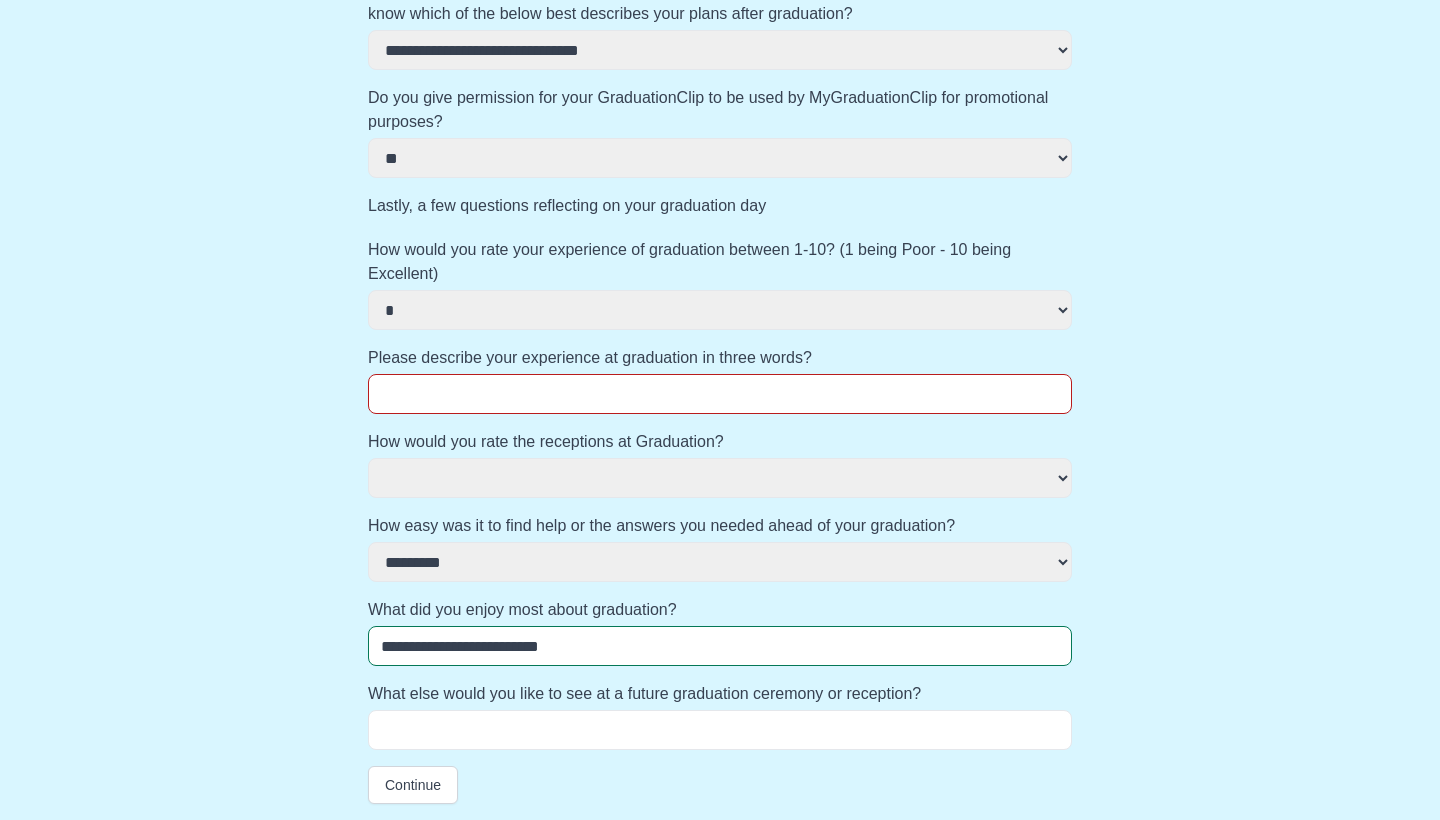 select 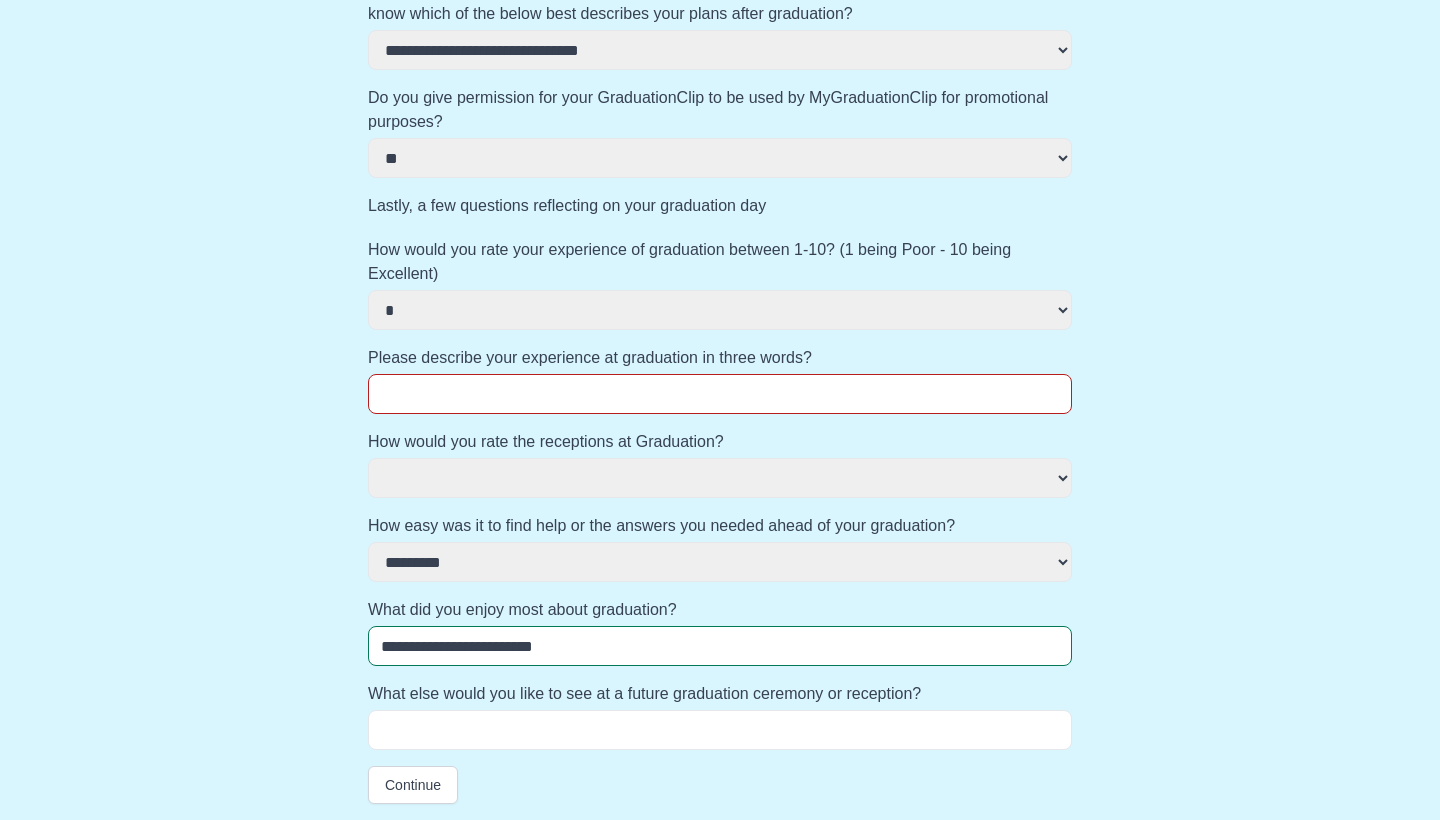 select 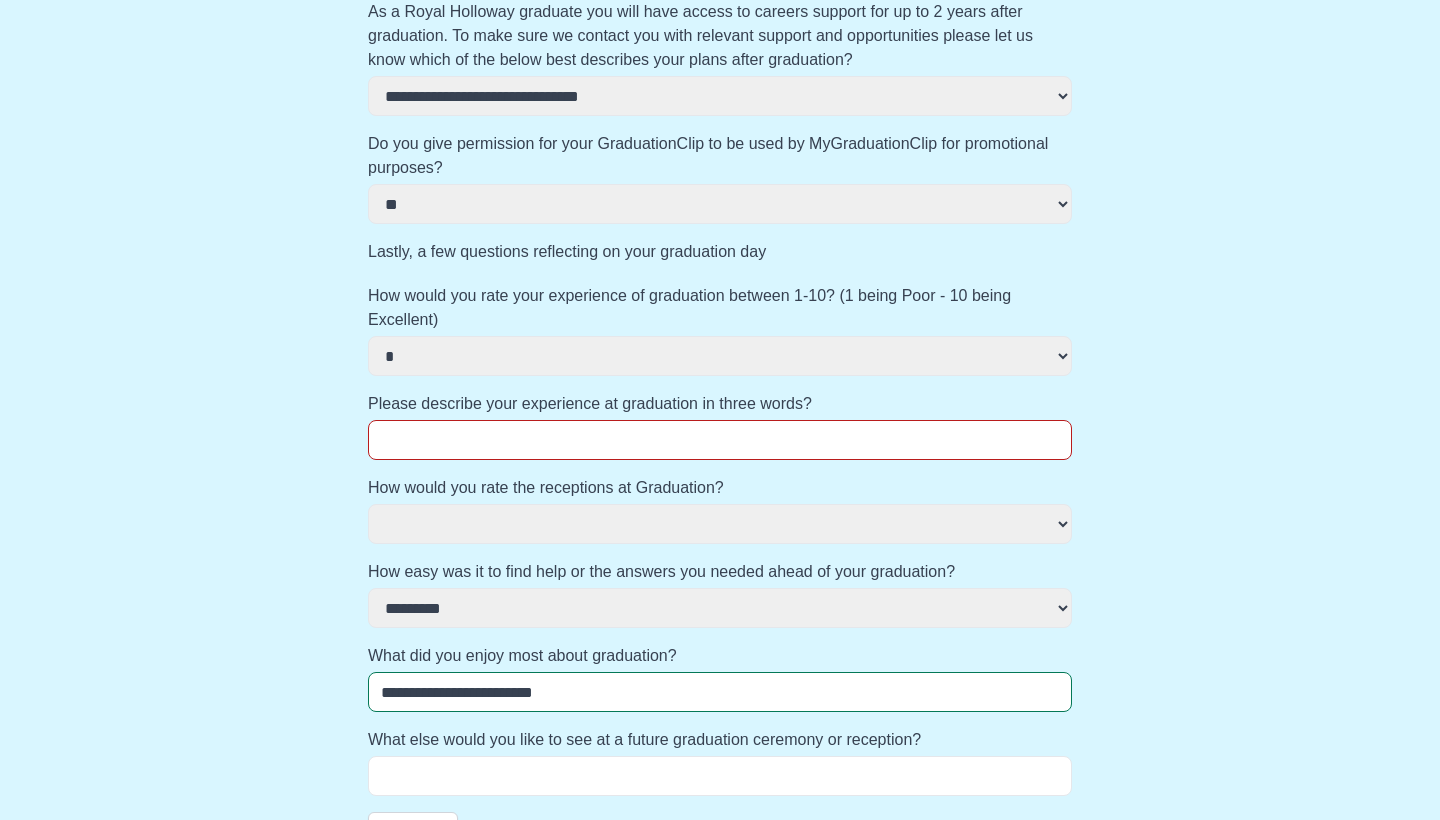 scroll, scrollTop: 911, scrollLeft: 0, axis: vertical 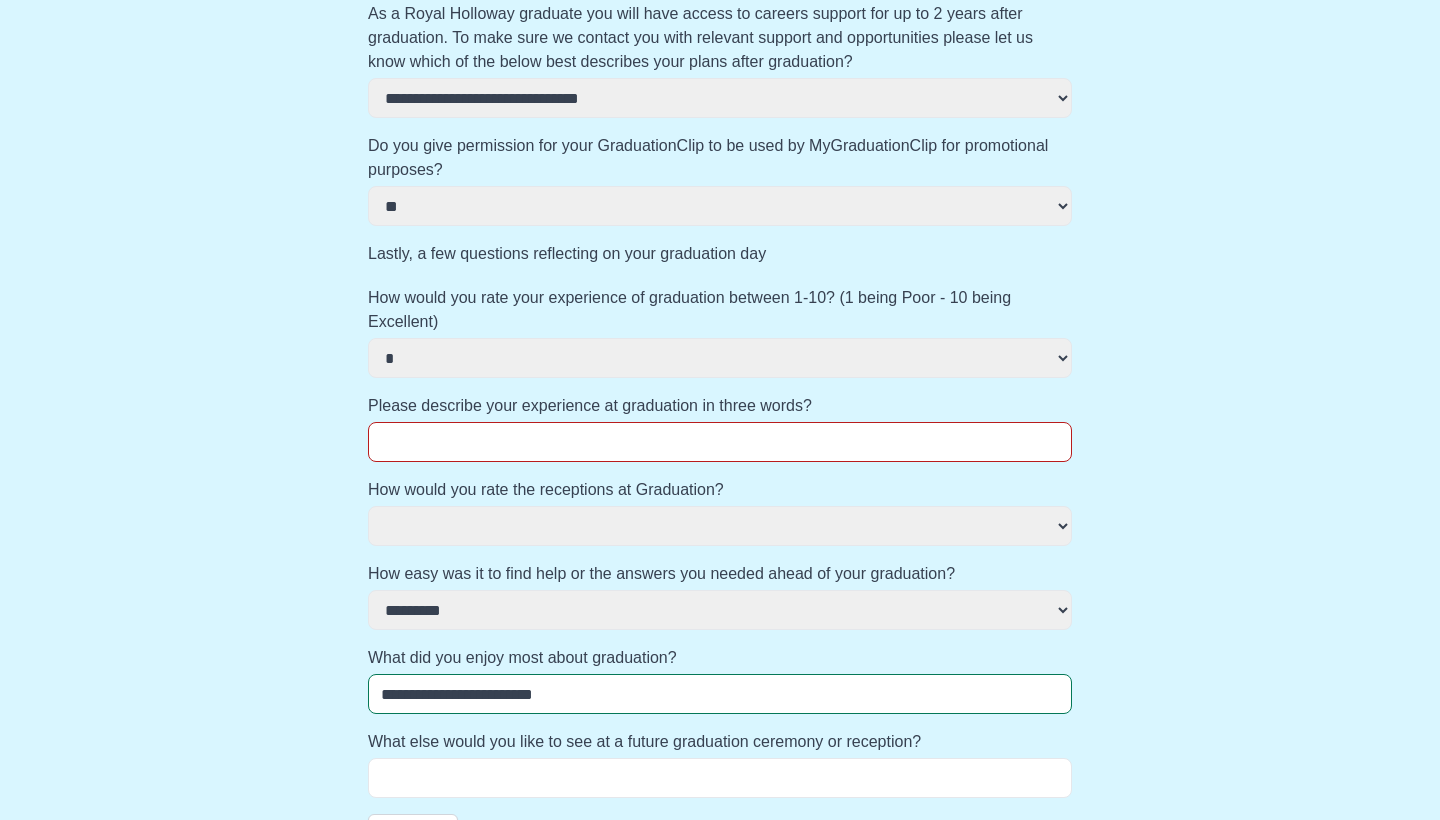 select 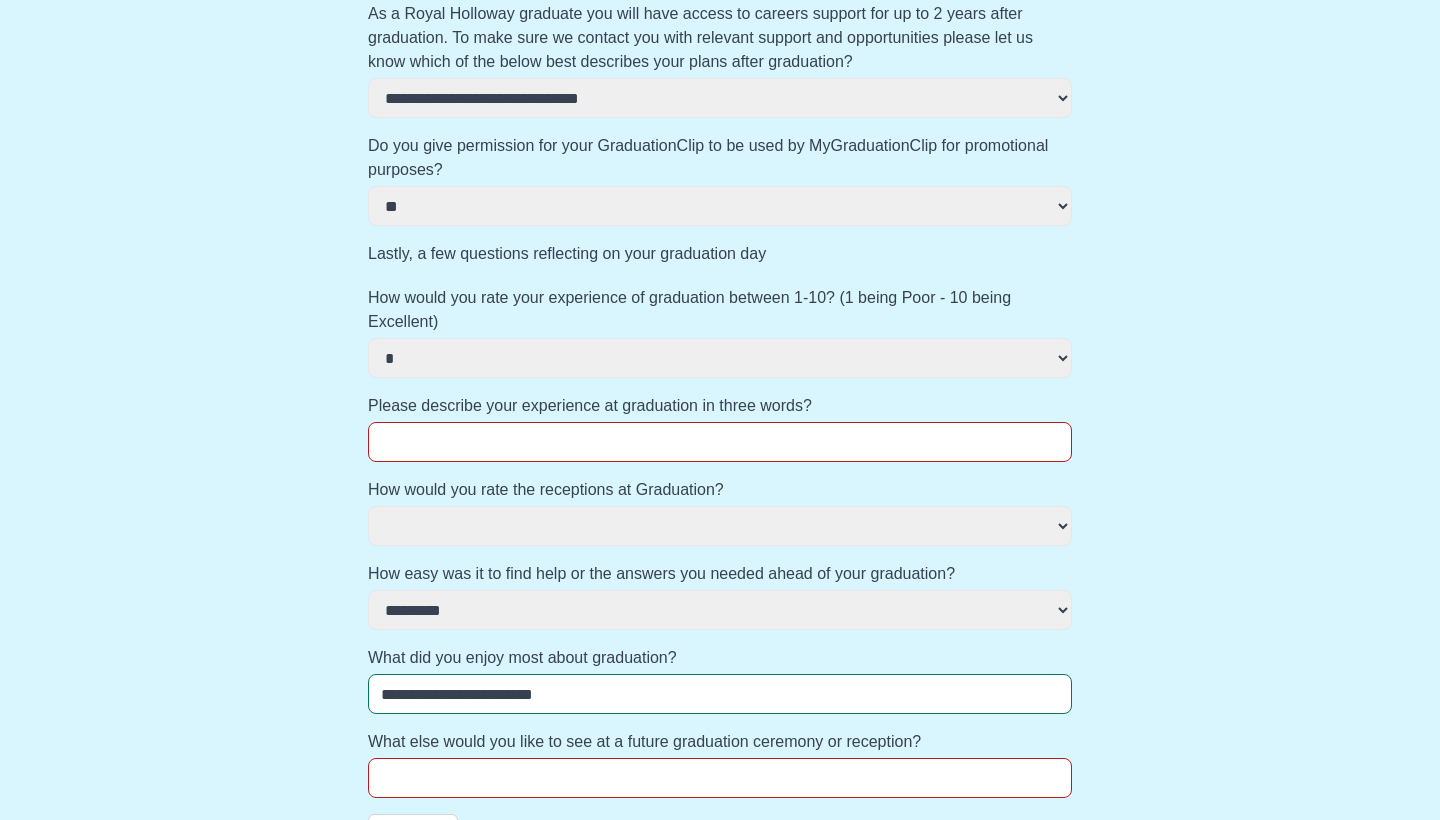 select on "**********" 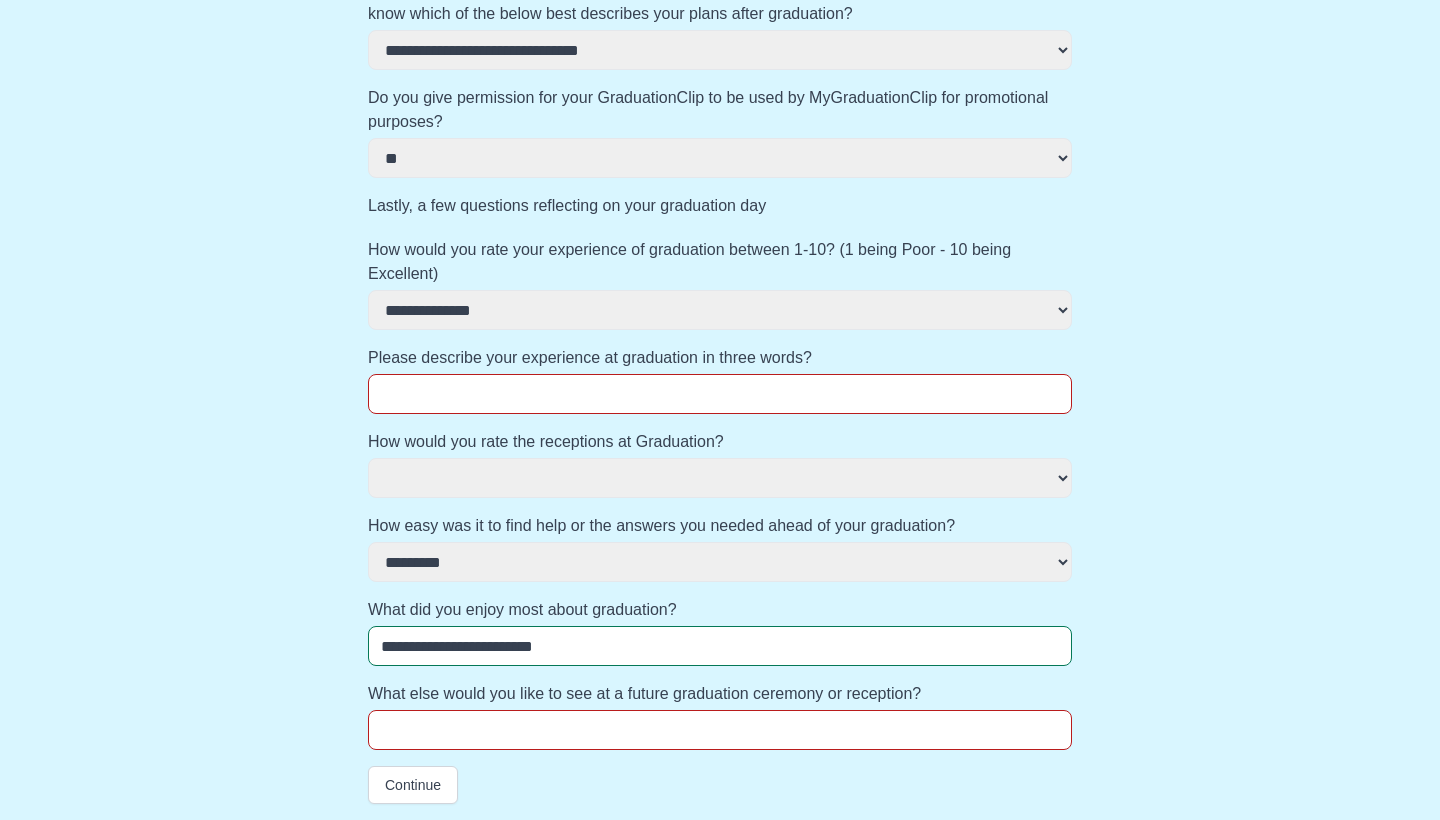 scroll, scrollTop: 959, scrollLeft: 0, axis: vertical 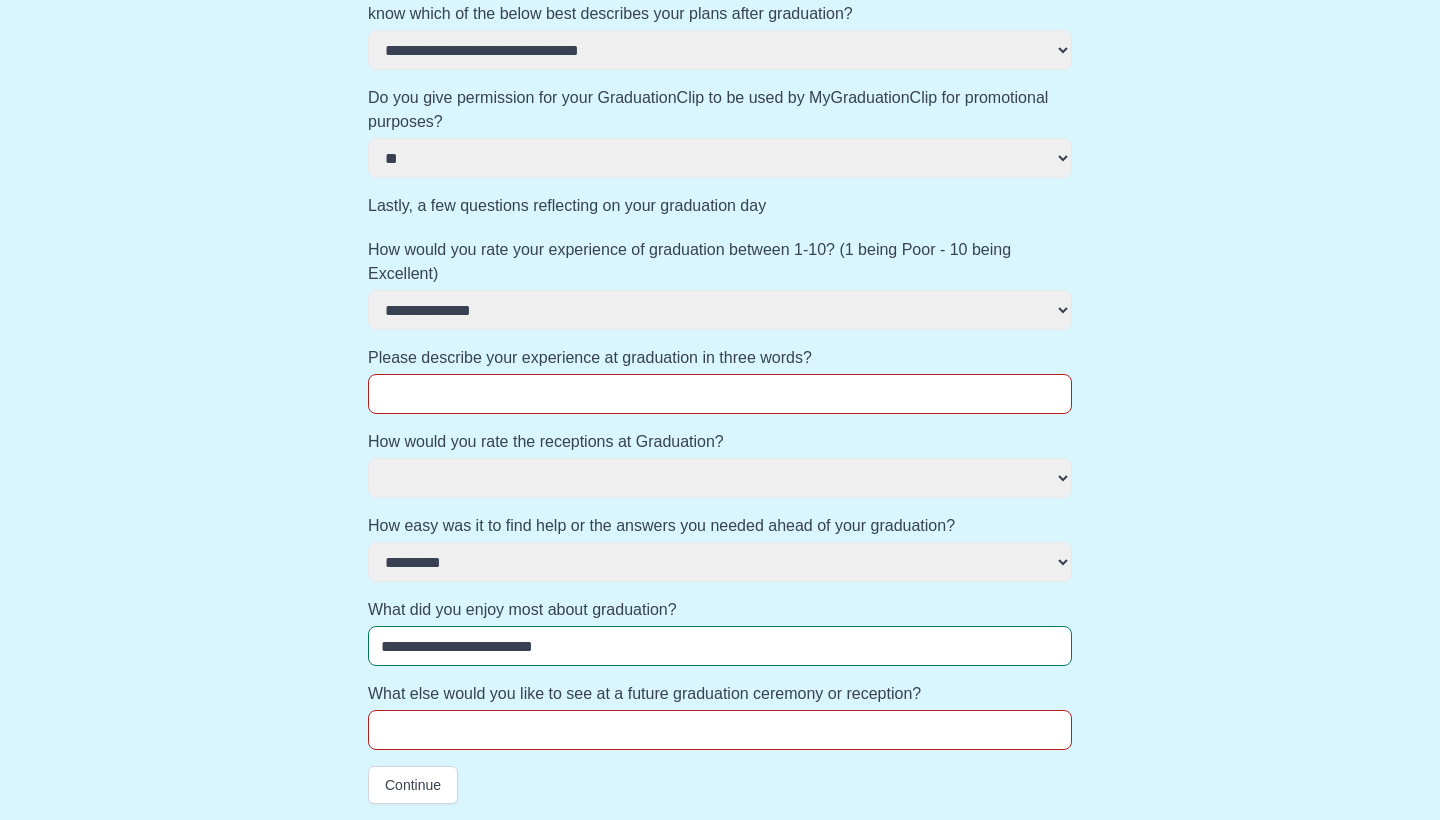 click on "What else would you like to see at a future graduation ceremony or reception?" at bounding box center (720, 730) 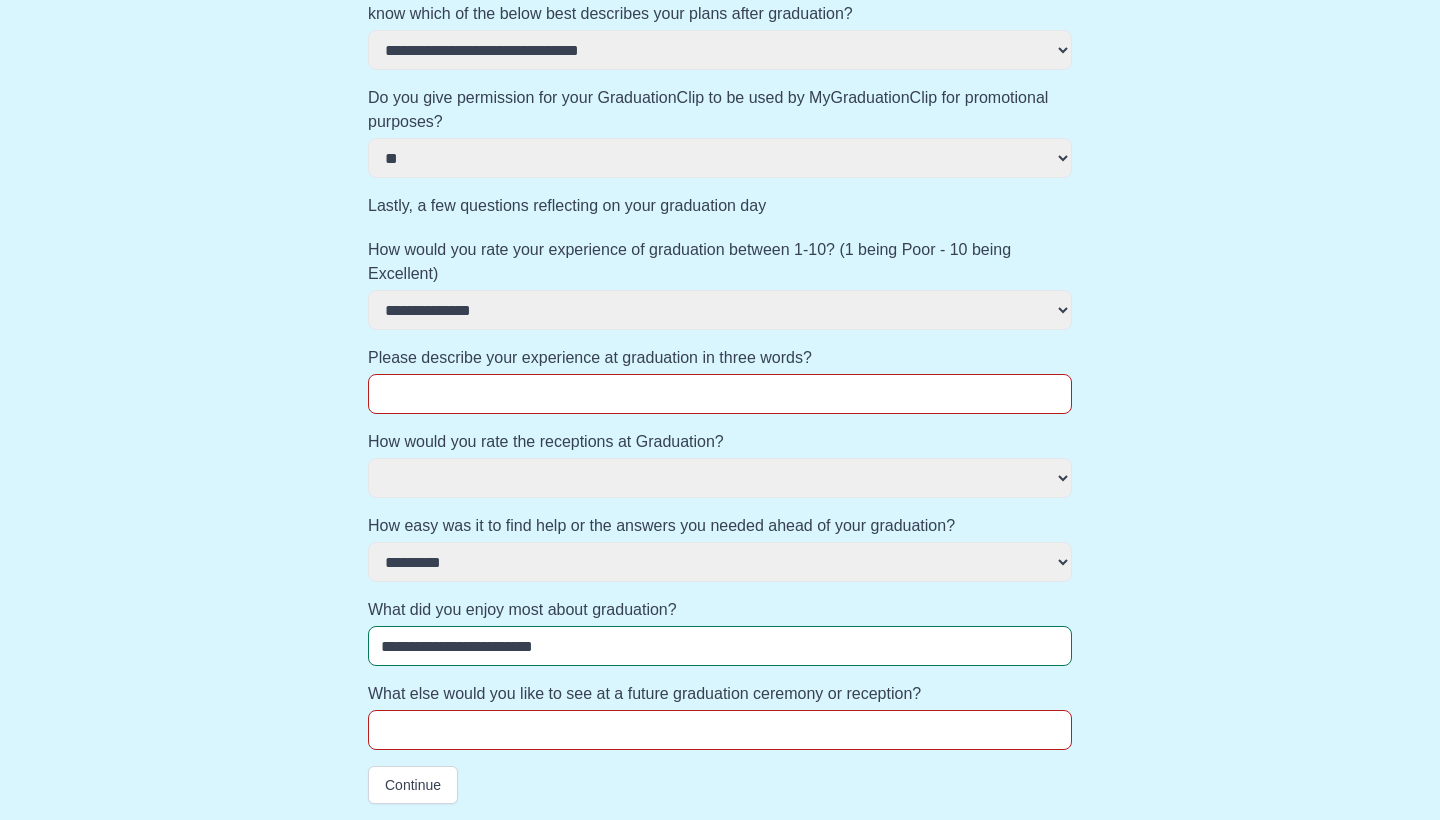 scroll, scrollTop: 959, scrollLeft: 0, axis: vertical 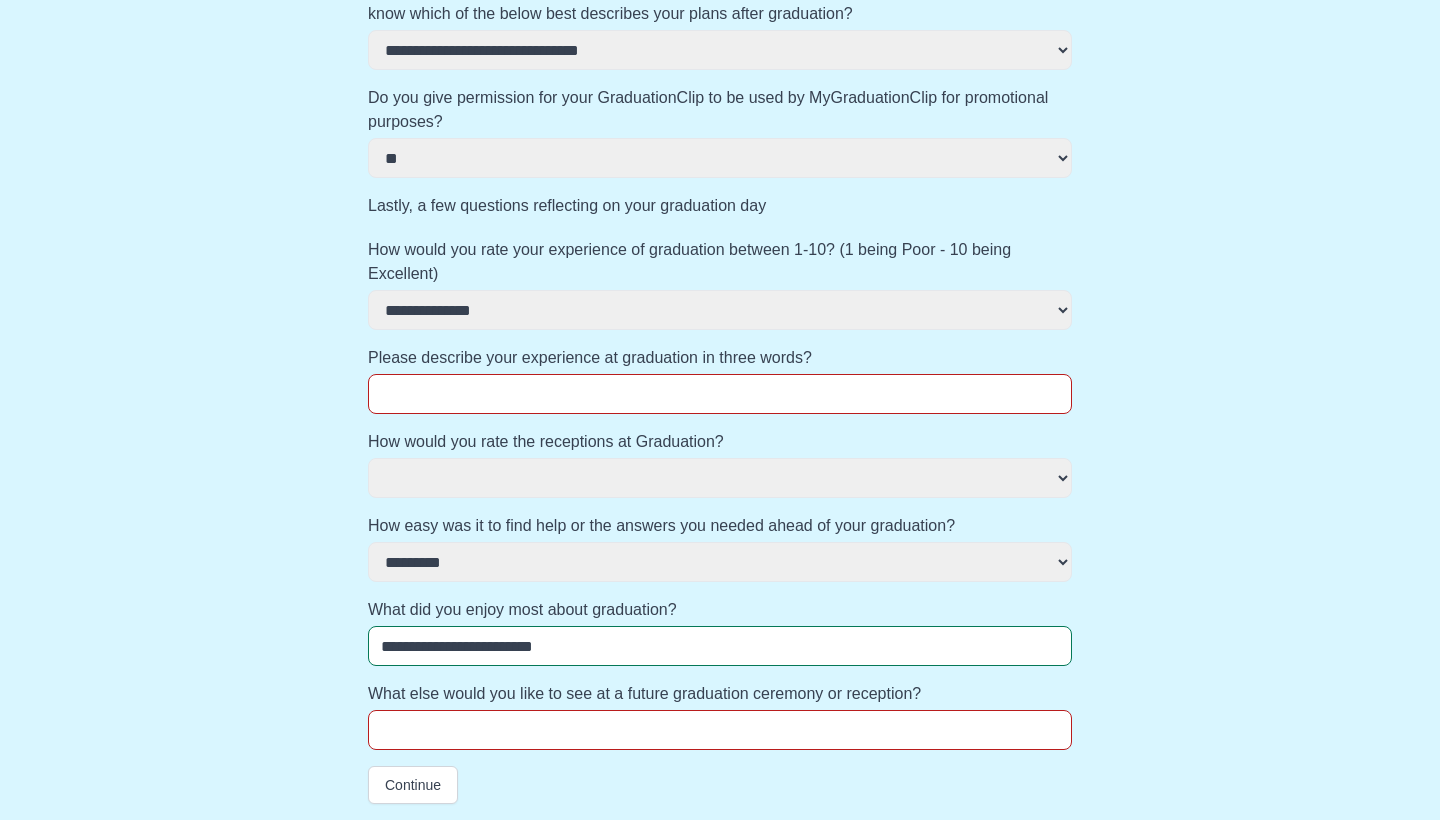 click on "Please describe your experience at graduation in three words?" at bounding box center (720, 394) 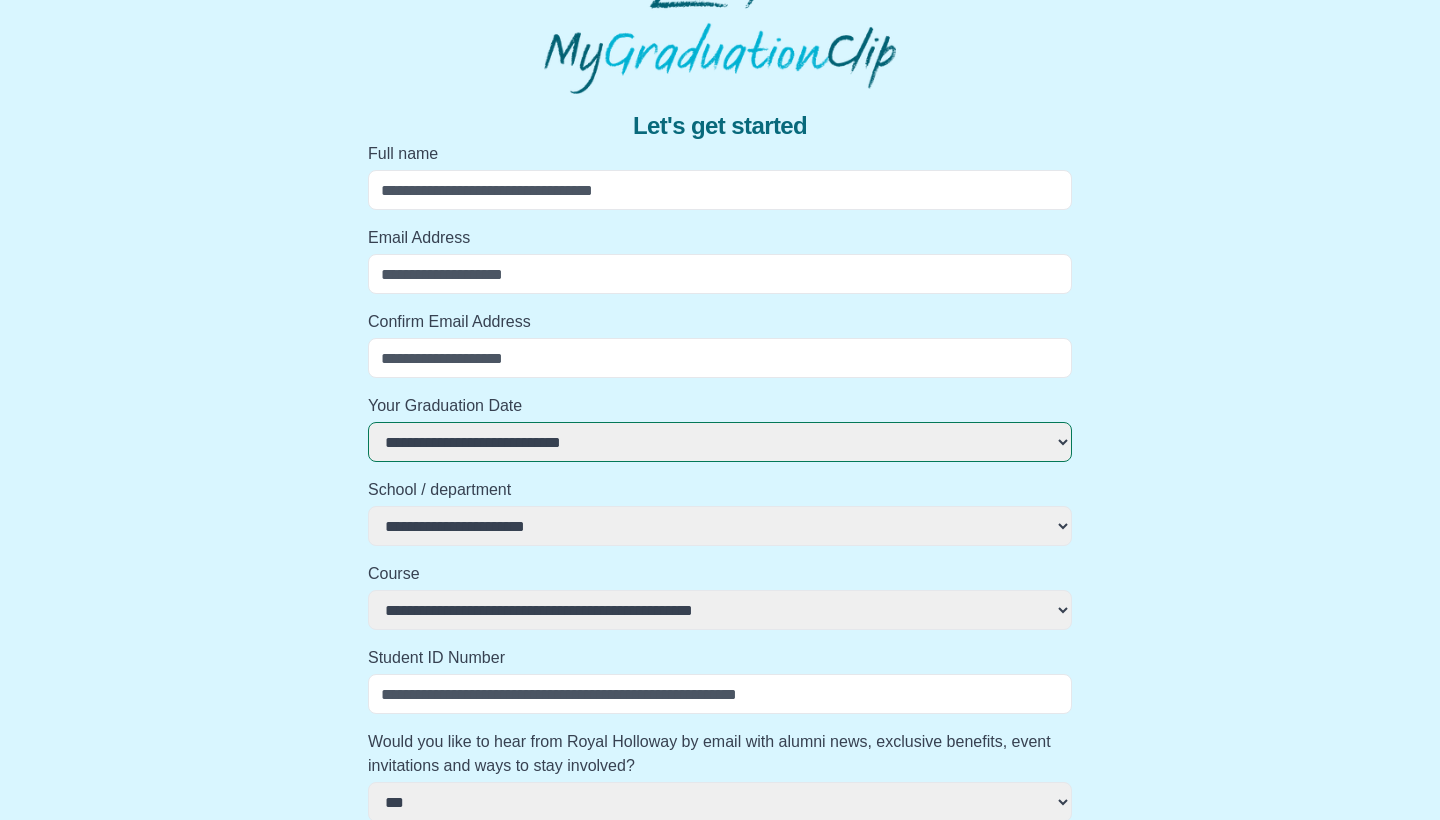 scroll, scrollTop: 62, scrollLeft: 0, axis: vertical 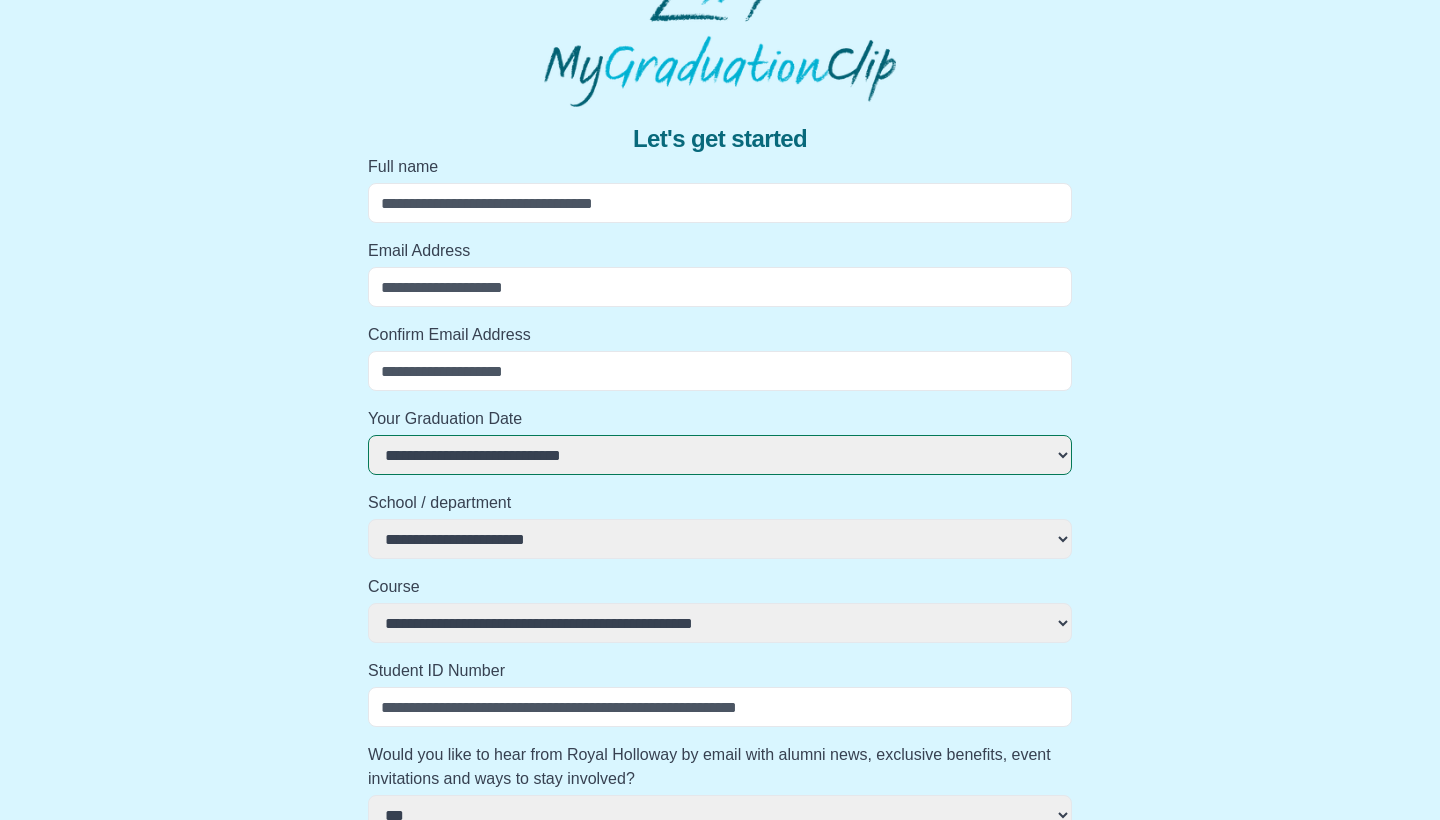 select 